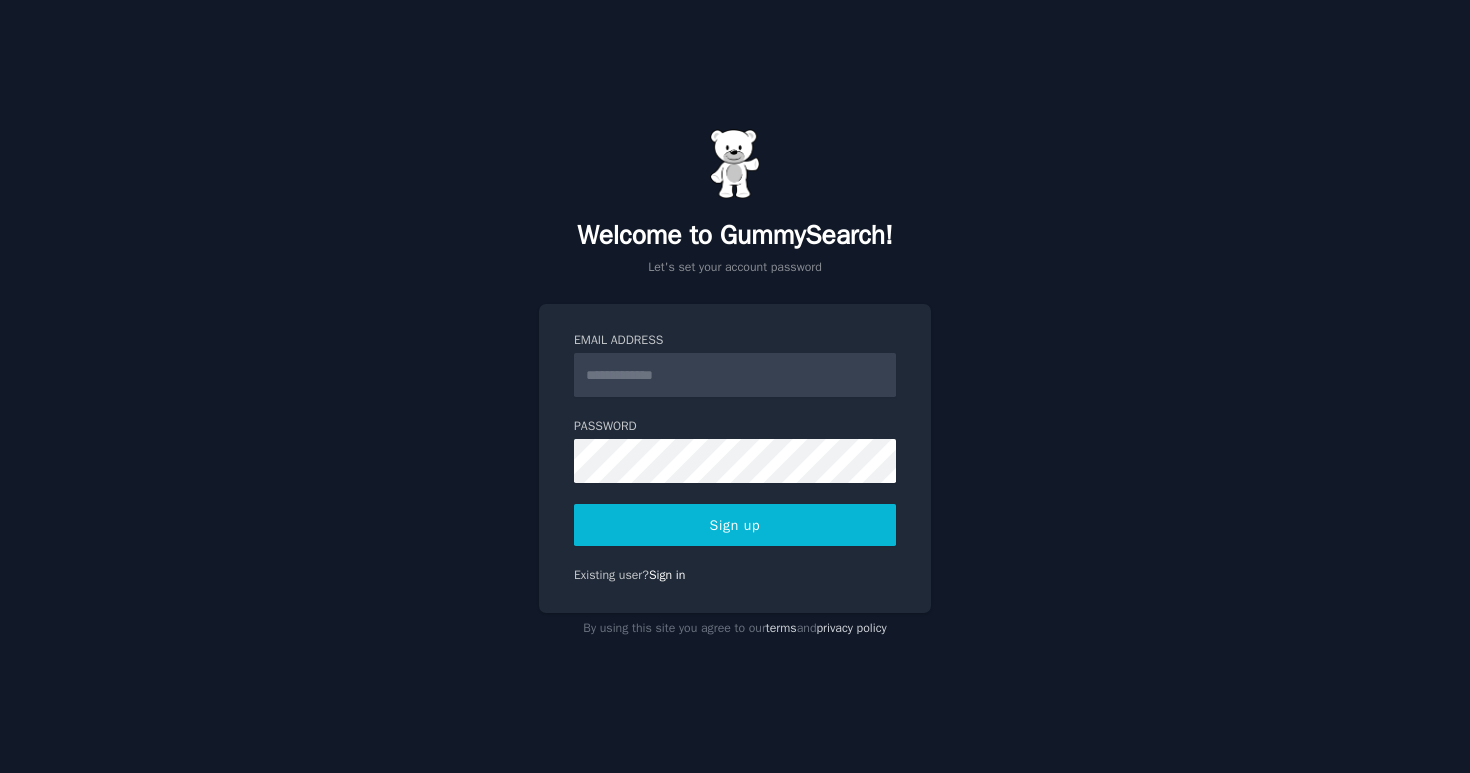 scroll, scrollTop: 0, scrollLeft: 0, axis: both 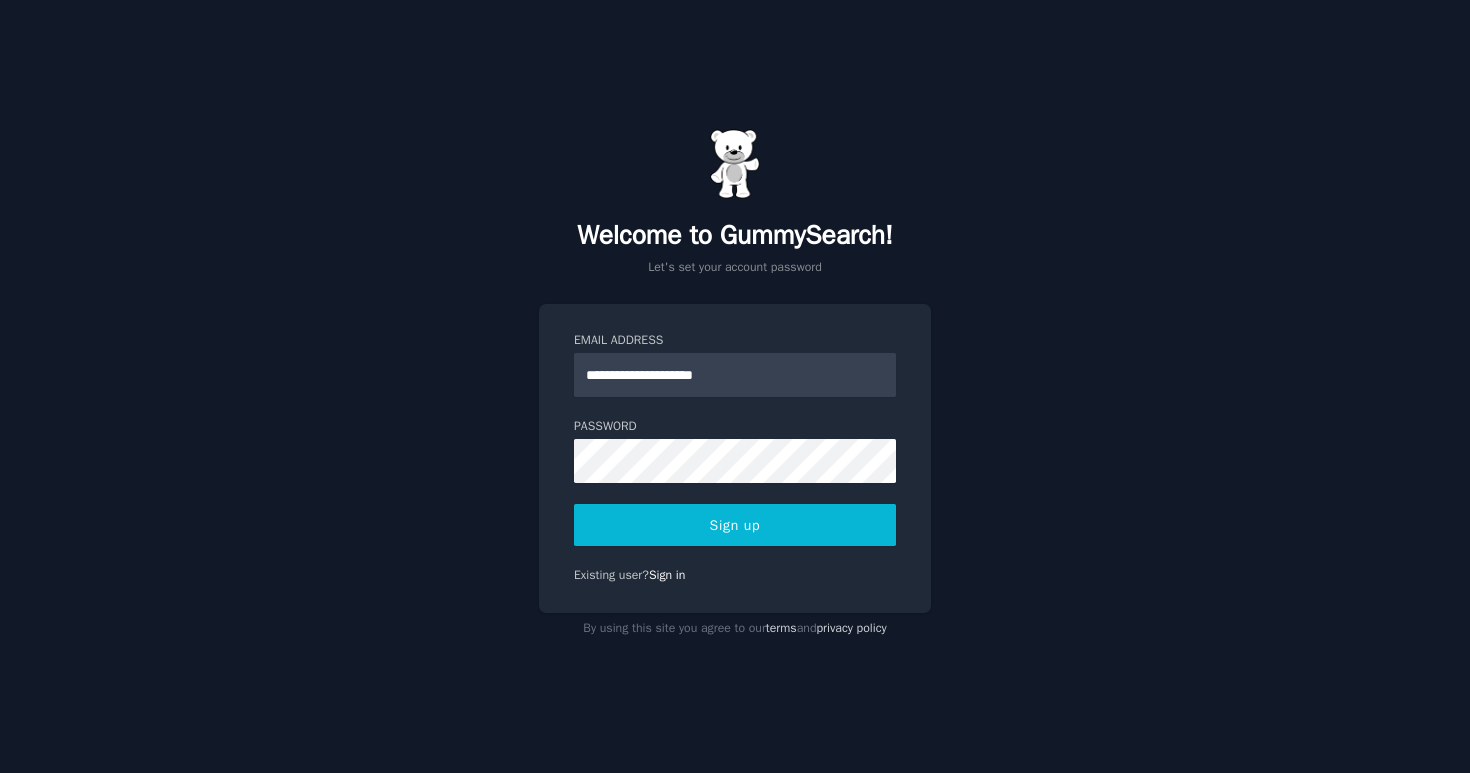 click on "Sign up" at bounding box center [735, 525] 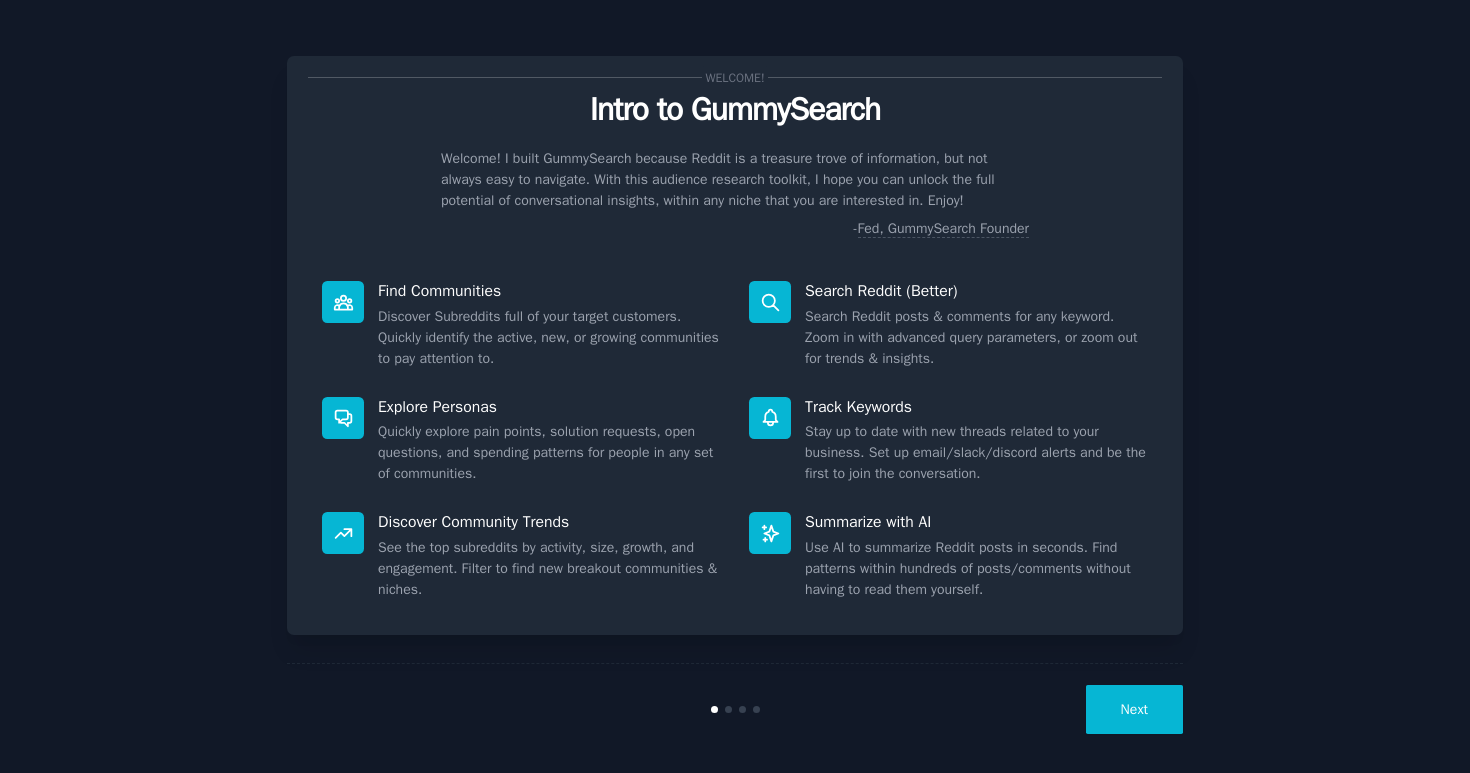 scroll, scrollTop: 0, scrollLeft: 0, axis: both 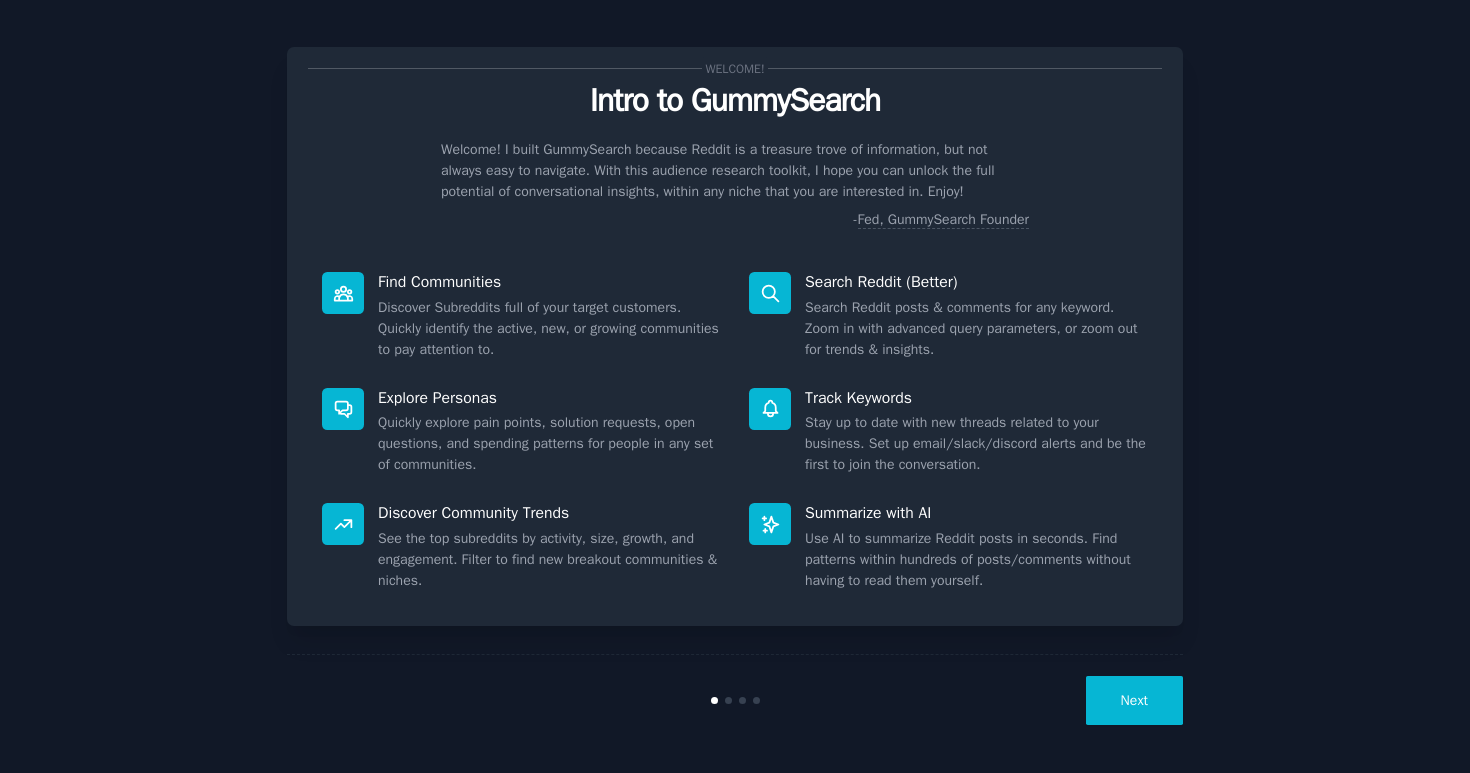 click on "Next" at bounding box center (1134, 700) 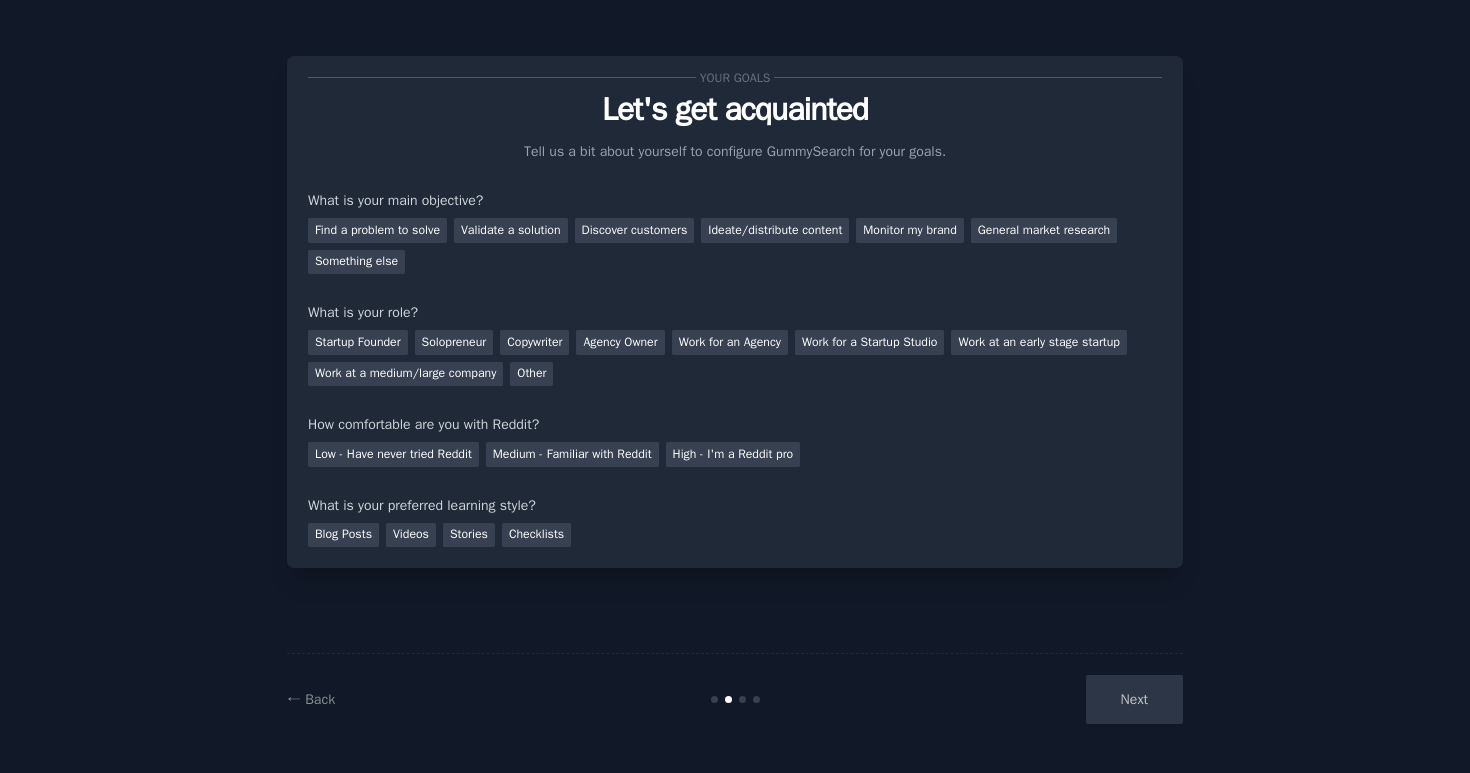 scroll, scrollTop: 0, scrollLeft: 0, axis: both 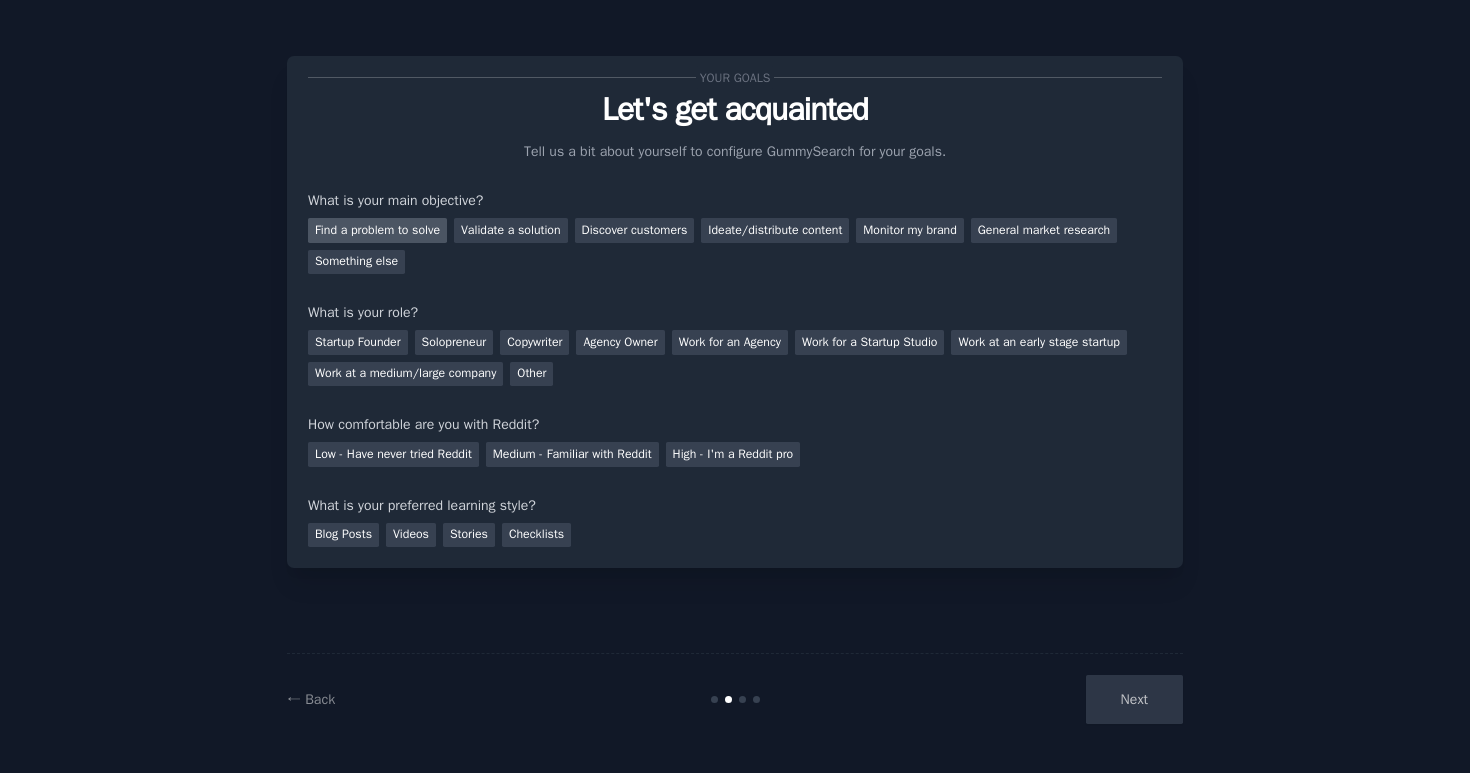 click on "Find a problem to solve" at bounding box center [377, 230] 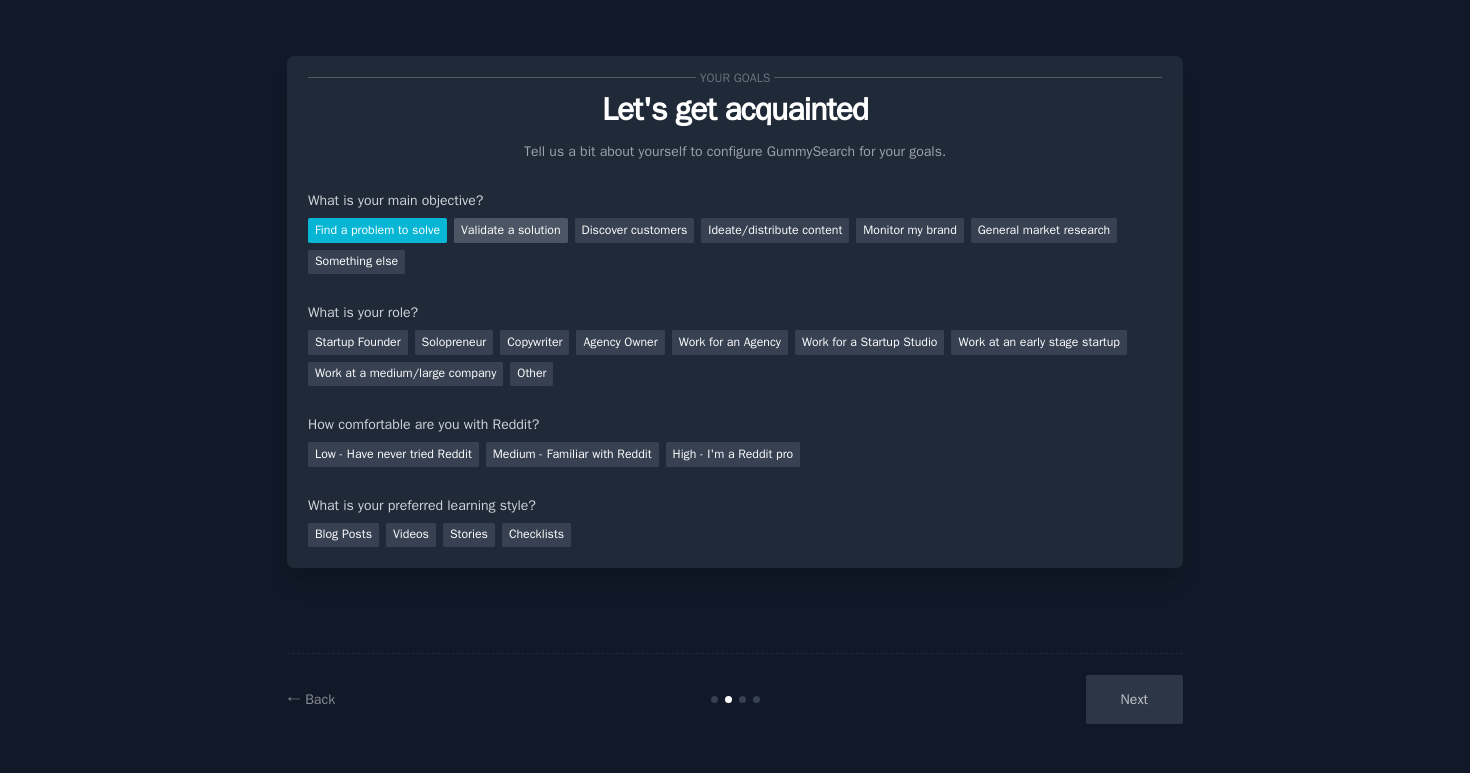 click on "Validate a solution" at bounding box center [511, 230] 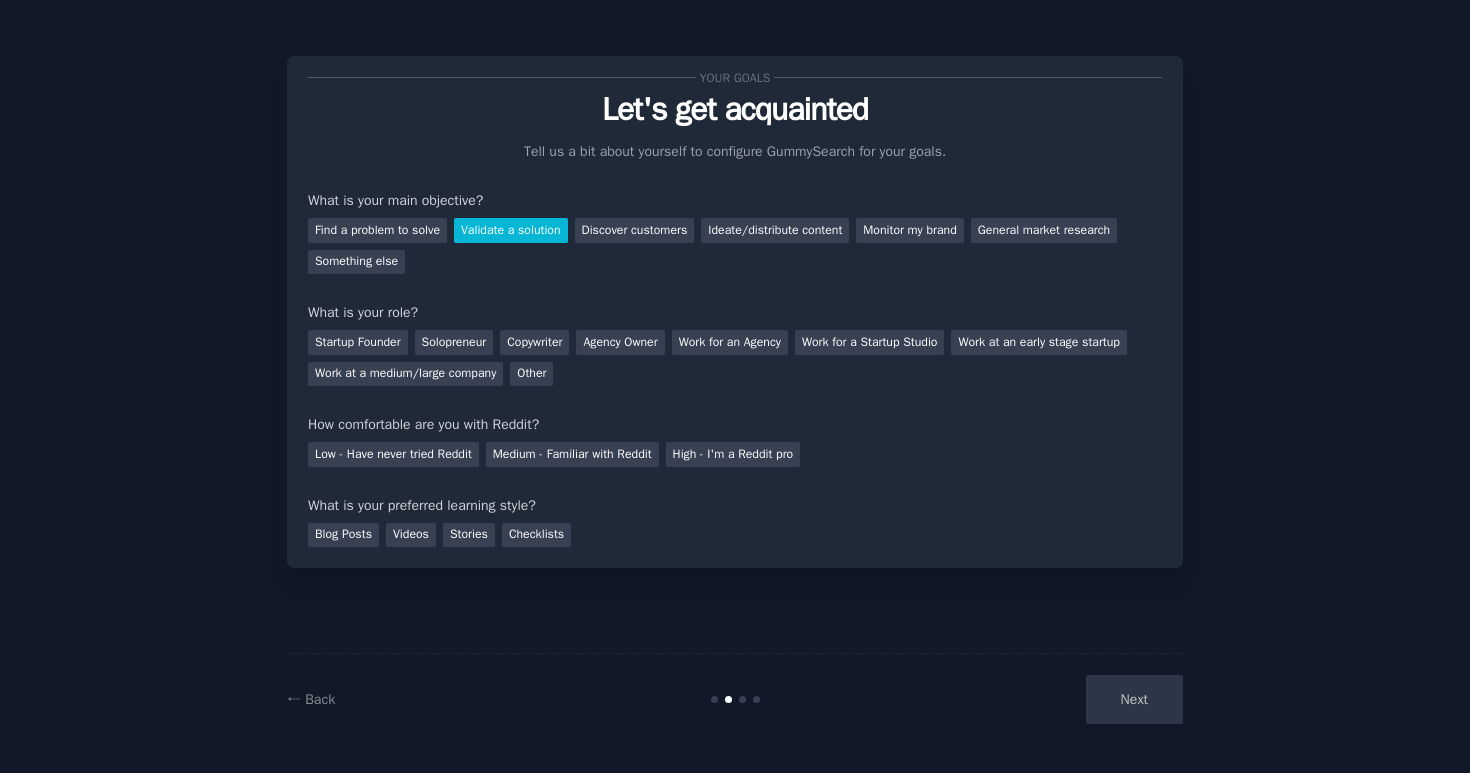 click on "Your goals Let's get acquainted Tell us a bit about yourself to configure GummySearch for your goals. What is your main objective? Find a problem to solve Validate a solution Discover customers Ideate/distribute content Monitor my brand General market research Something else What is your role? Startup Founder Solopreneur Copywriter Agency Owner Work for an Agency Work for a Startup Studio Work at an early stage startup Work at a medium/large company Other How comfortable are you with Reddit? Low - Have never tried Reddit Medium - Familiar with Reddit High - I'm a Reddit pro What is your preferred learning style? Blog Posts Videos Stories Checklists" at bounding box center [735, 312] 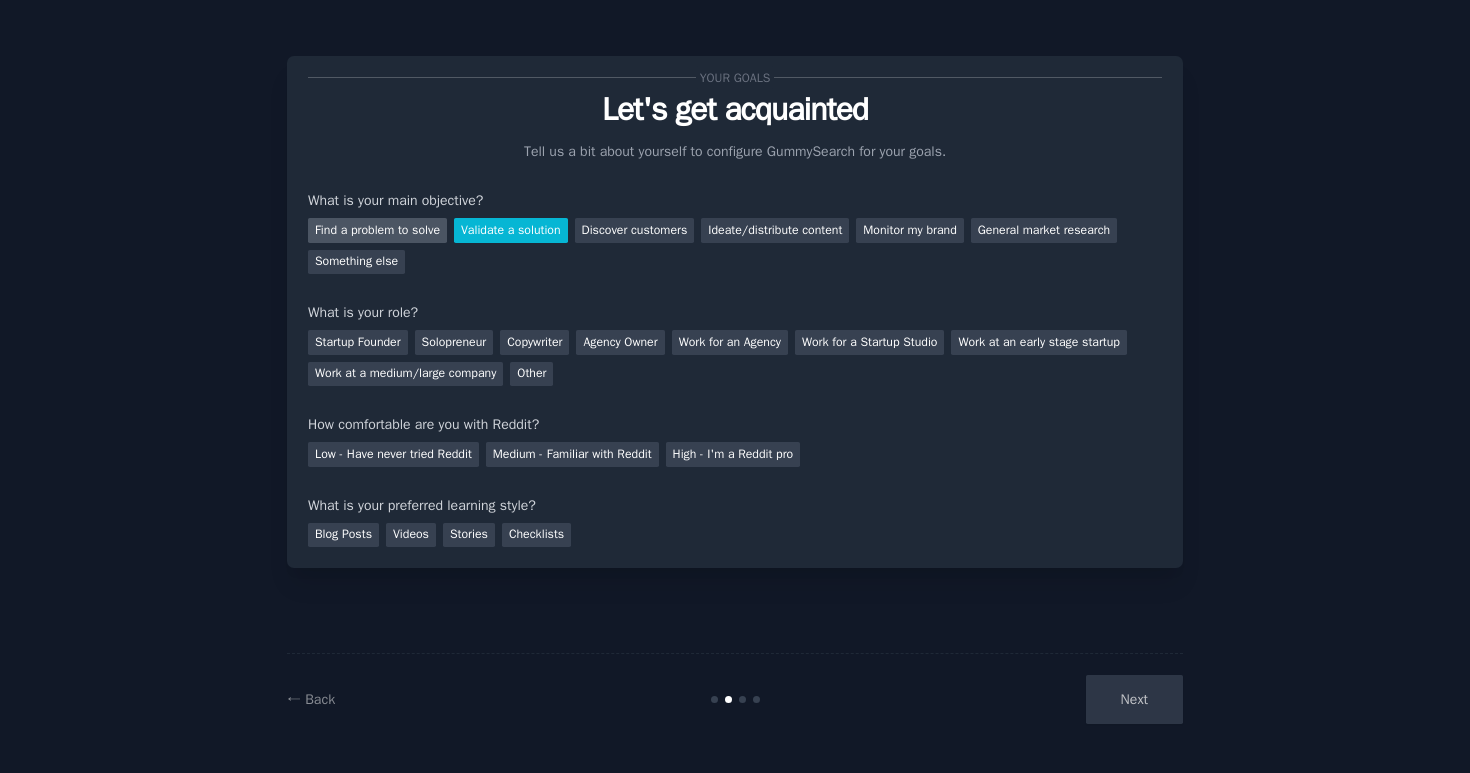 click on "Find a problem to solve" at bounding box center [377, 230] 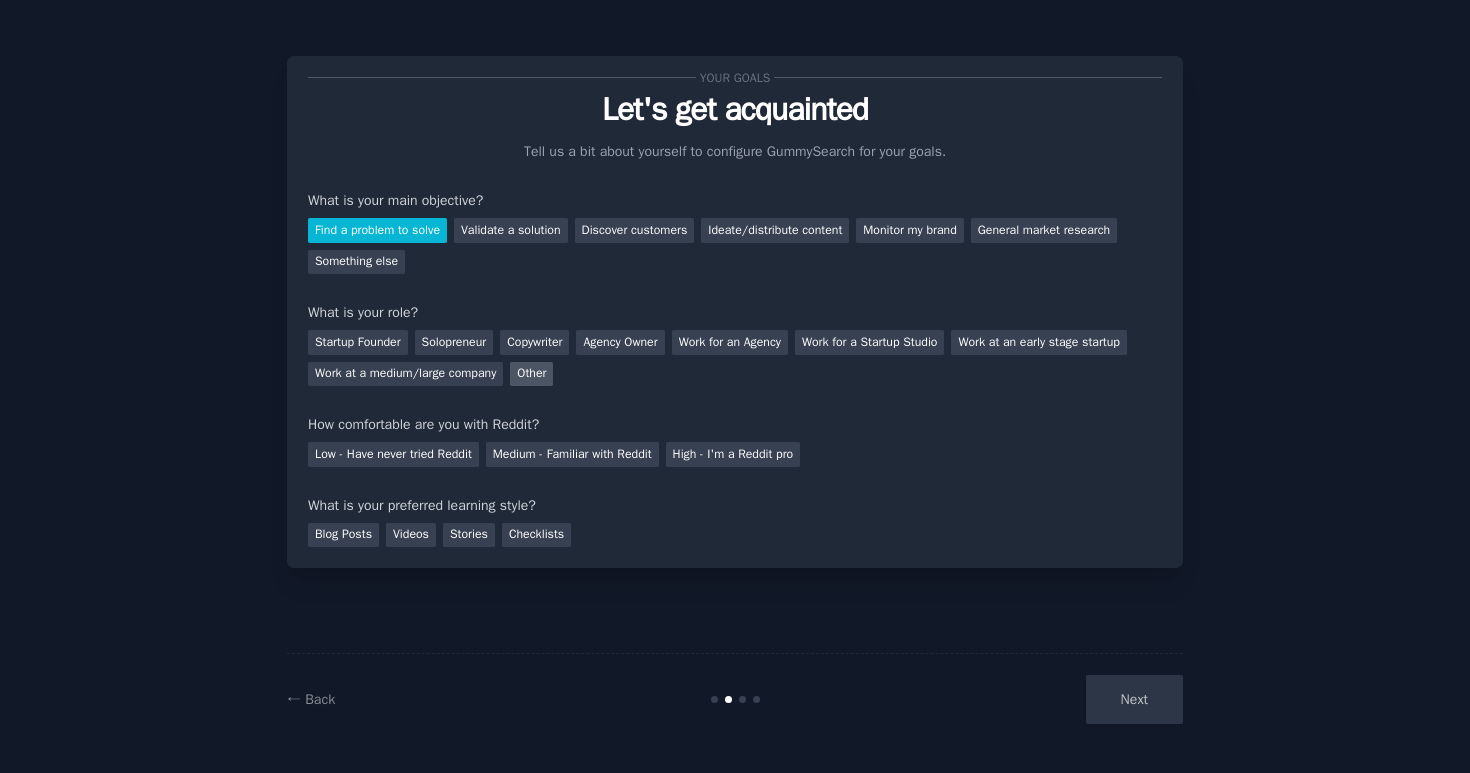 click on "Other" at bounding box center (531, 374) 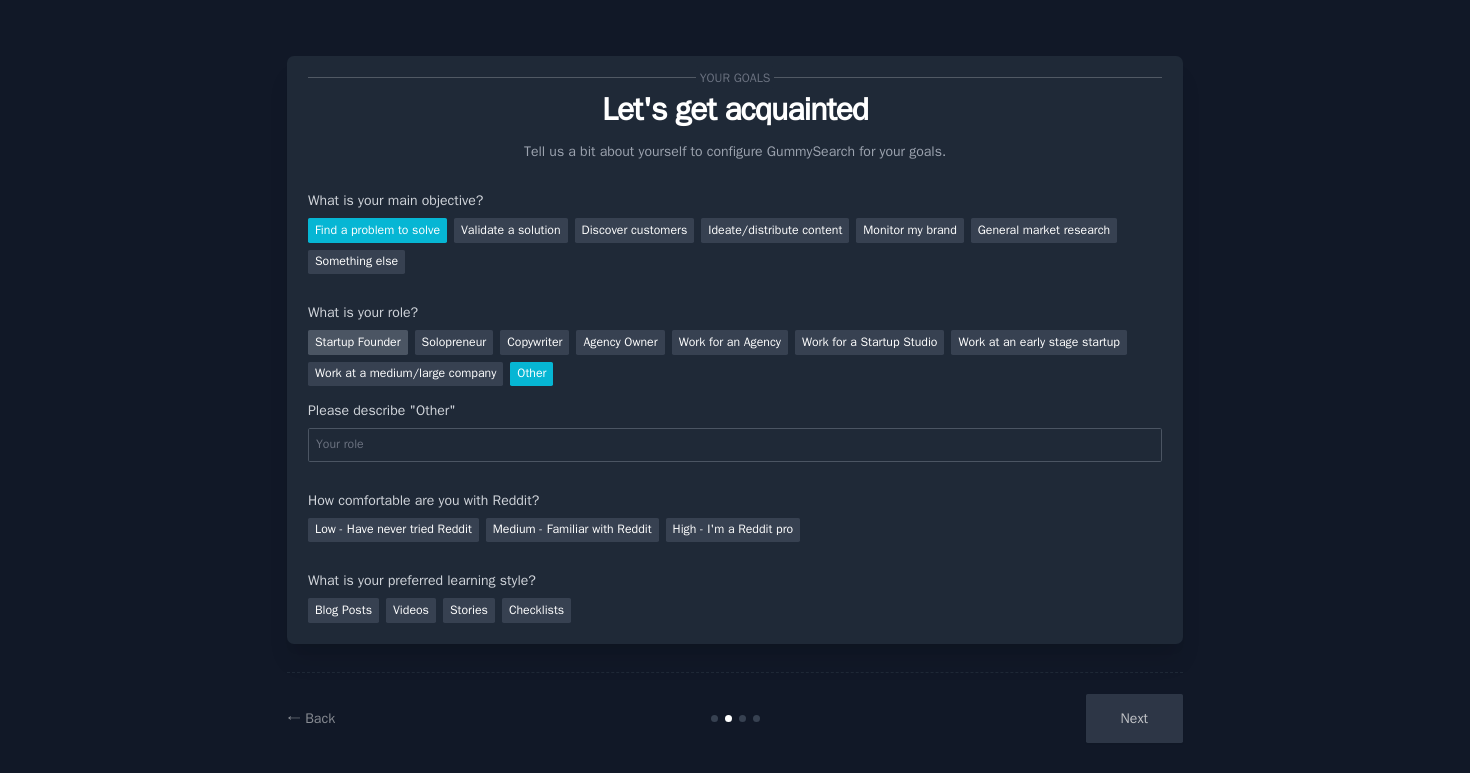 click on "Startup Founder" at bounding box center (358, 342) 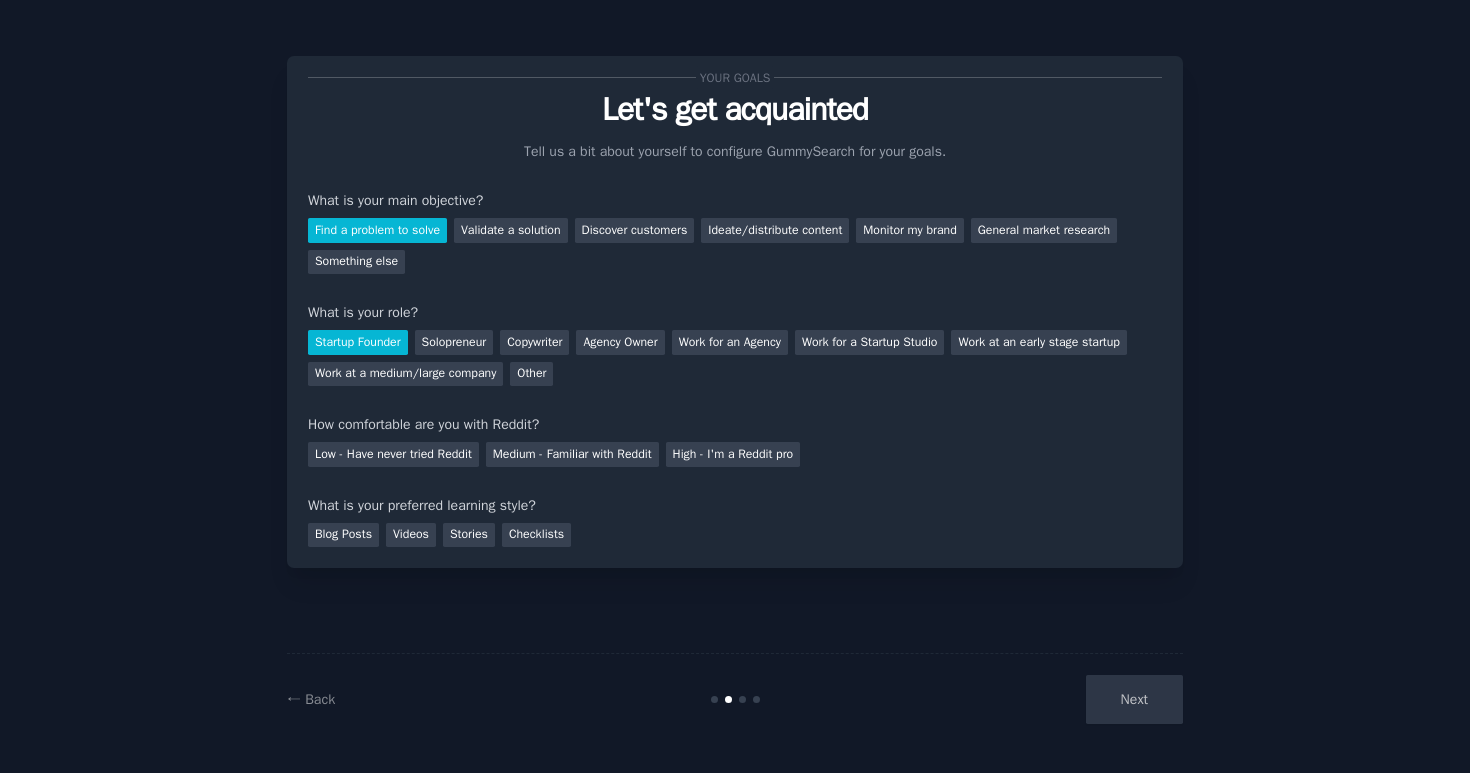 click on "Startup Founder" at bounding box center (358, 342) 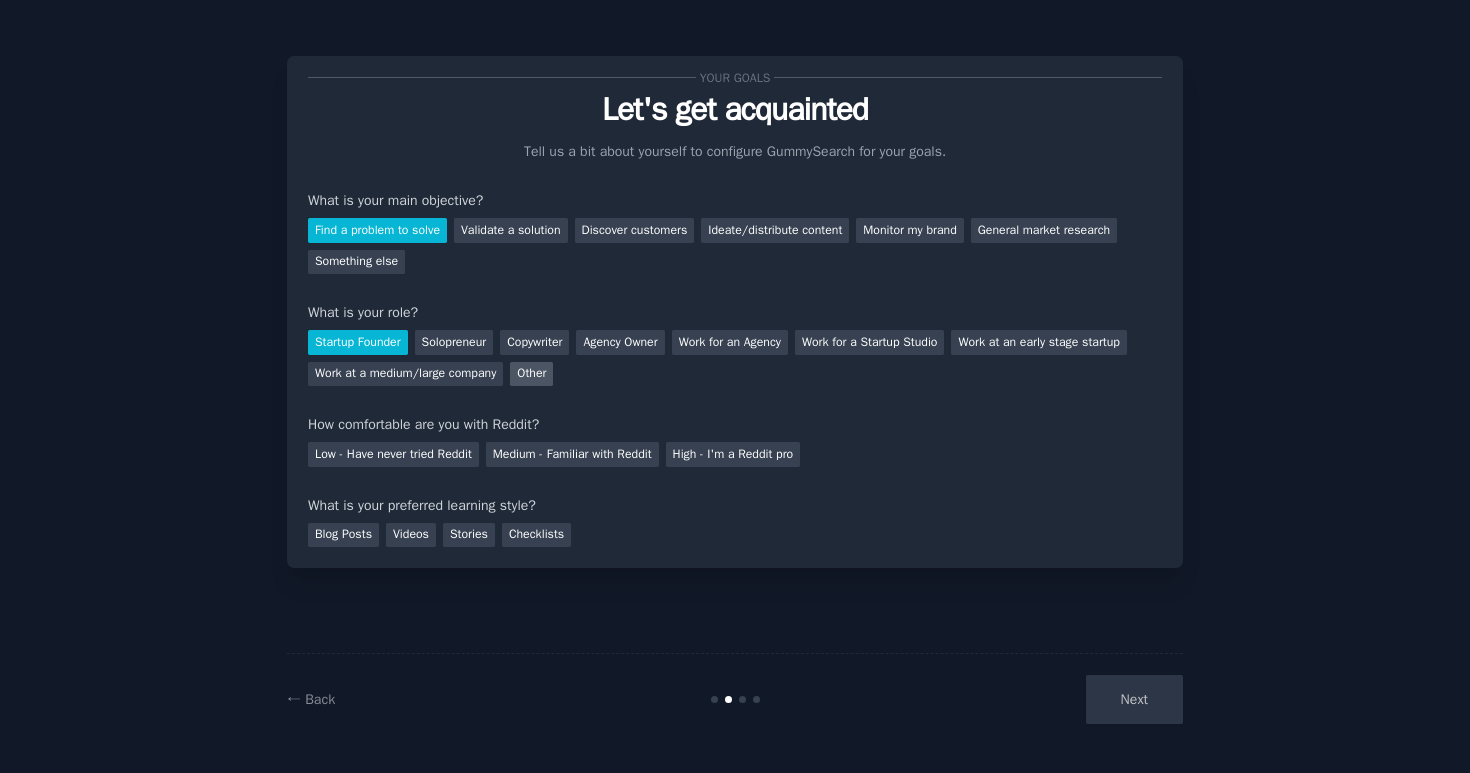 click on "Other" at bounding box center (531, 374) 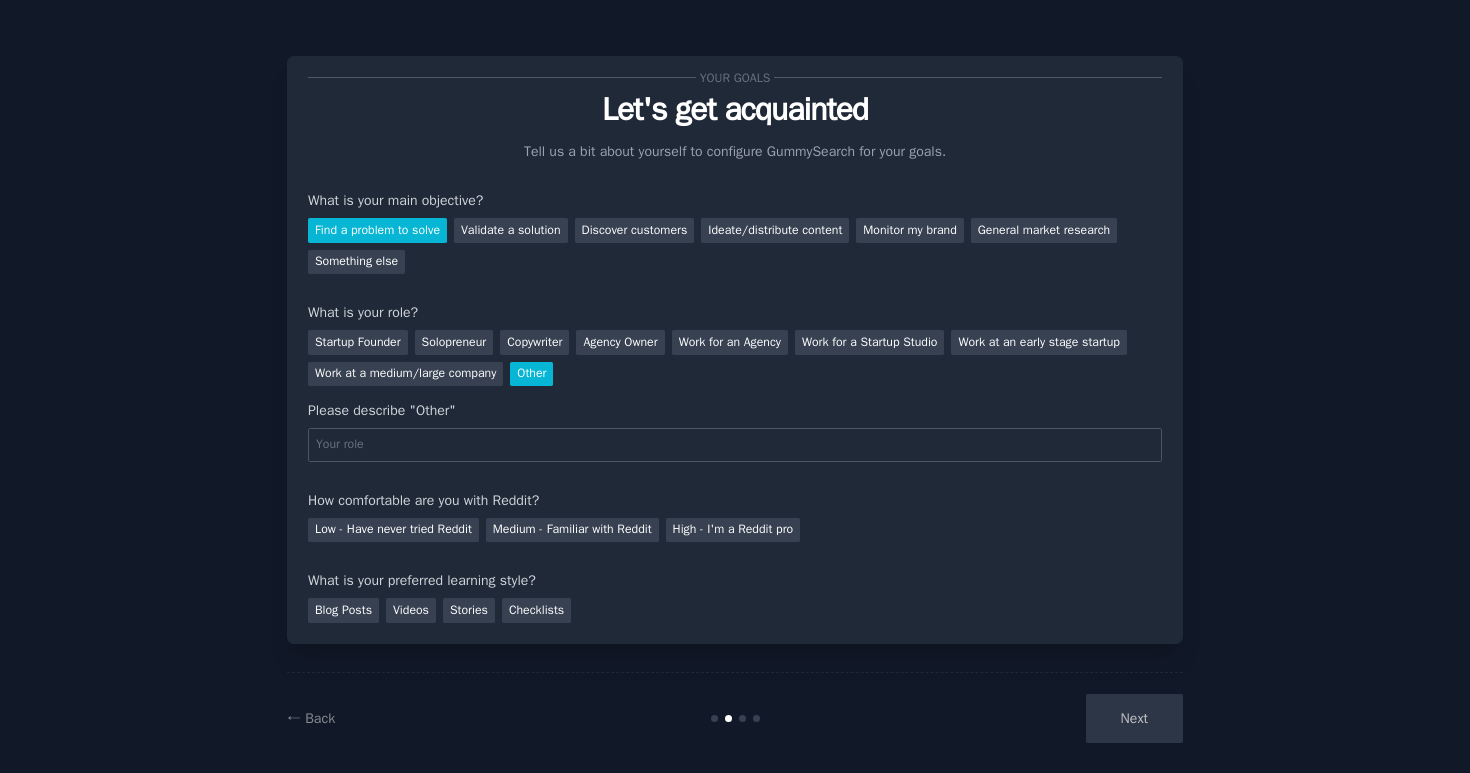 click at bounding box center (735, 445) 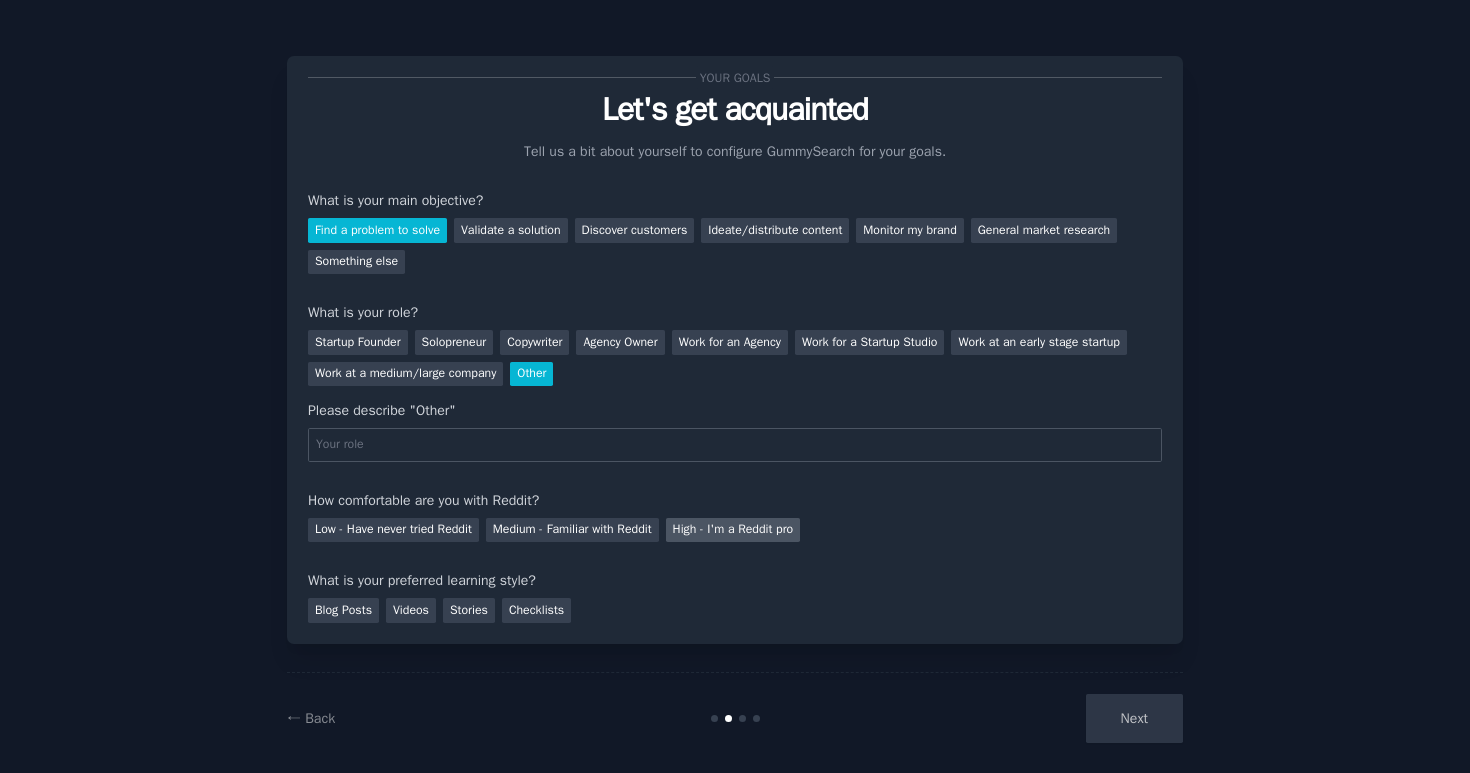 click on "High - I'm a Reddit pro" at bounding box center (733, 530) 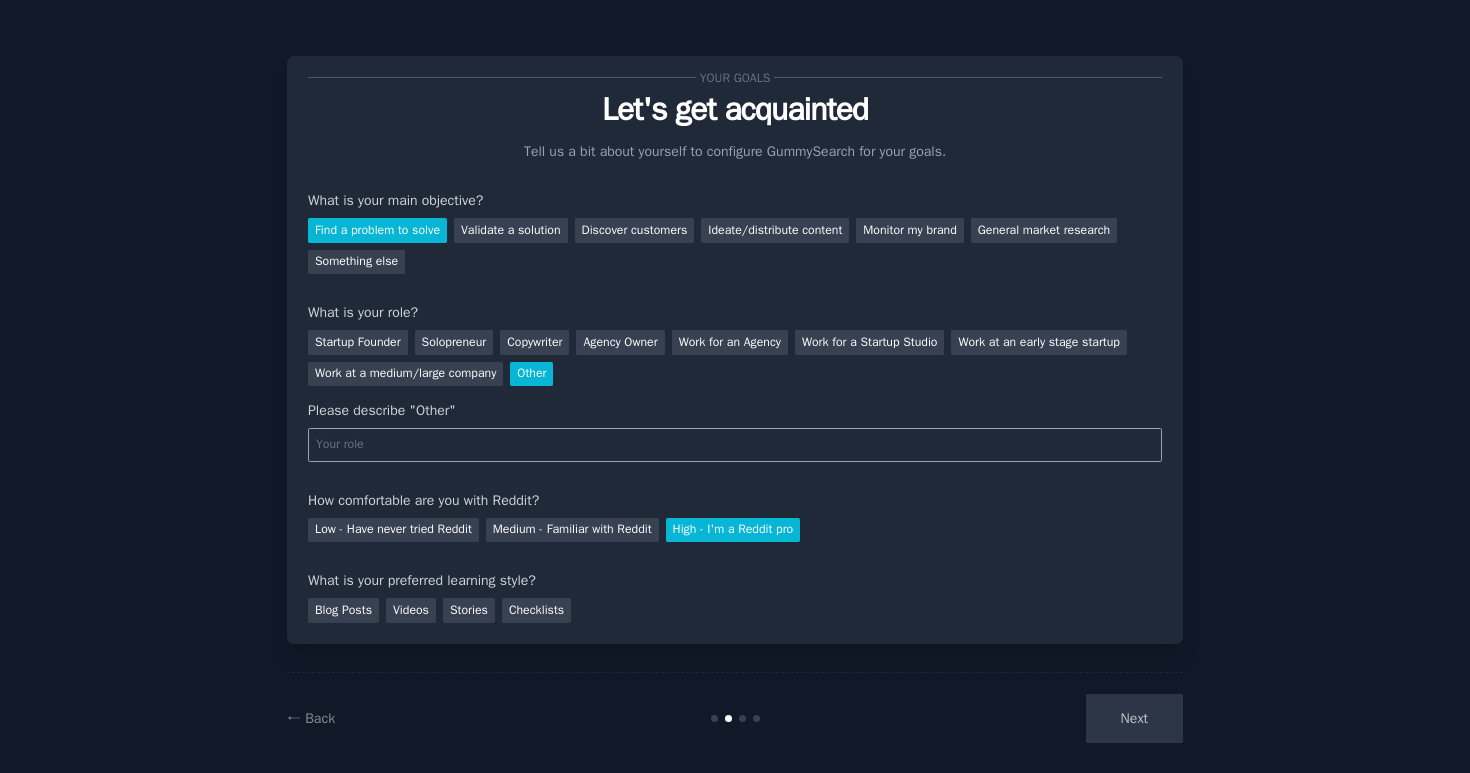 click at bounding box center (735, 445) 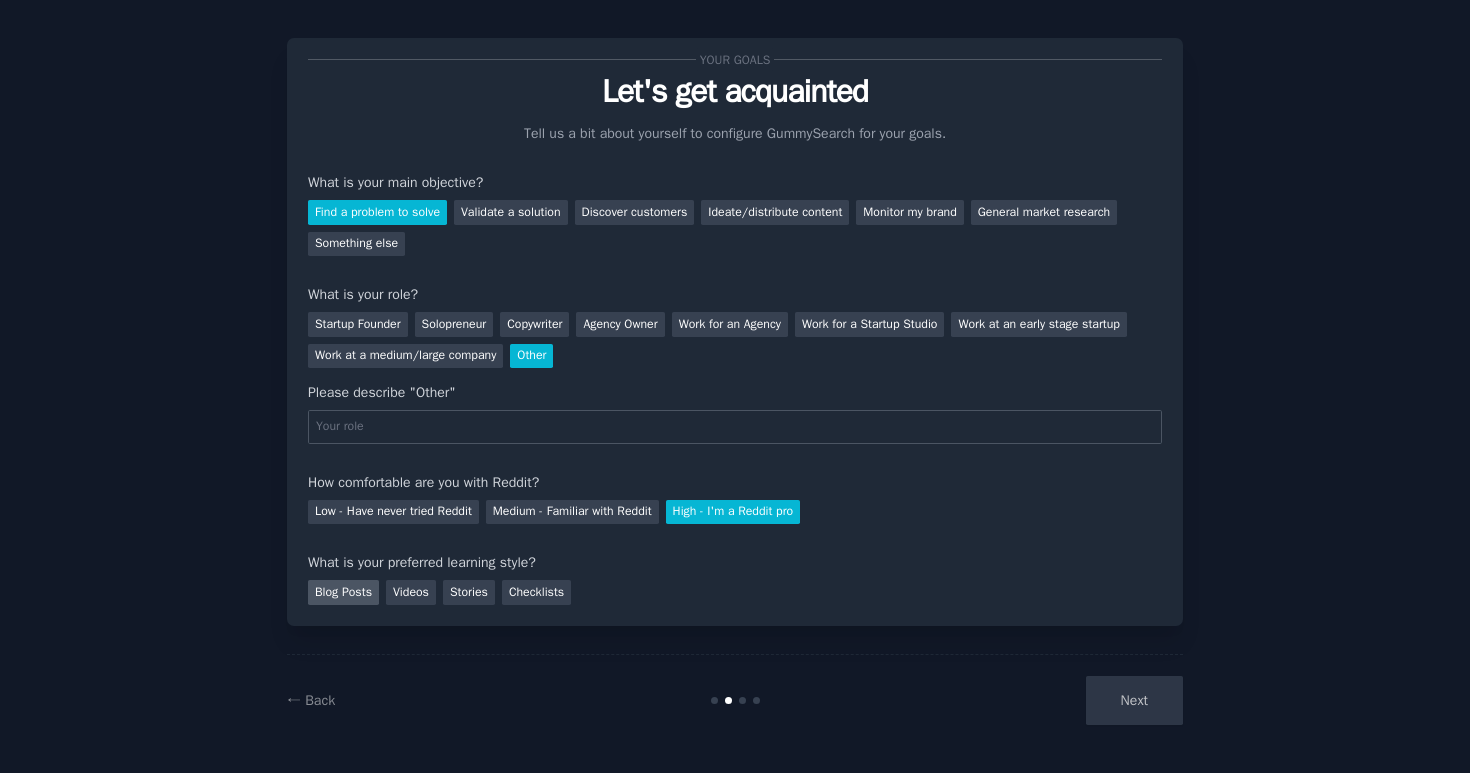 click on "Blog Posts" at bounding box center (343, 592) 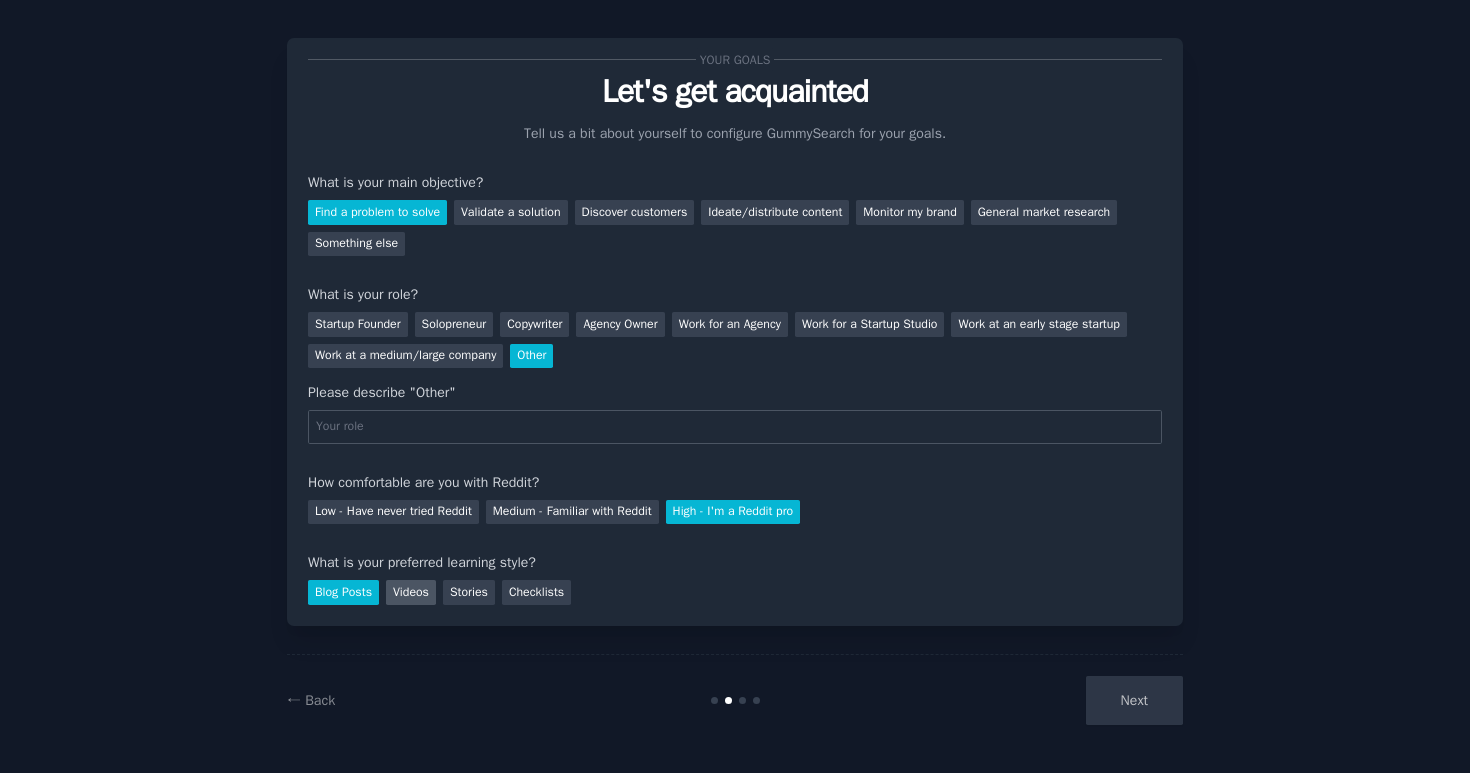 click on "Videos" at bounding box center [411, 592] 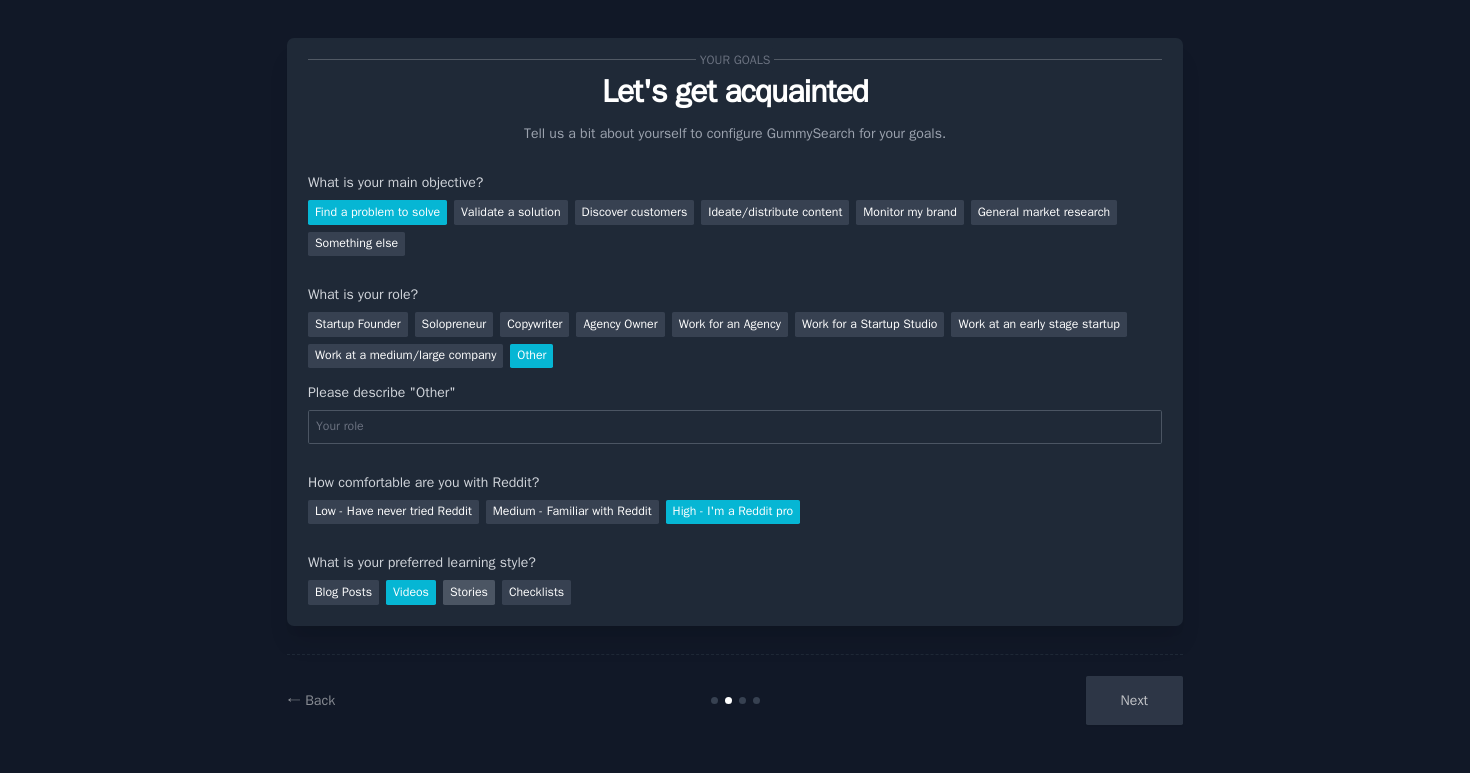 click on "Stories" at bounding box center [469, 592] 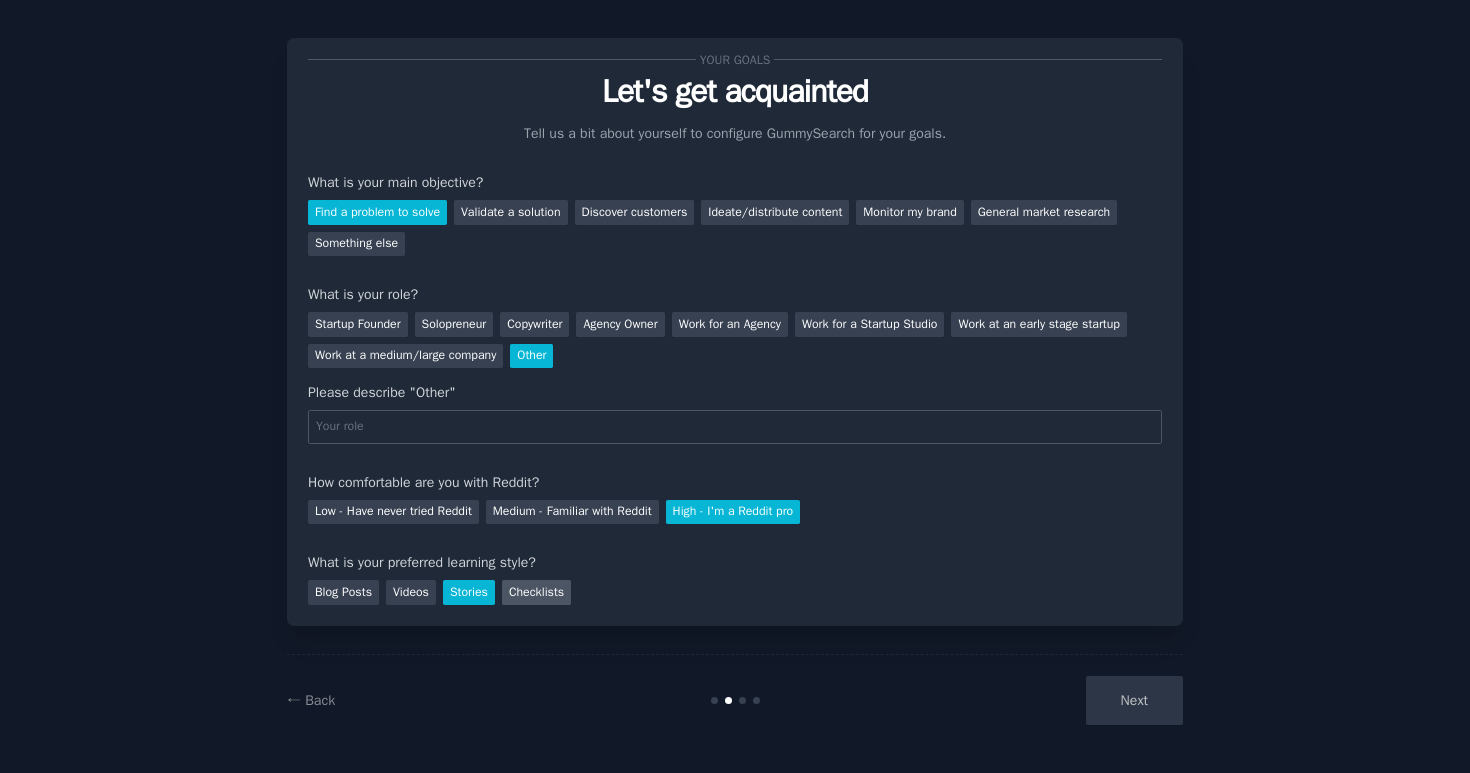 click on "Checklists" at bounding box center (536, 592) 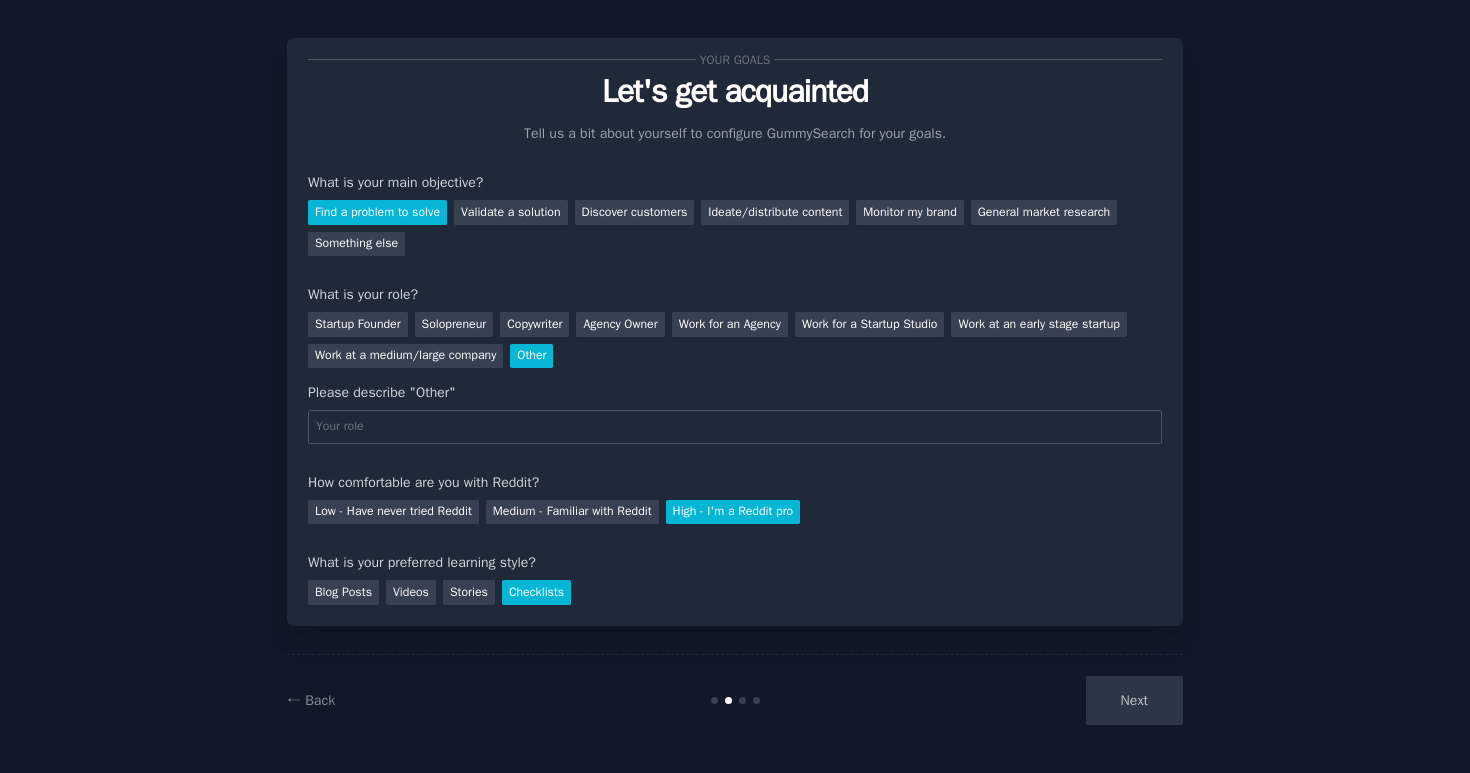 click on "Blog Posts Videos Stories Checklists" at bounding box center [735, 589] 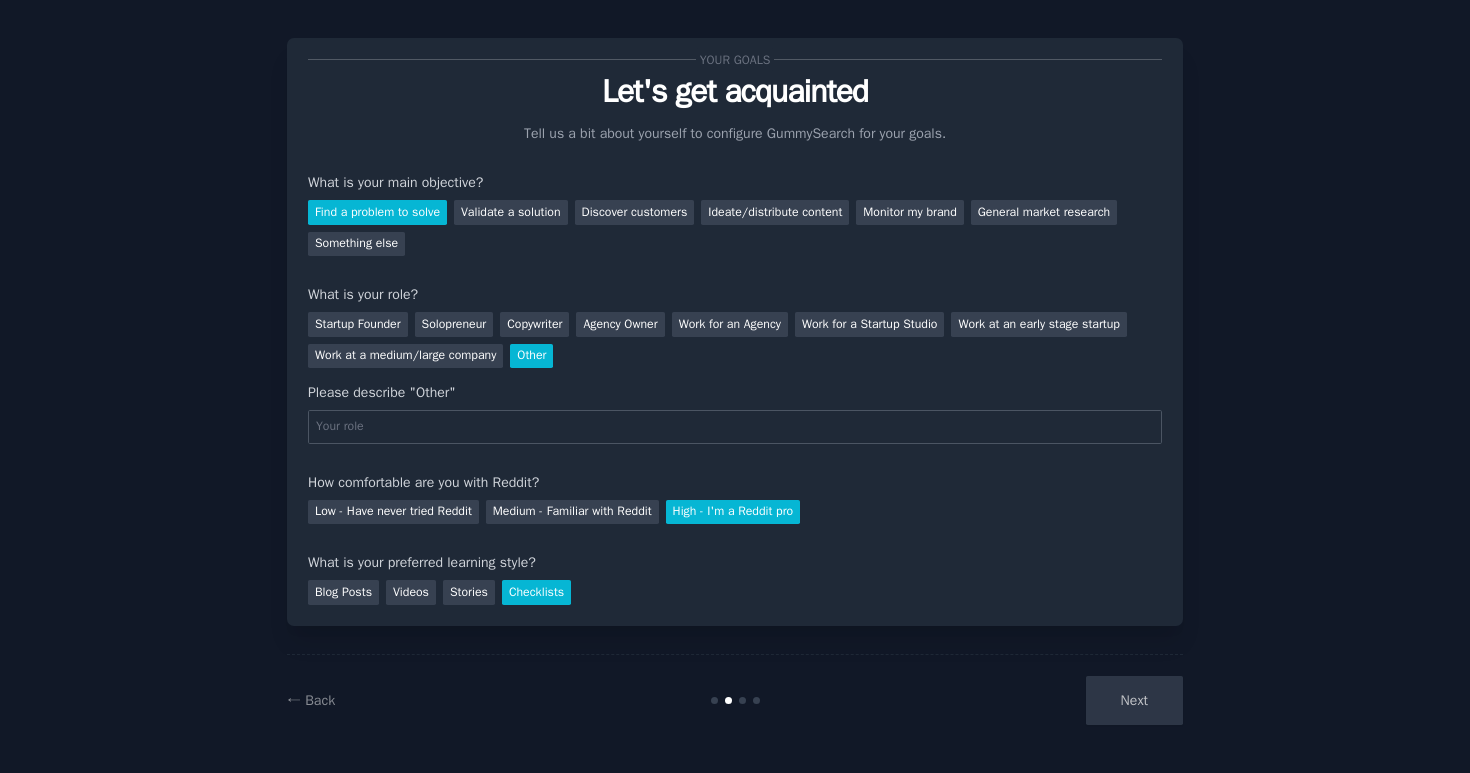 click on "What is your preferred learning style?" at bounding box center (735, 562) 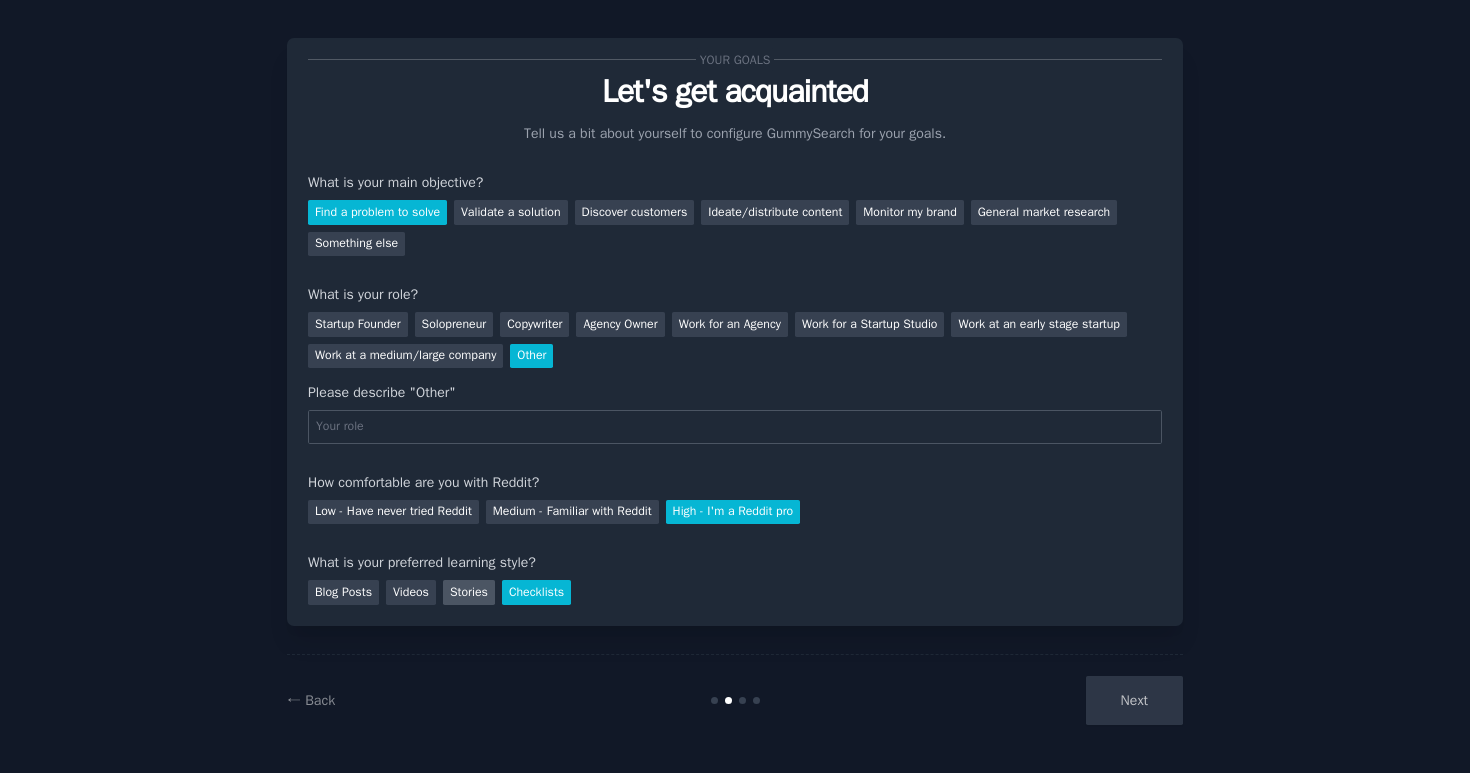 click on "Stories" at bounding box center [469, 592] 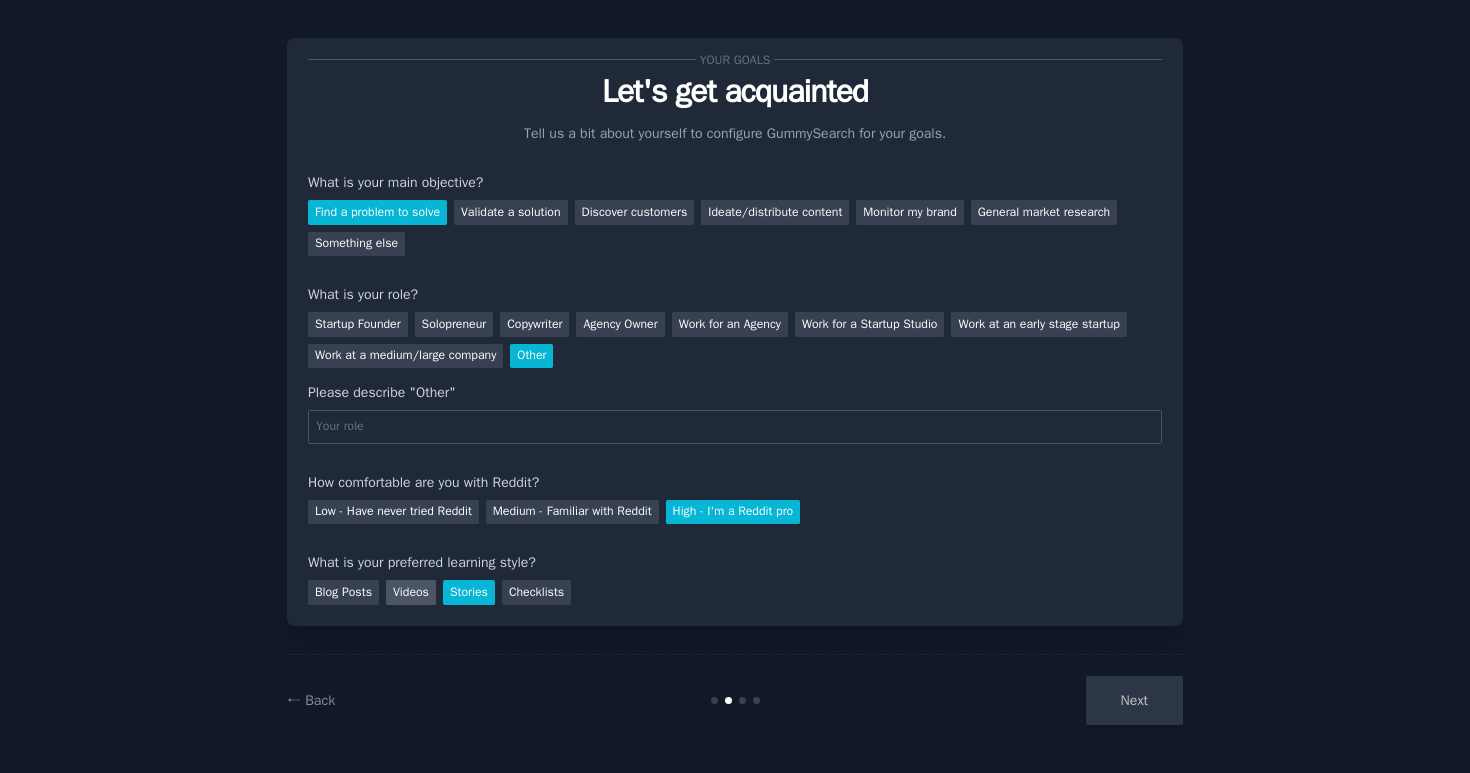 click on "Videos" at bounding box center [411, 592] 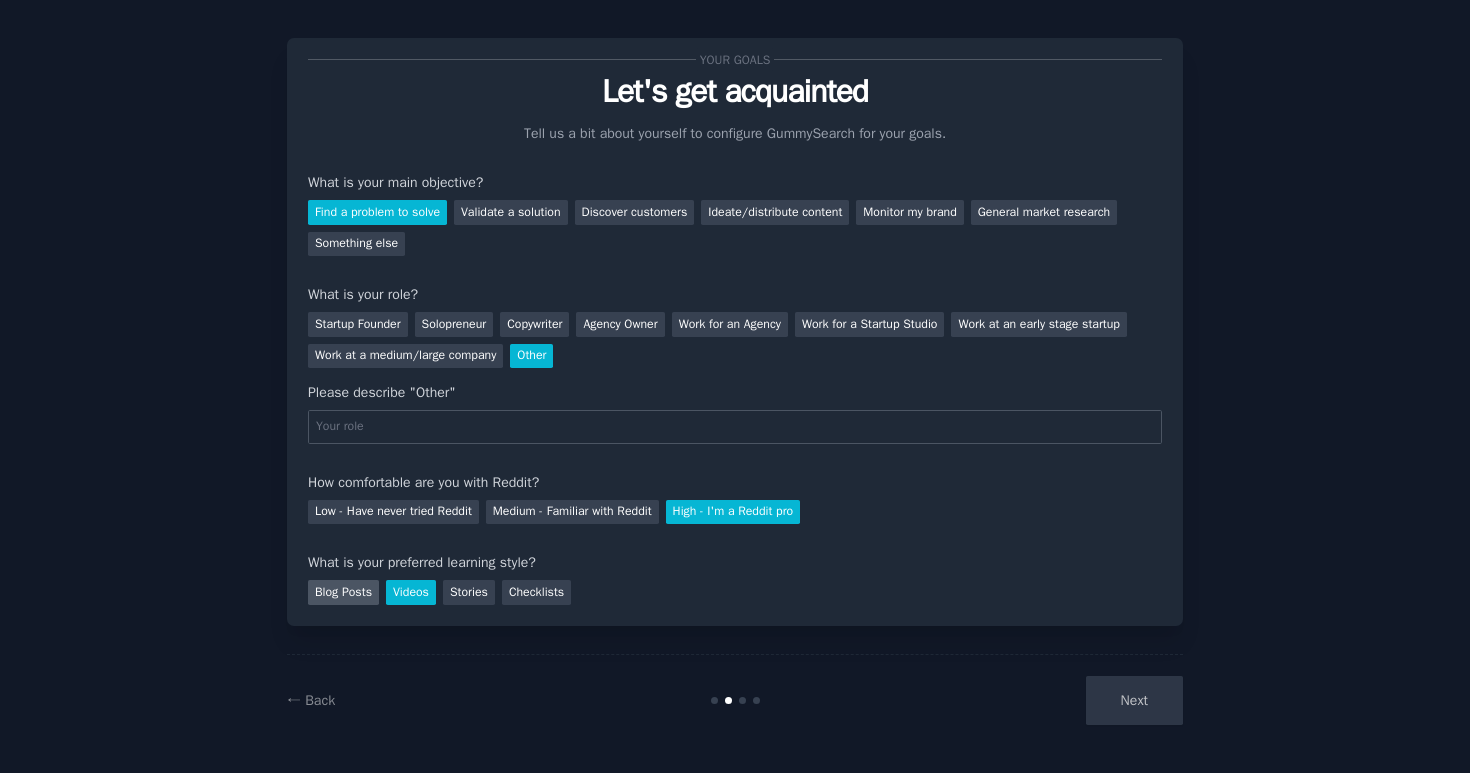 click on "Blog Posts" at bounding box center (343, 592) 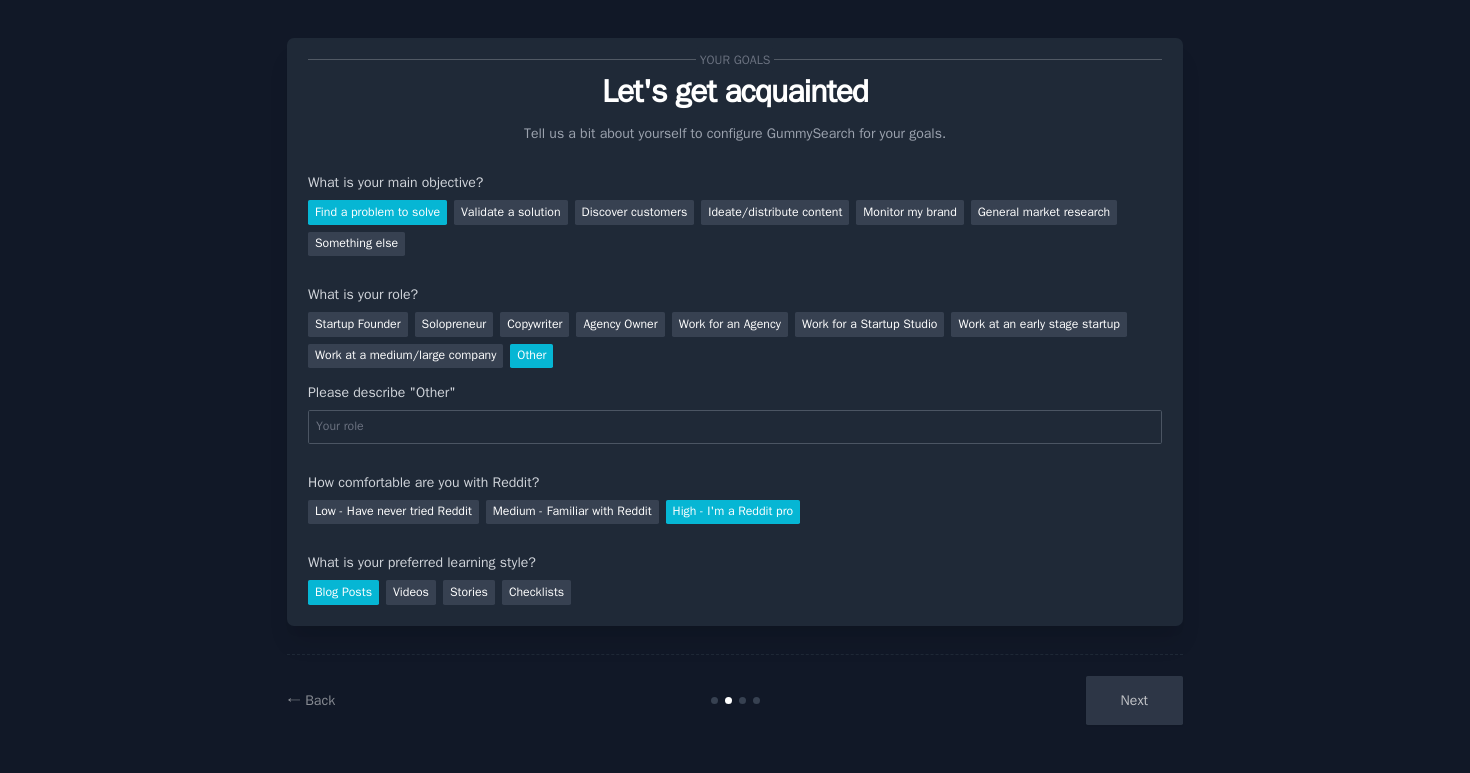 scroll, scrollTop: 0, scrollLeft: 0, axis: both 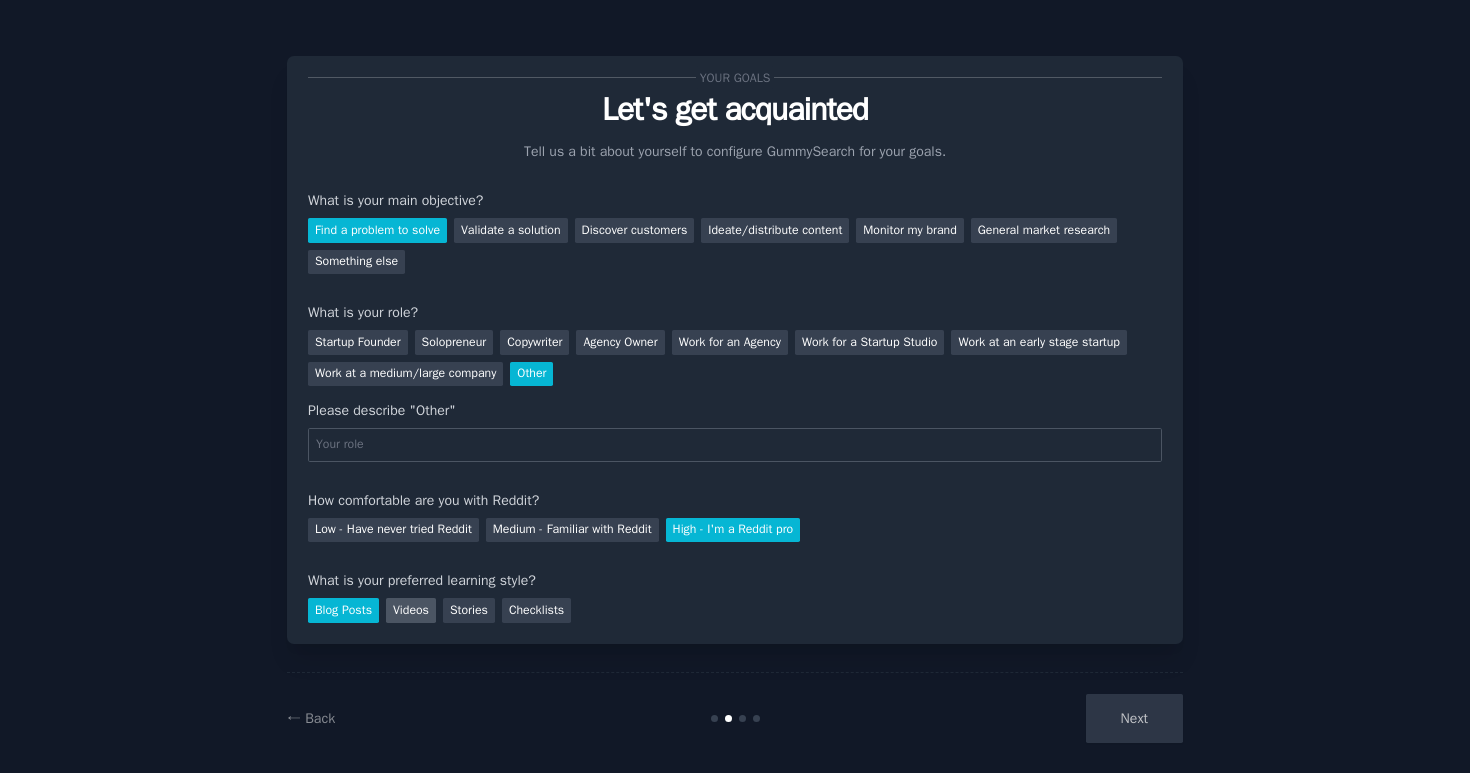 click on "Videos" at bounding box center [411, 610] 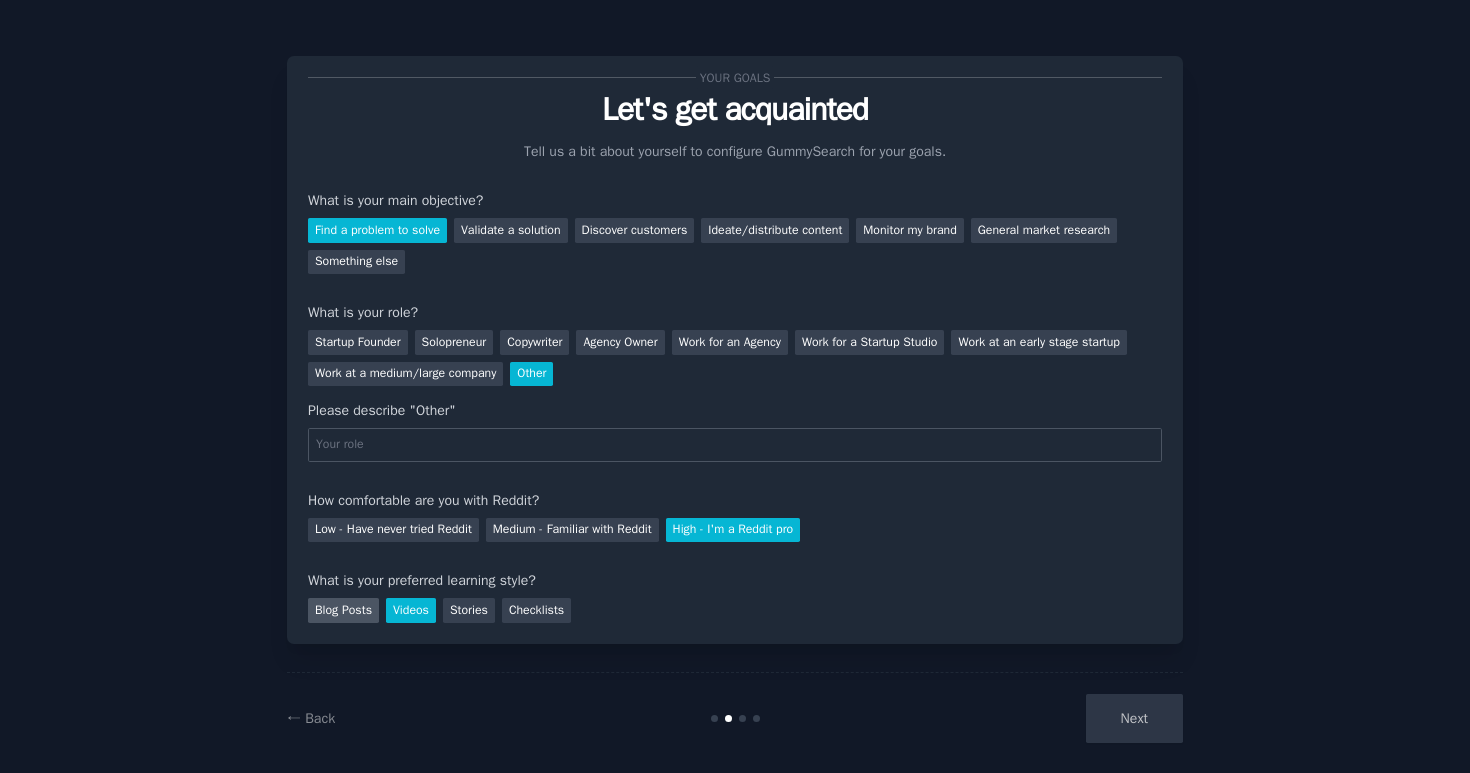 click on "Blog Posts" at bounding box center (343, 610) 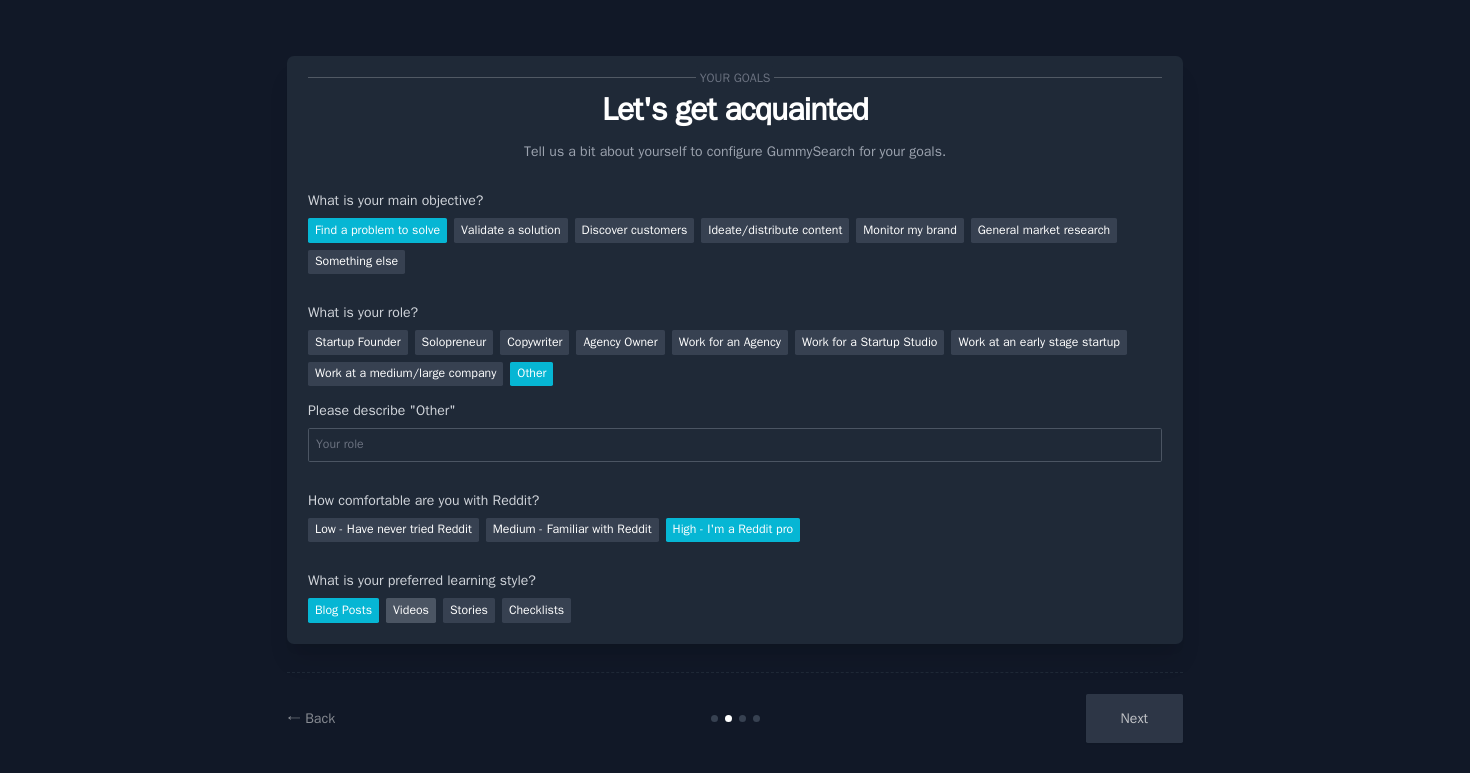 click on "Videos" at bounding box center (411, 610) 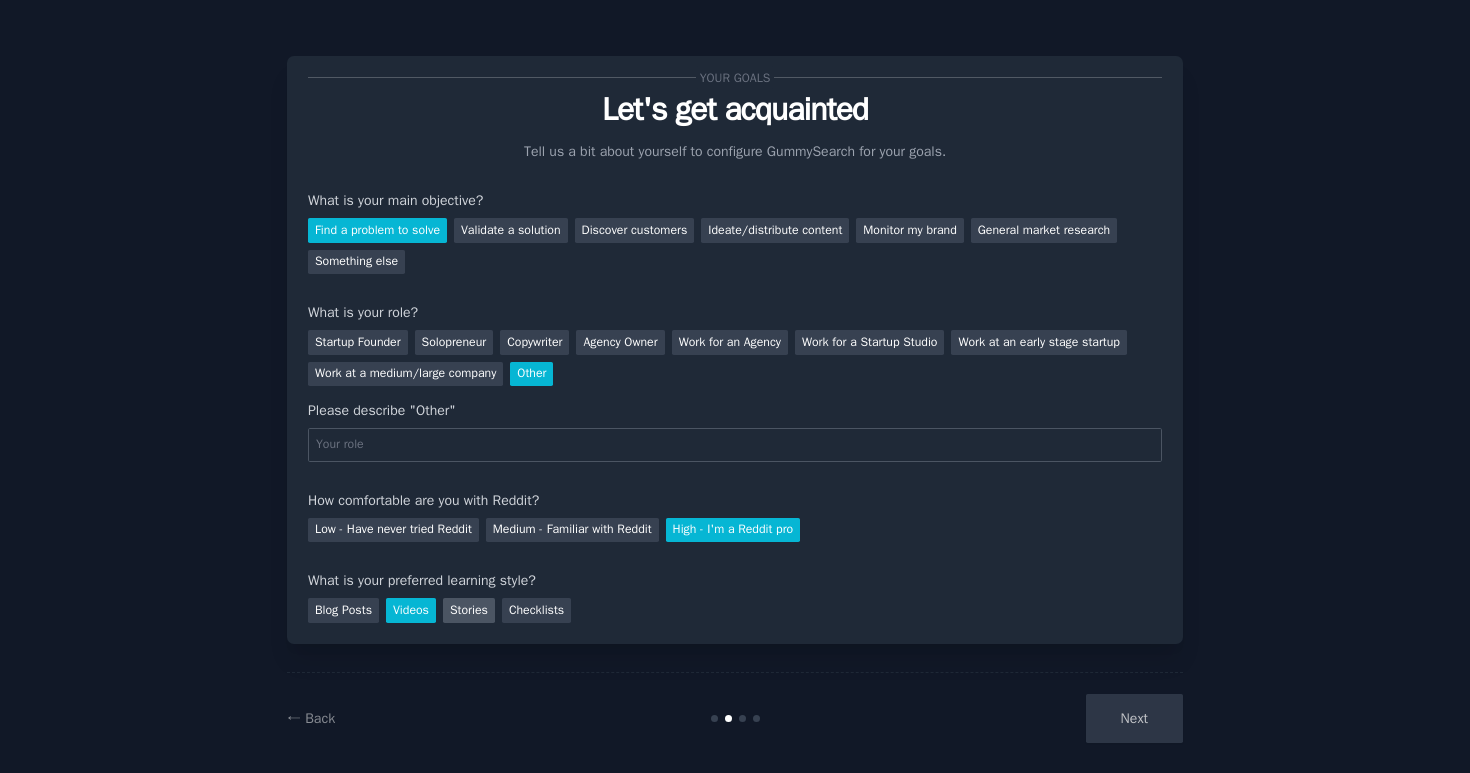 click on "Stories" at bounding box center (469, 610) 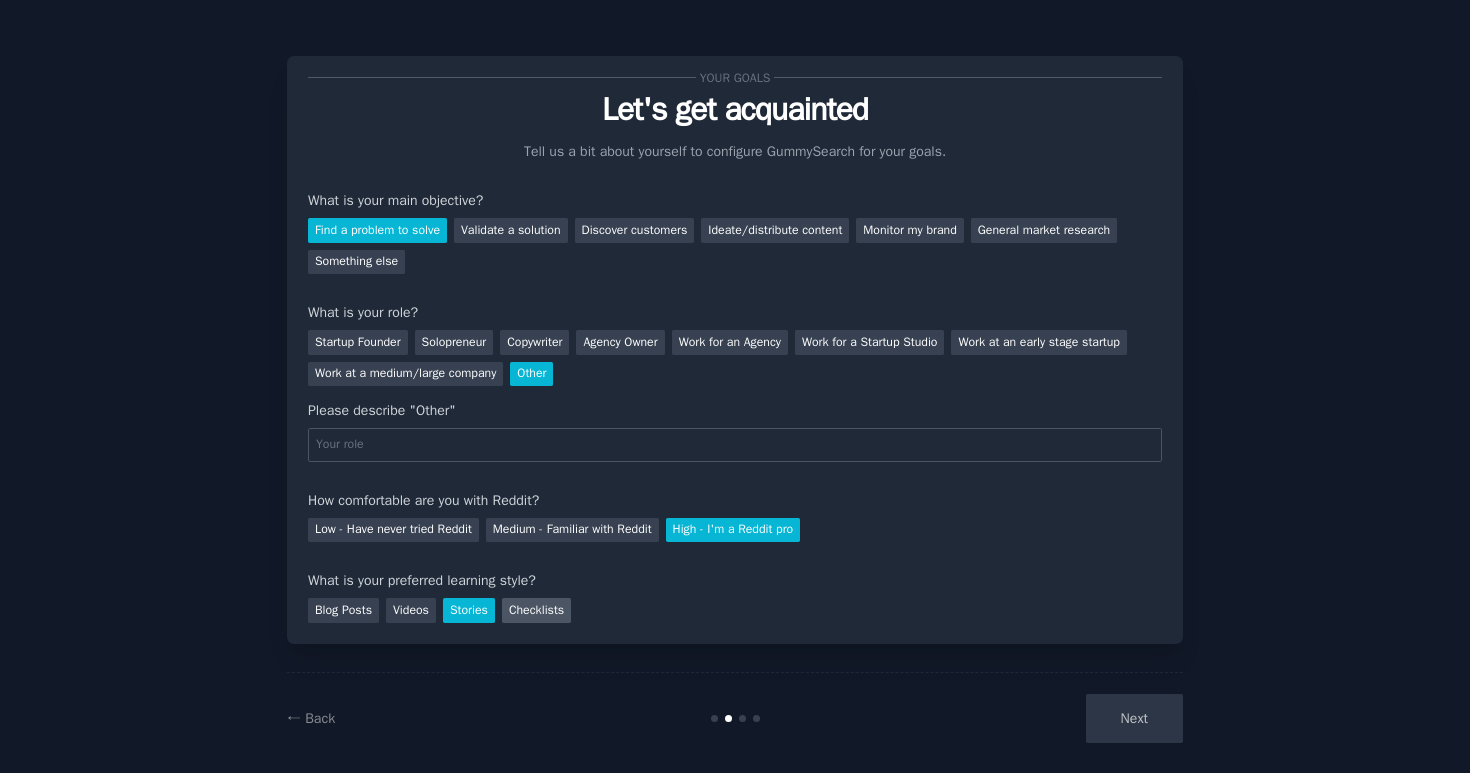 click on "Checklists" at bounding box center [536, 610] 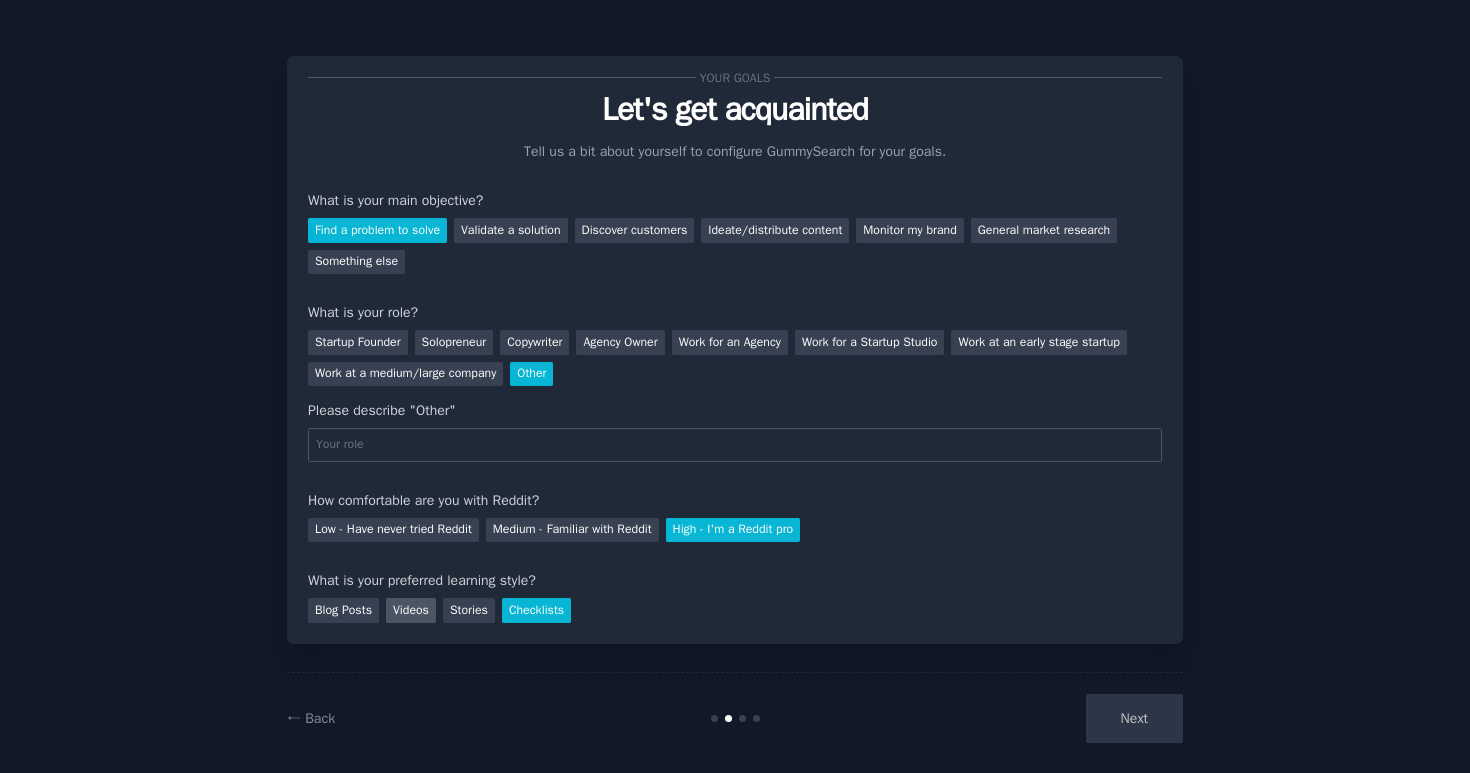 click on "Videos" at bounding box center [411, 610] 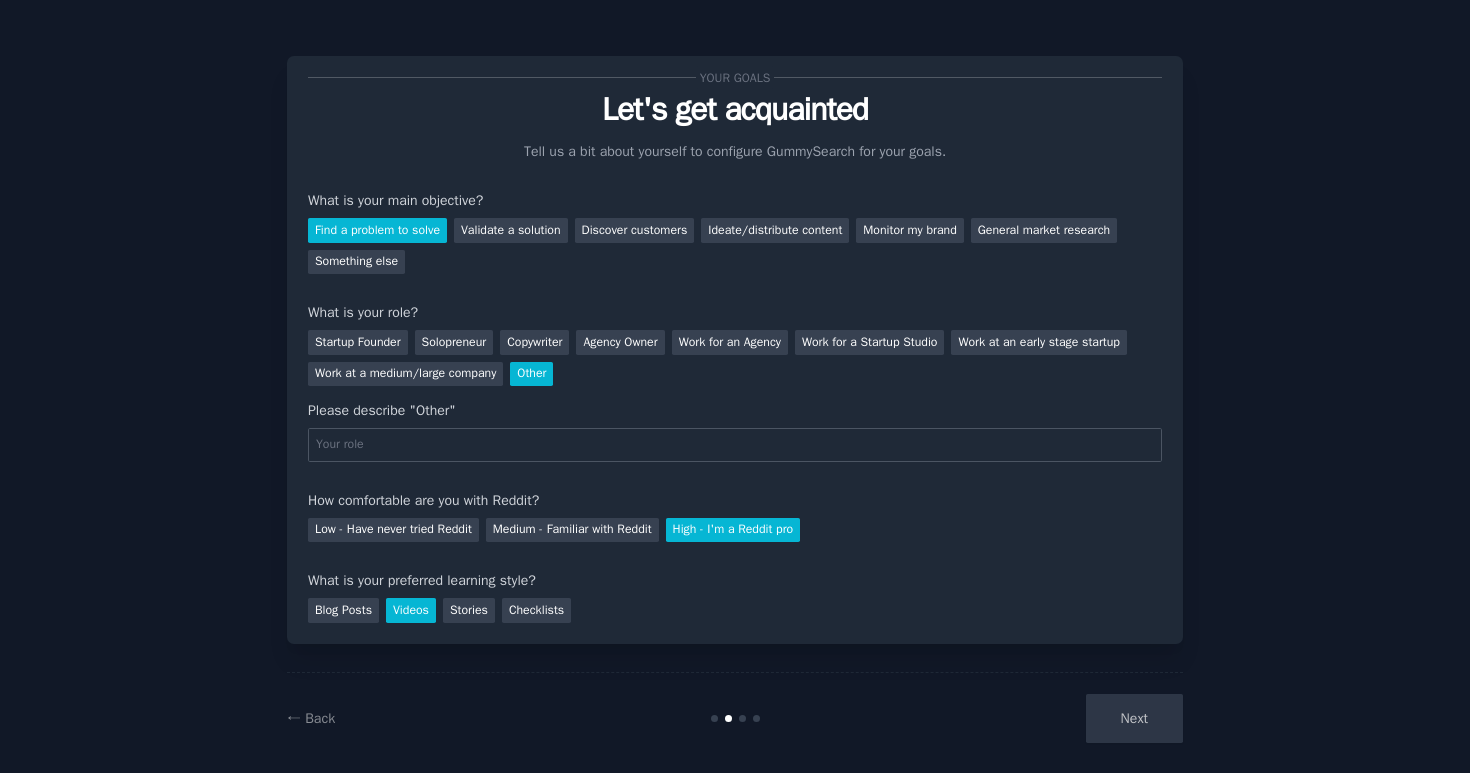 scroll, scrollTop: 18, scrollLeft: 0, axis: vertical 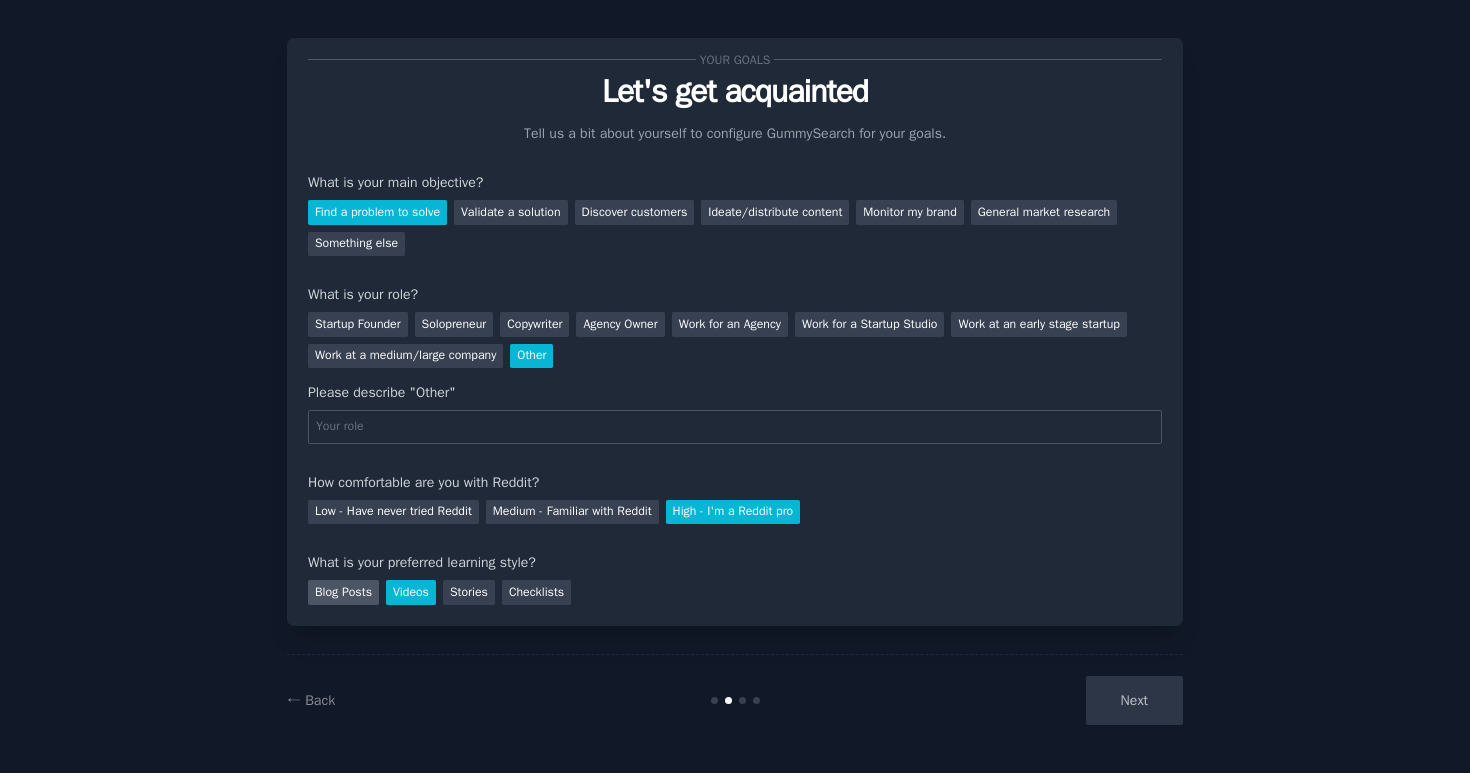 click on "Blog Posts" at bounding box center (343, 592) 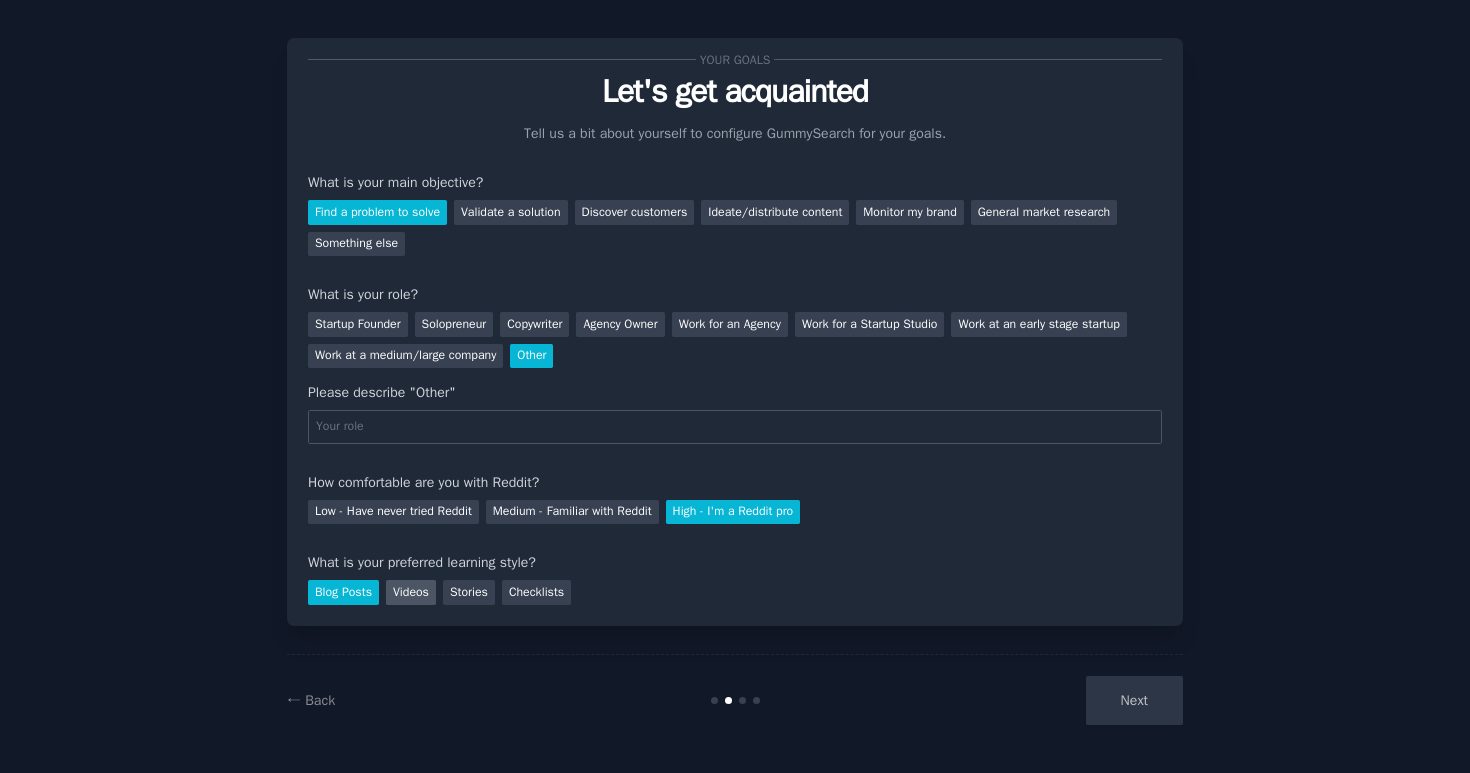 scroll, scrollTop: 18, scrollLeft: 0, axis: vertical 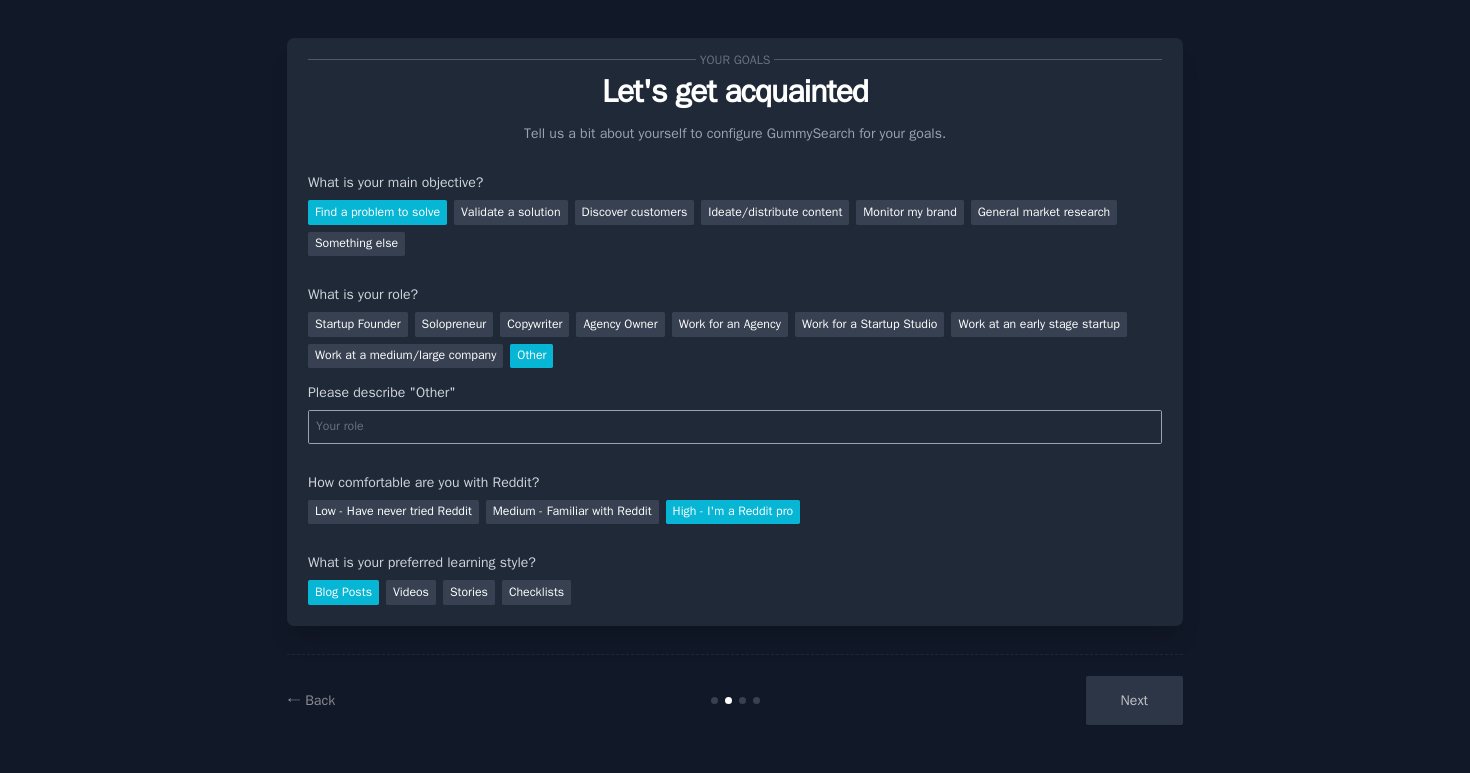 click at bounding box center [735, 427] 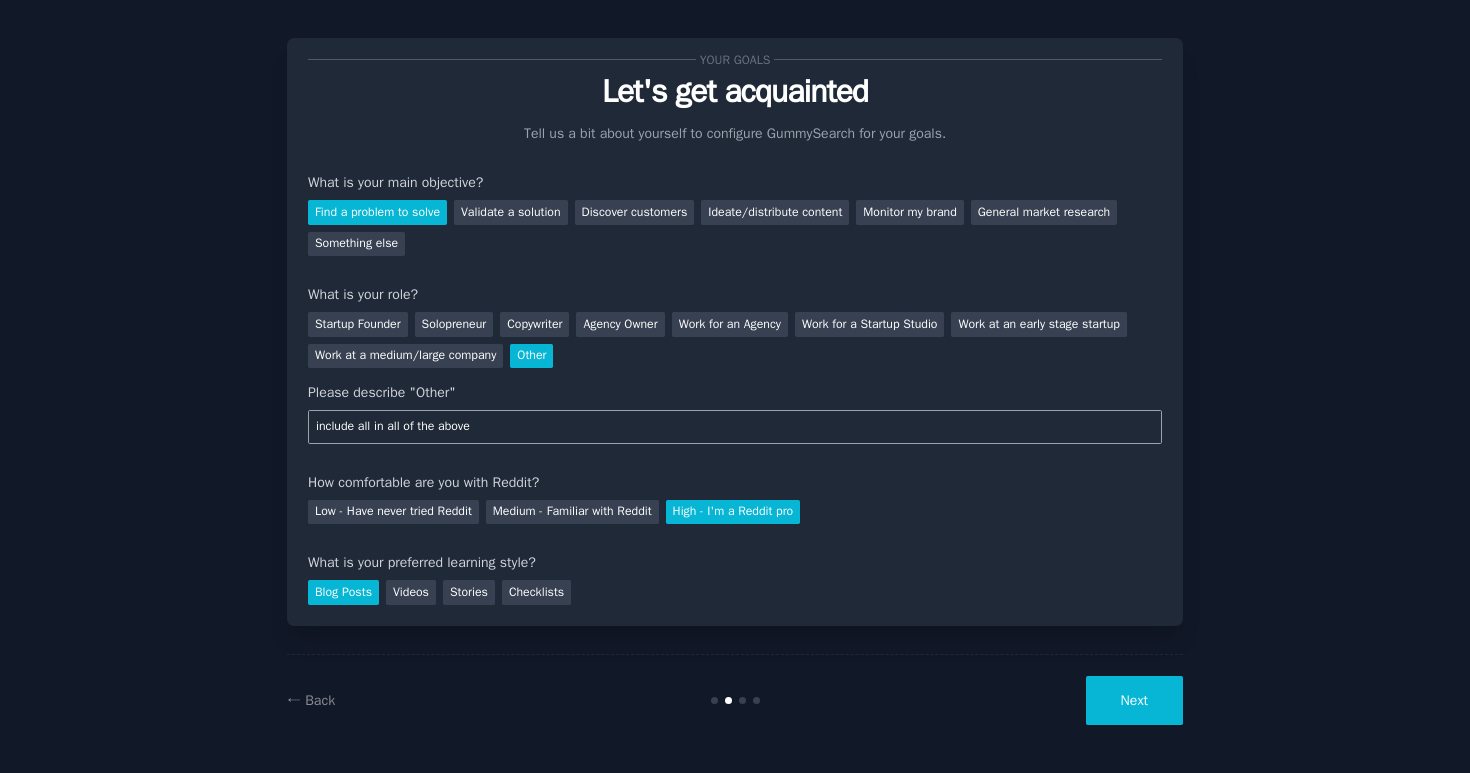 type on "include all in all of the above" 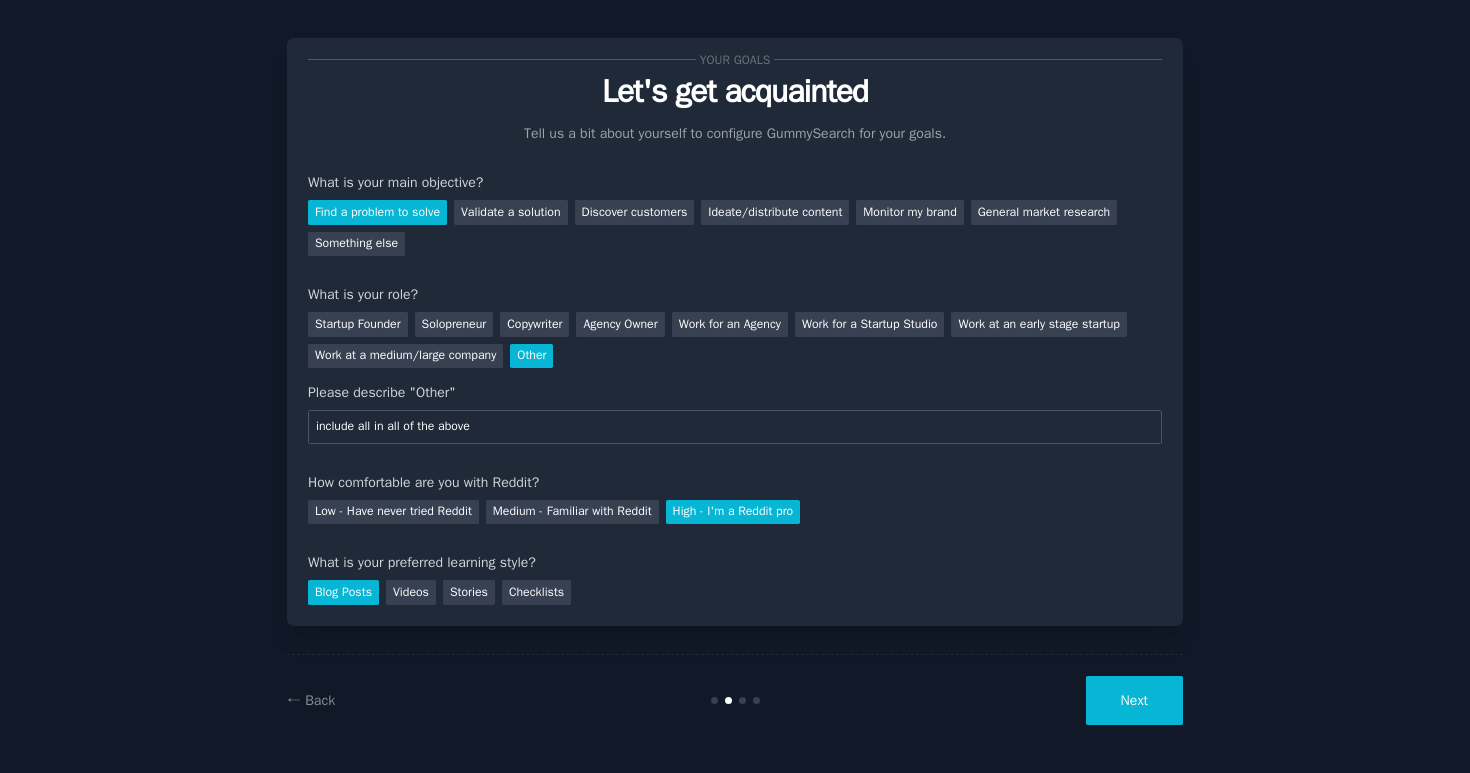 click on "Next" at bounding box center [1134, 700] 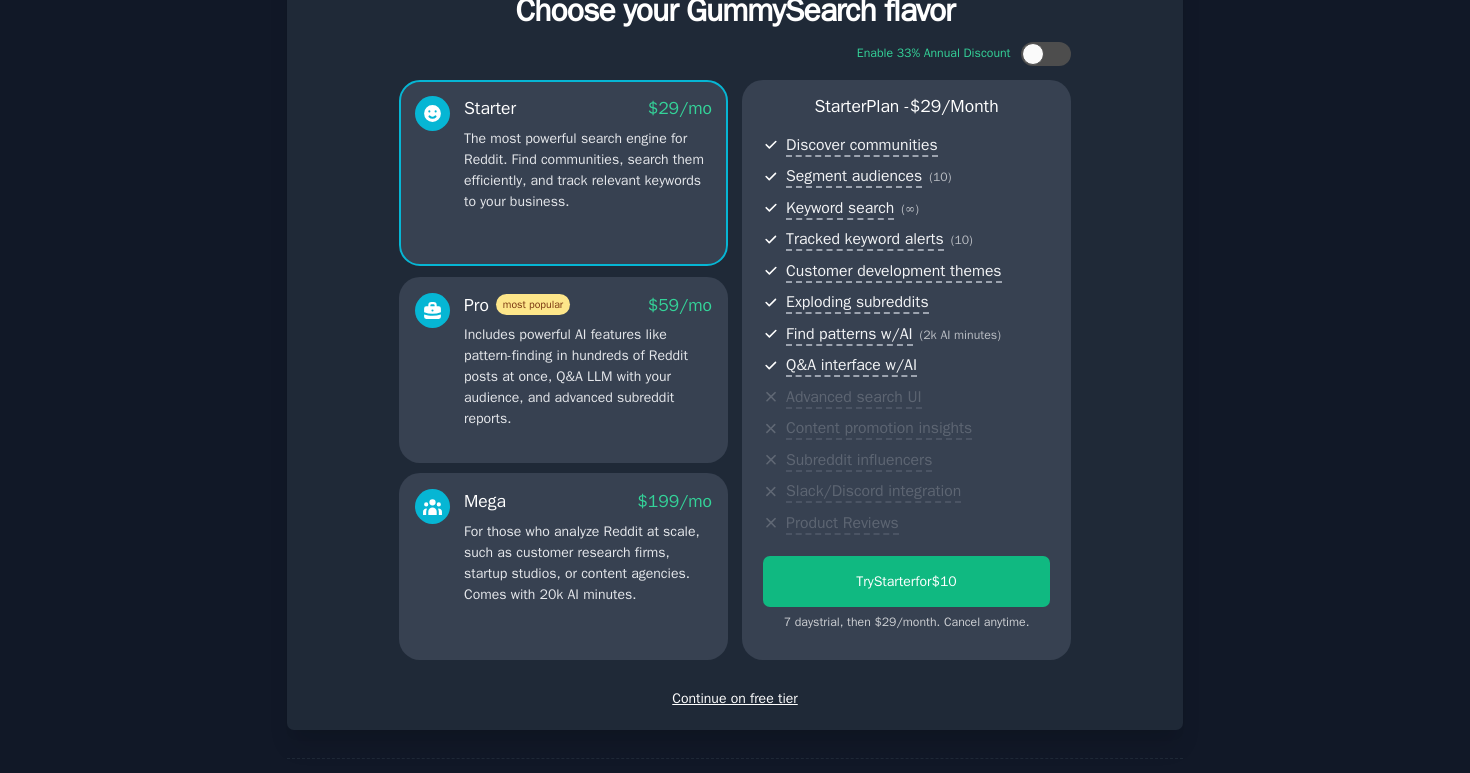 scroll, scrollTop: 175, scrollLeft: 0, axis: vertical 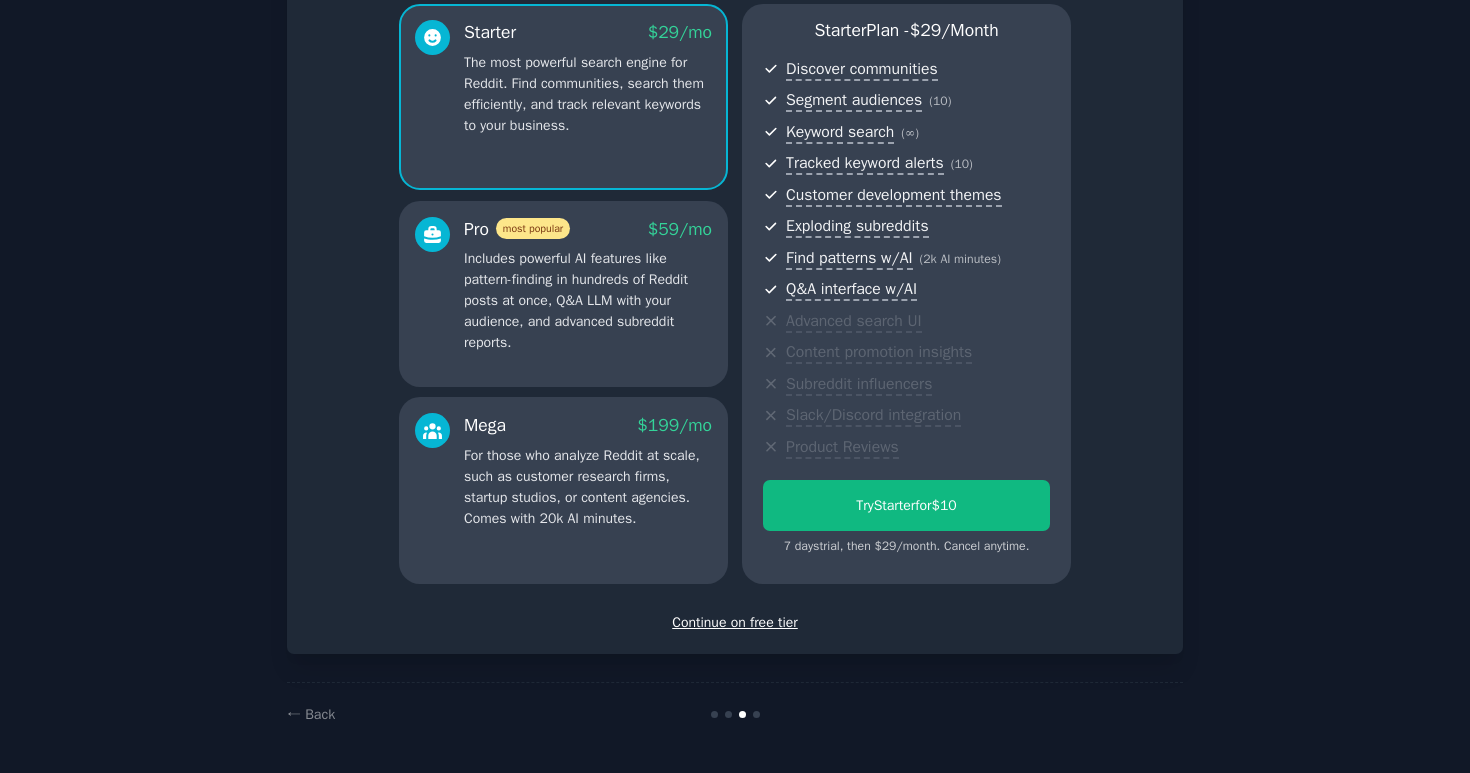 click on "Continue on free tier" at bounding box center [735, 622] 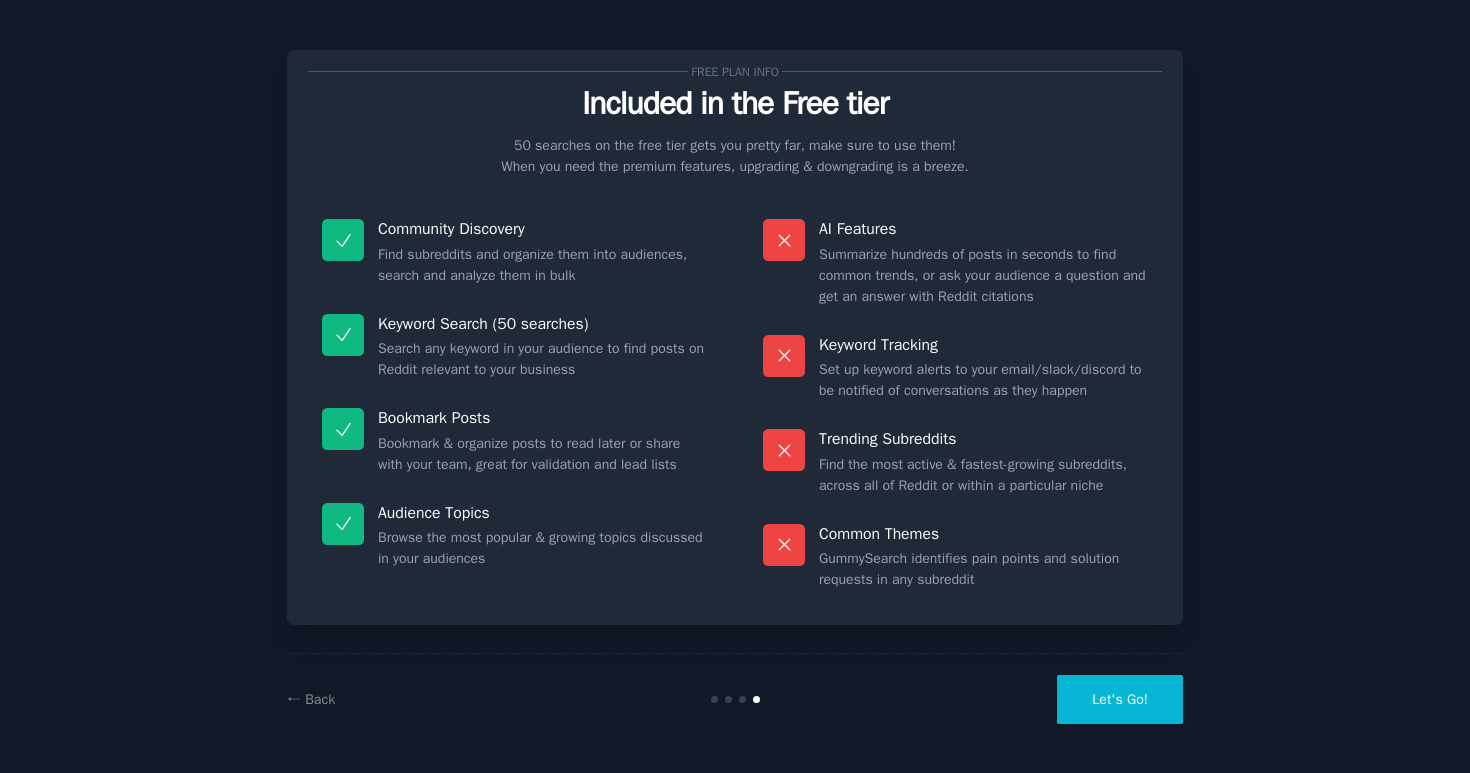 click on "Let's Go!" at bounding box center (1120, 699) 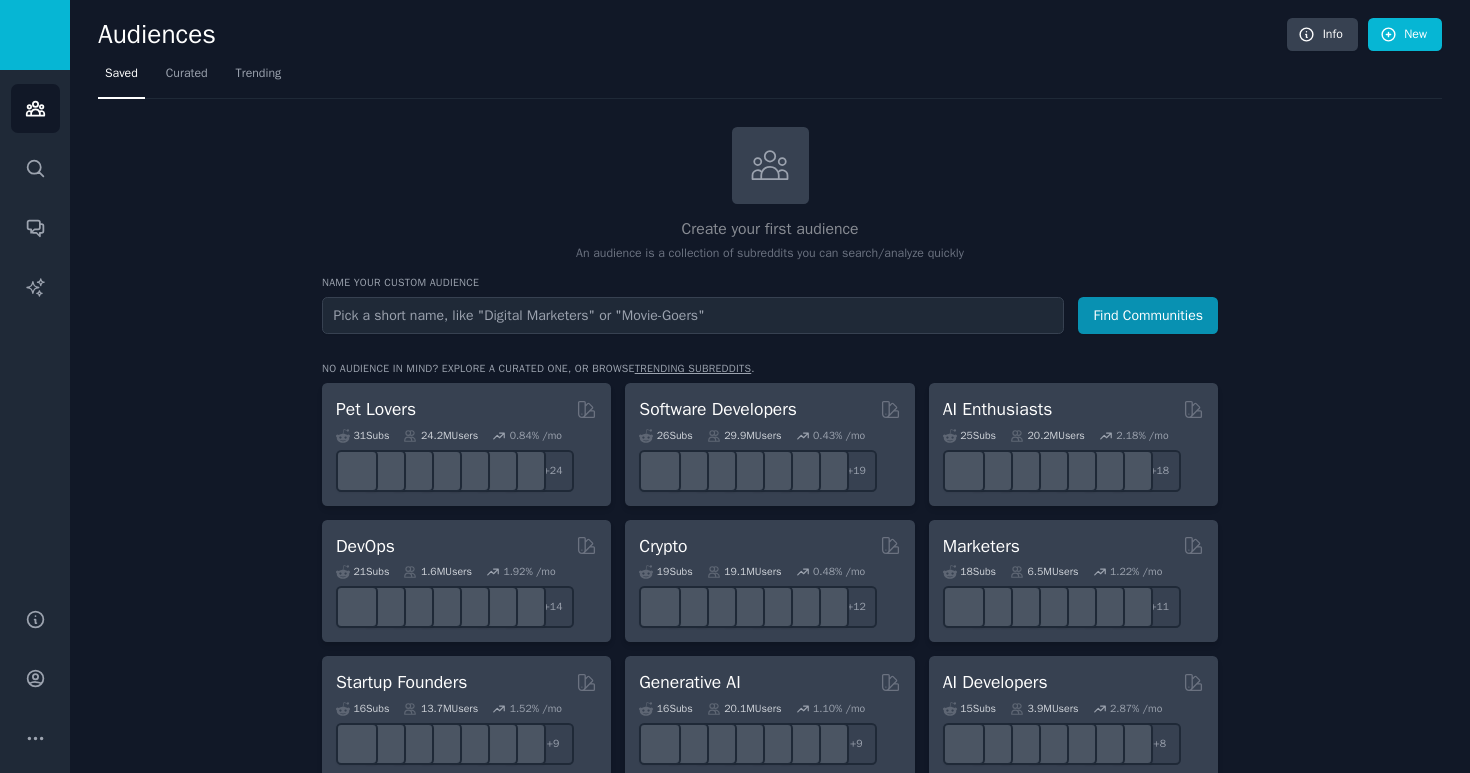 click at bounding box center [693, 315] 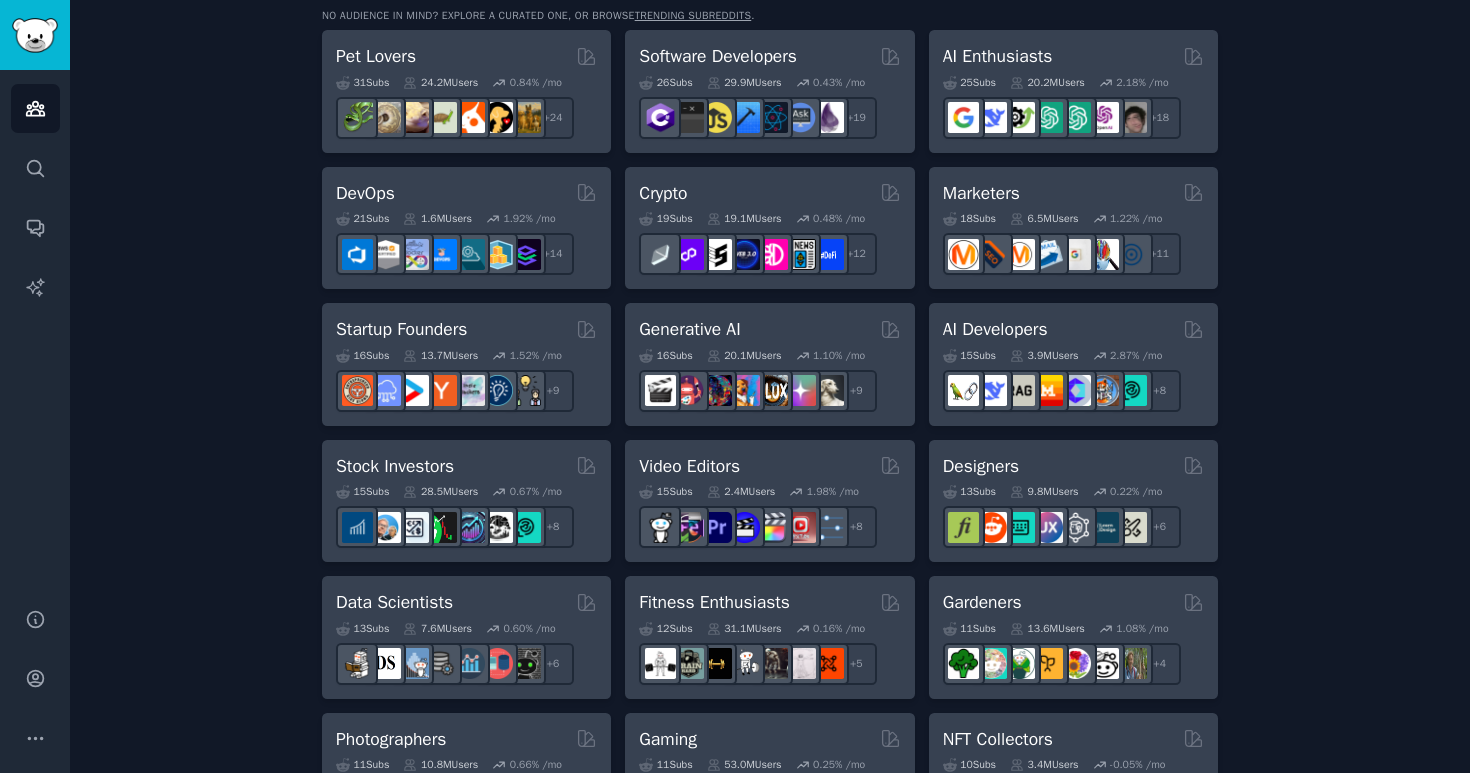 scroll, scrollTop: 0, scrollLeft: 0, axis: both 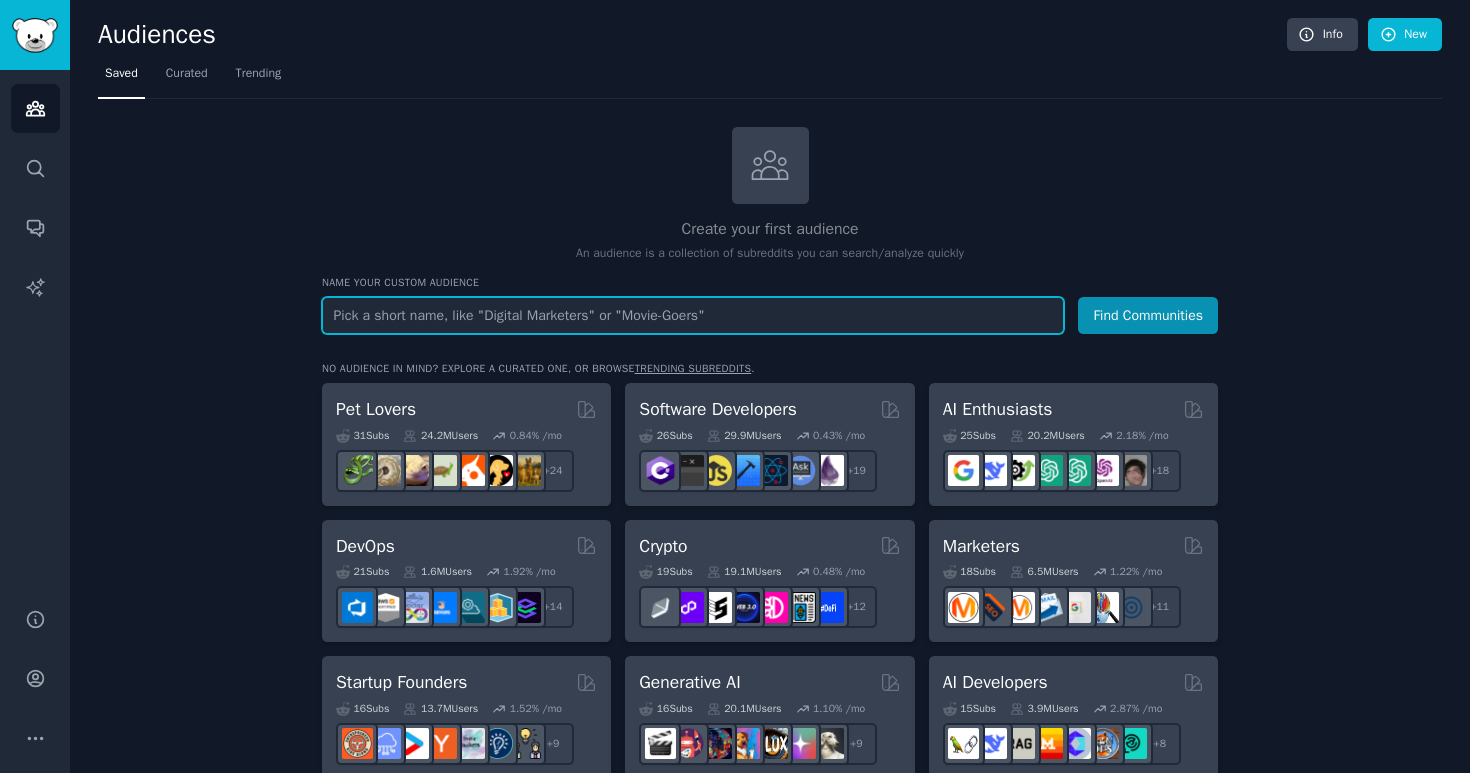 click at bounding box center [693, 315] 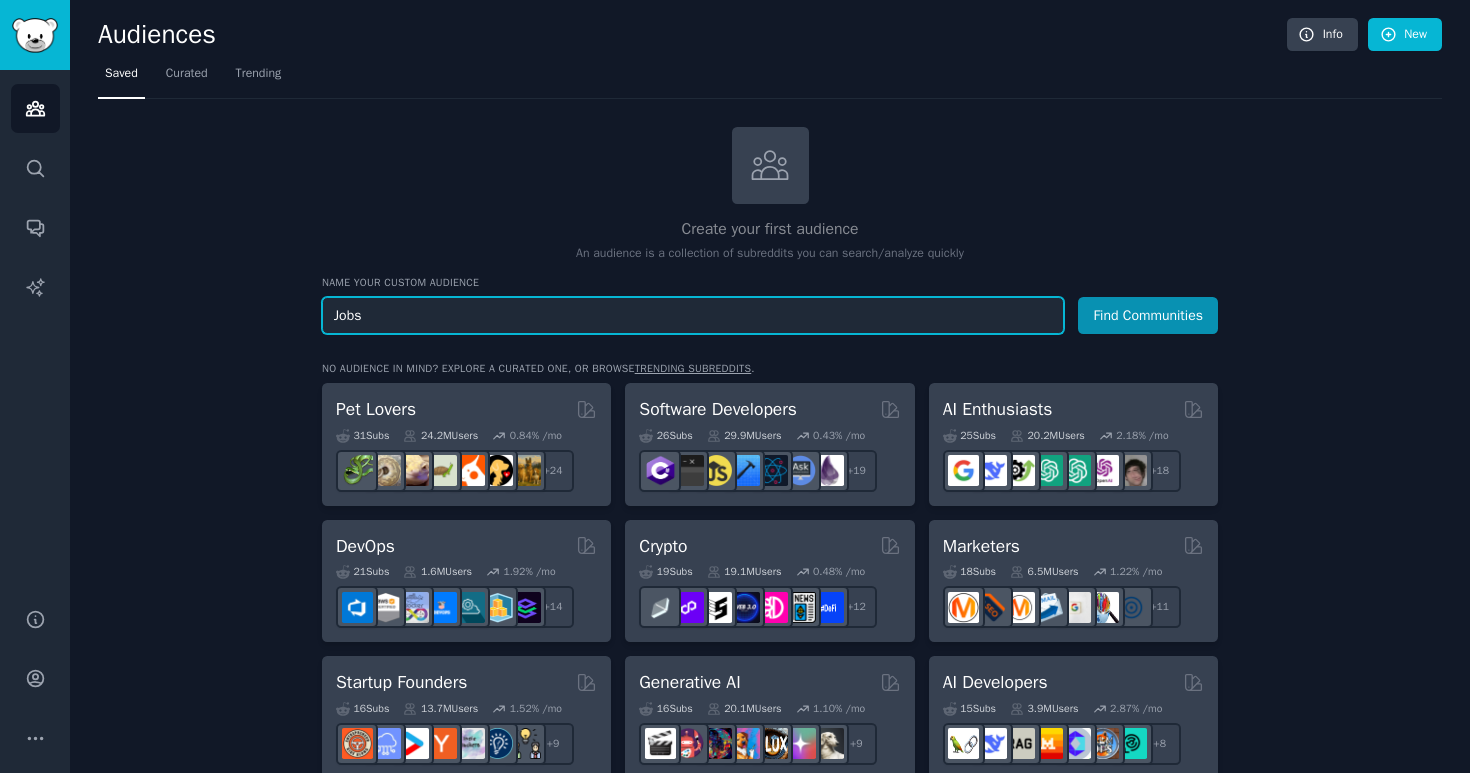 type on "Jobs" 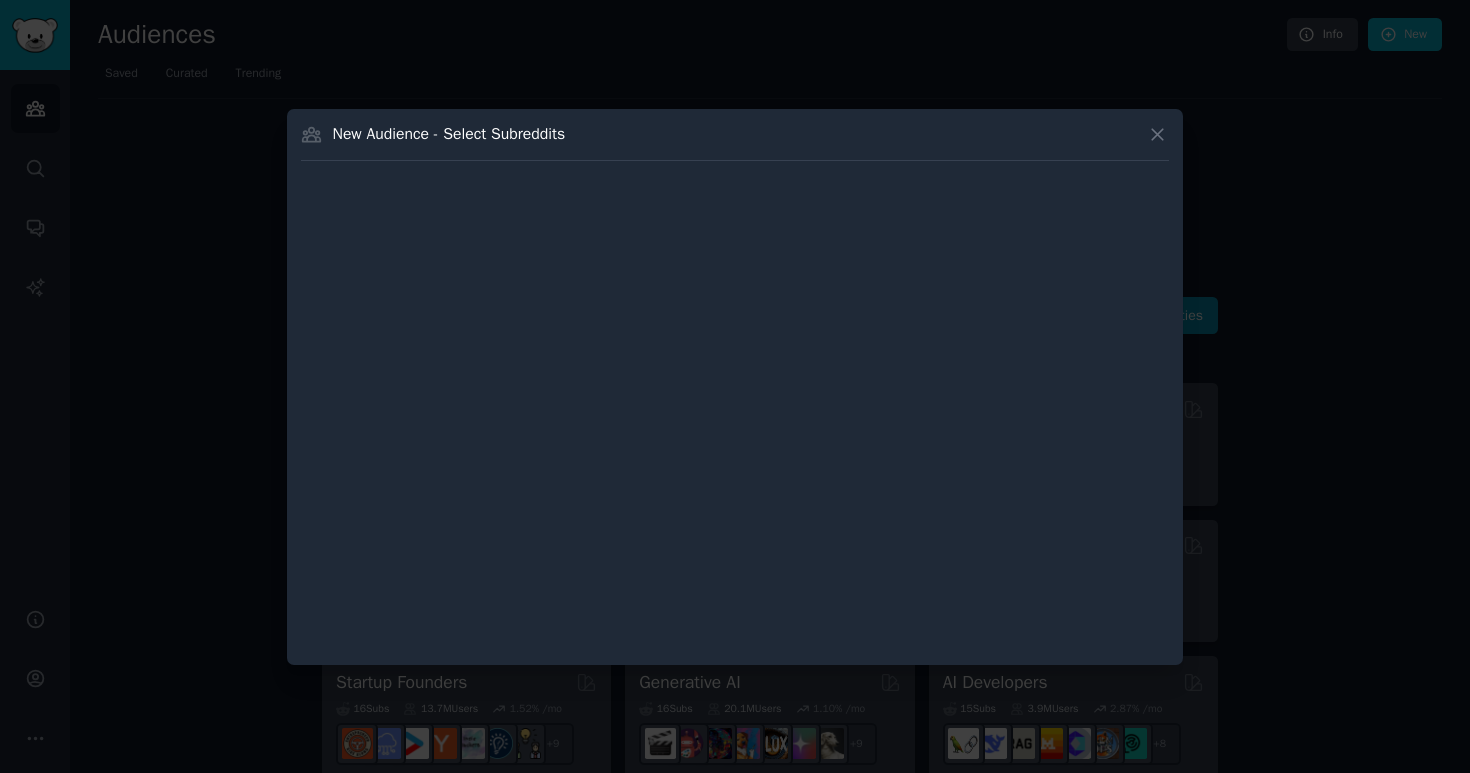type 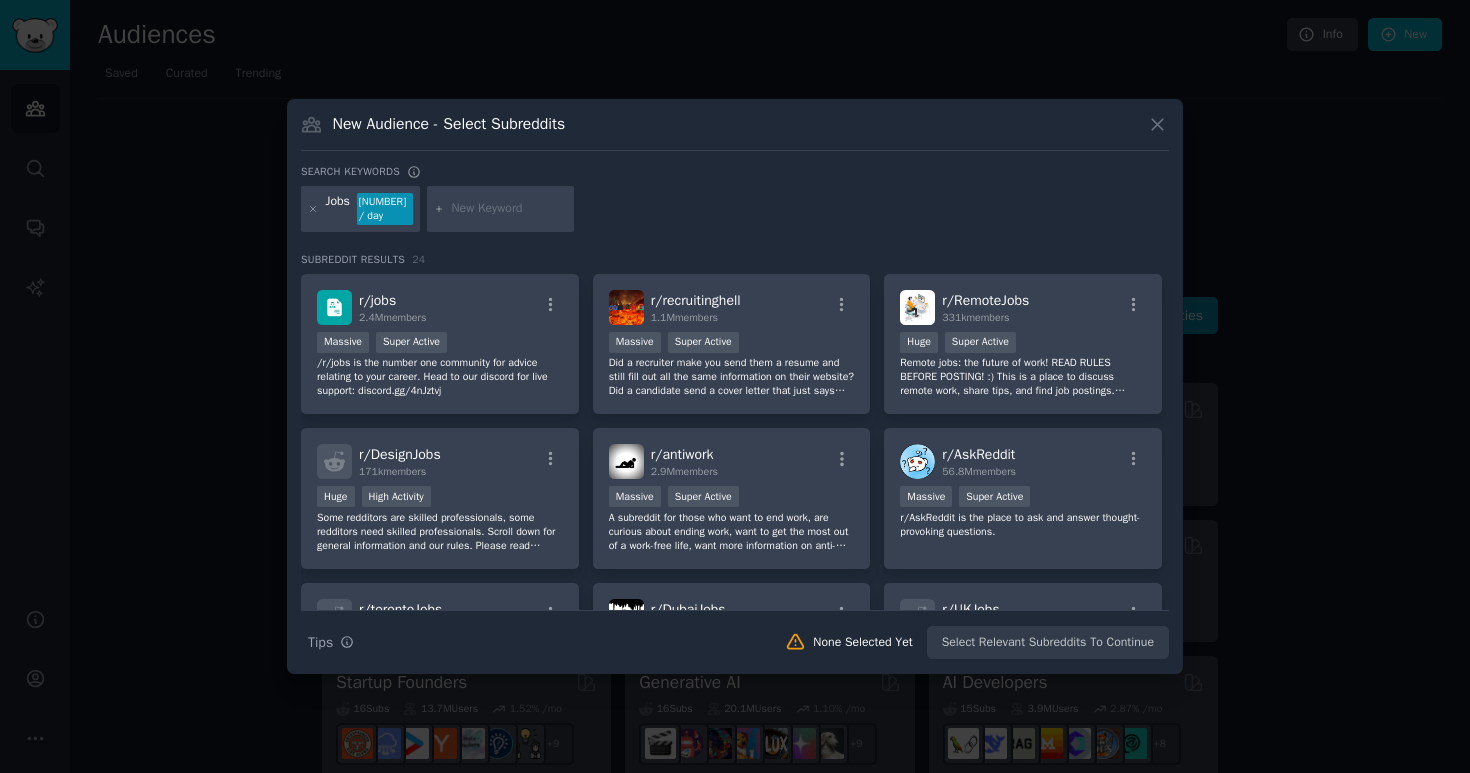 click 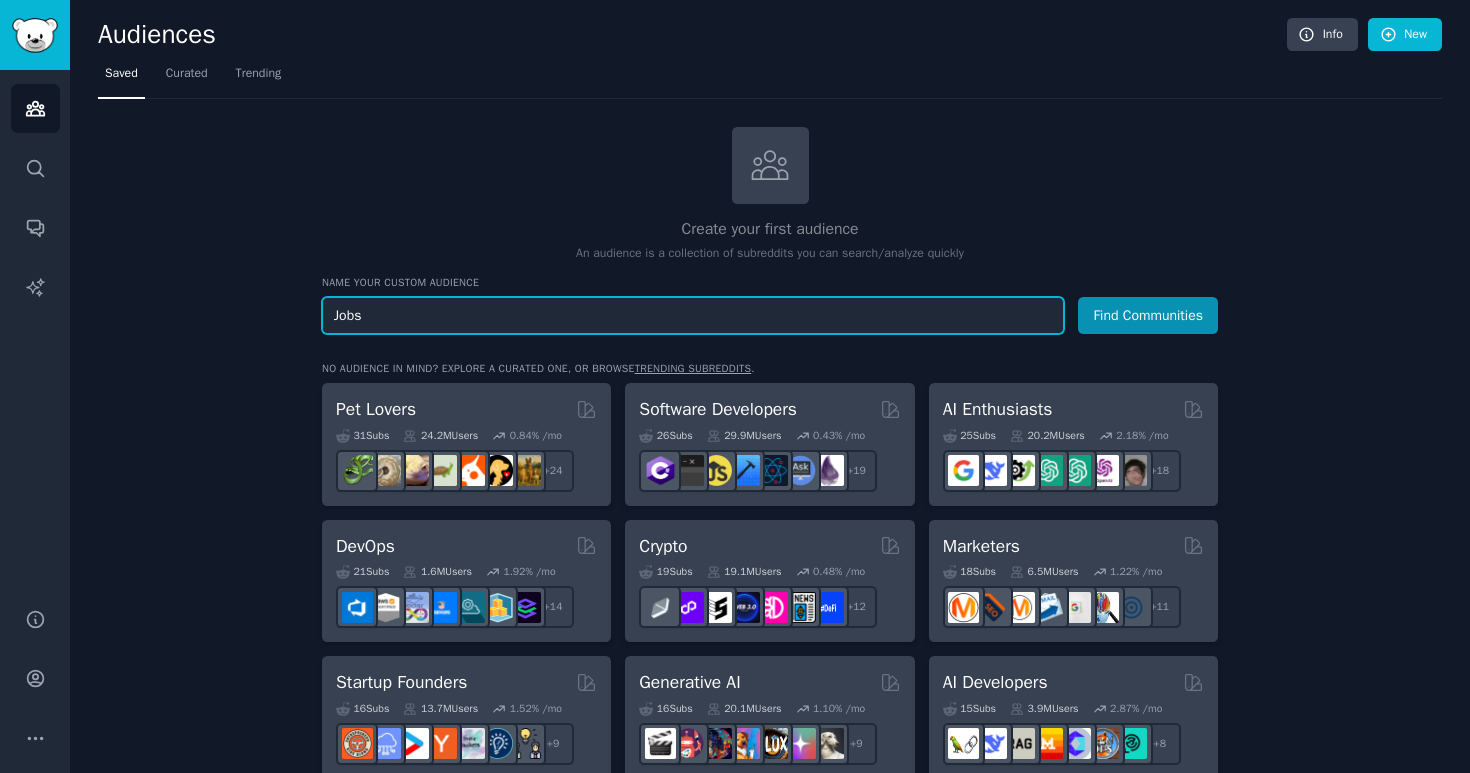 click on "Jobs" at bounding box center [693, 315] 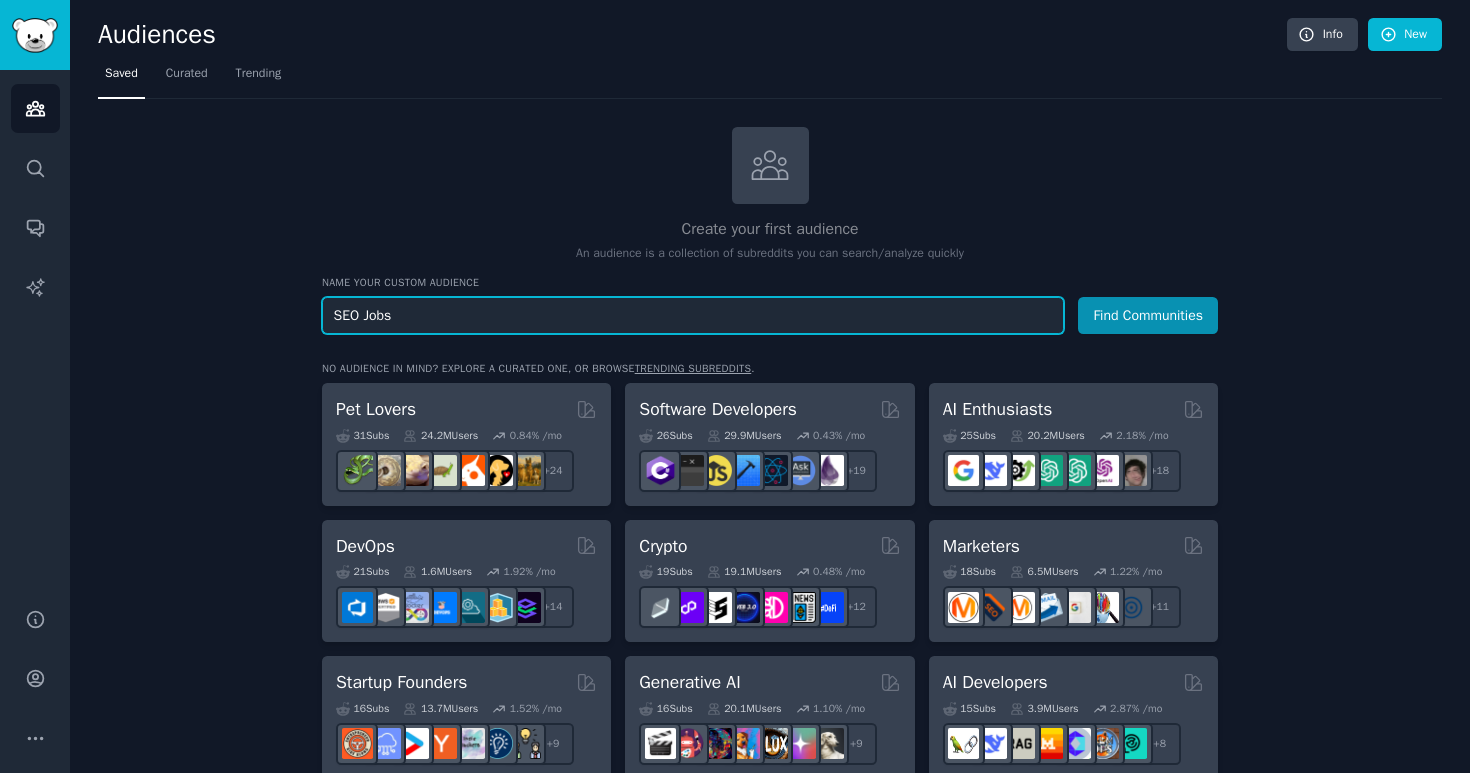 type on "SEO Jobs" 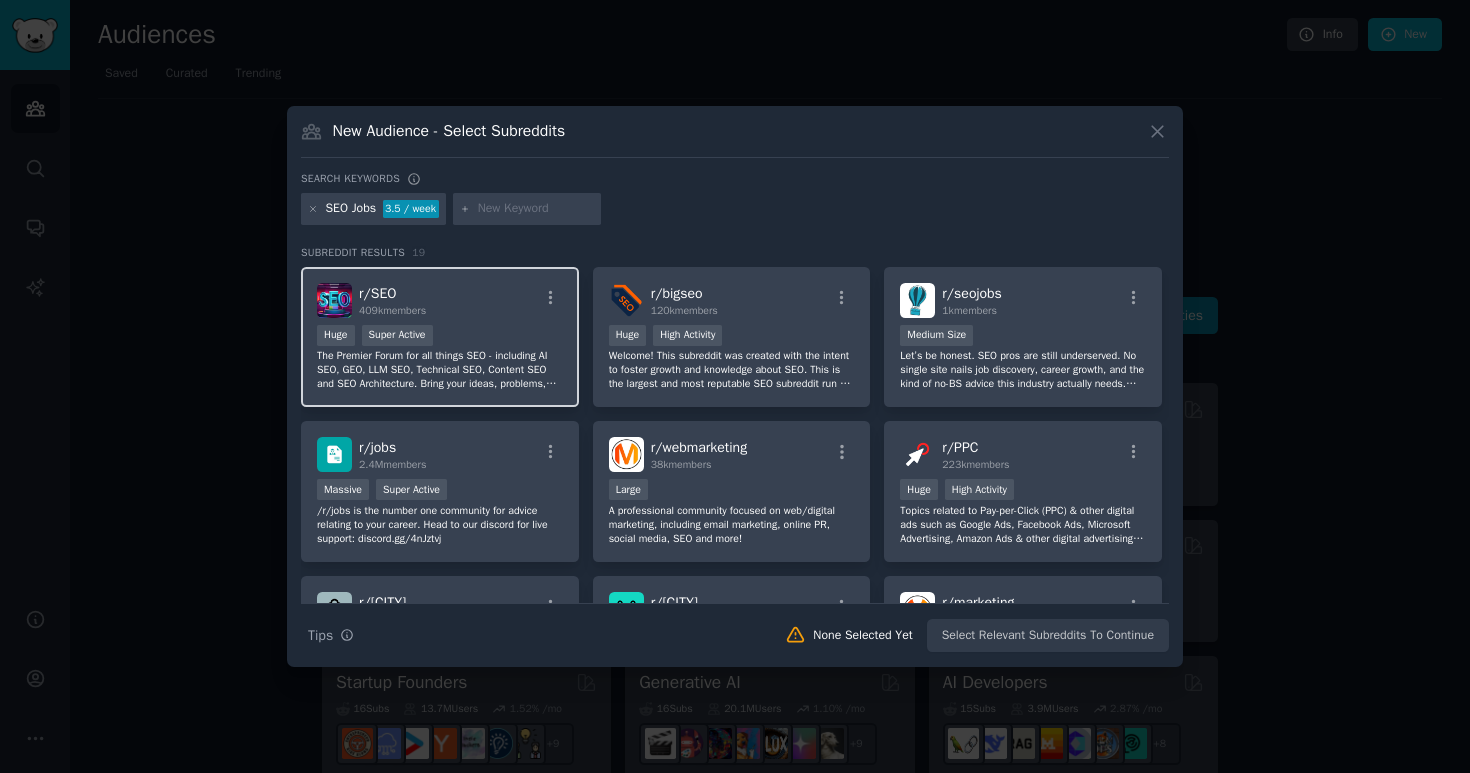 scroll, scrollTop: 16, scrollLeft: 0, axis: vertical 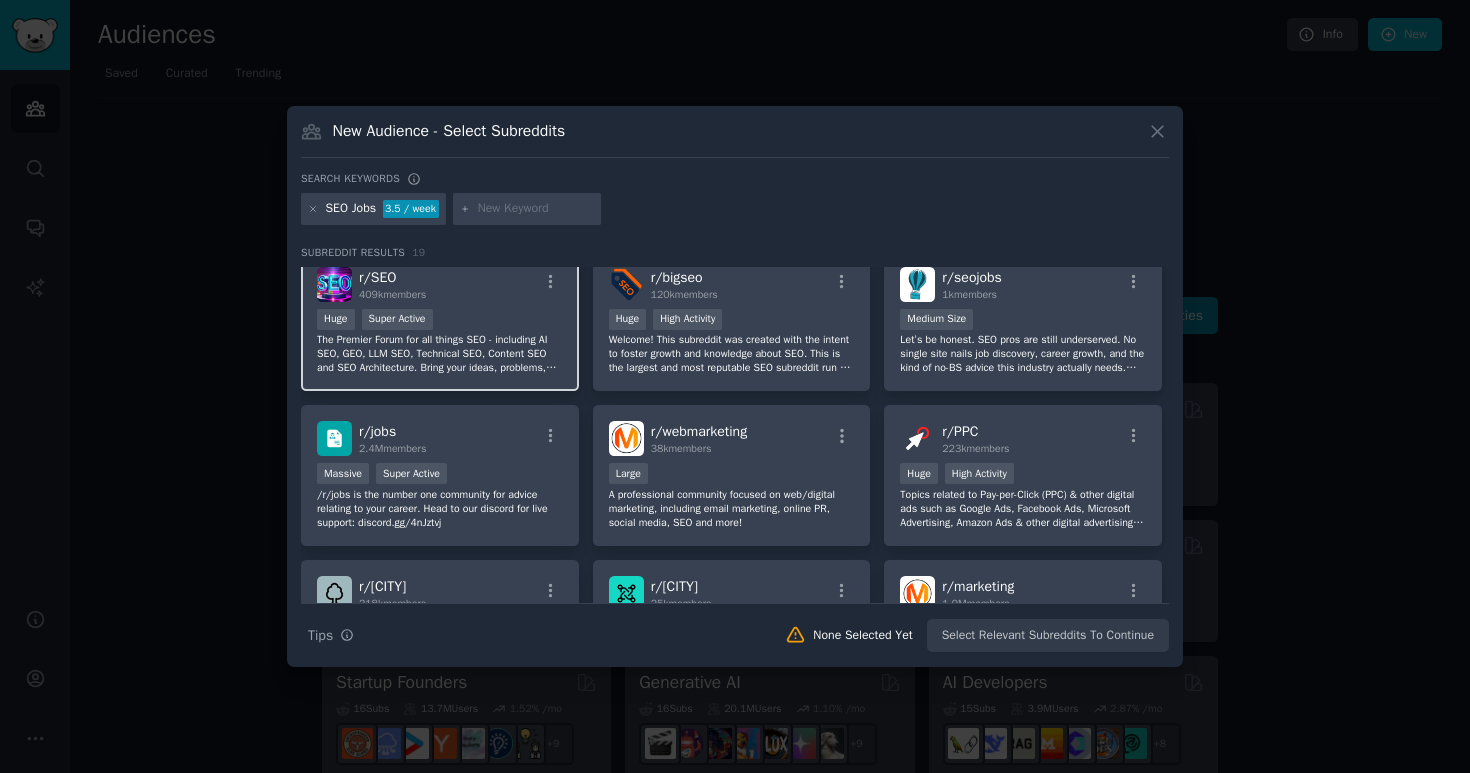 click on "The Premier Forum for all things SEO - including AI SEO, GEO, LLM SEO, Technical SEO, Content SEO and SEO Architecture. Bring your ideas, problems, thoughts, questions, issues and we'll work it out together. A helpful and thoughtful community for site owners, people who manage SEO and everything in between." at bounding box center (440, 354) 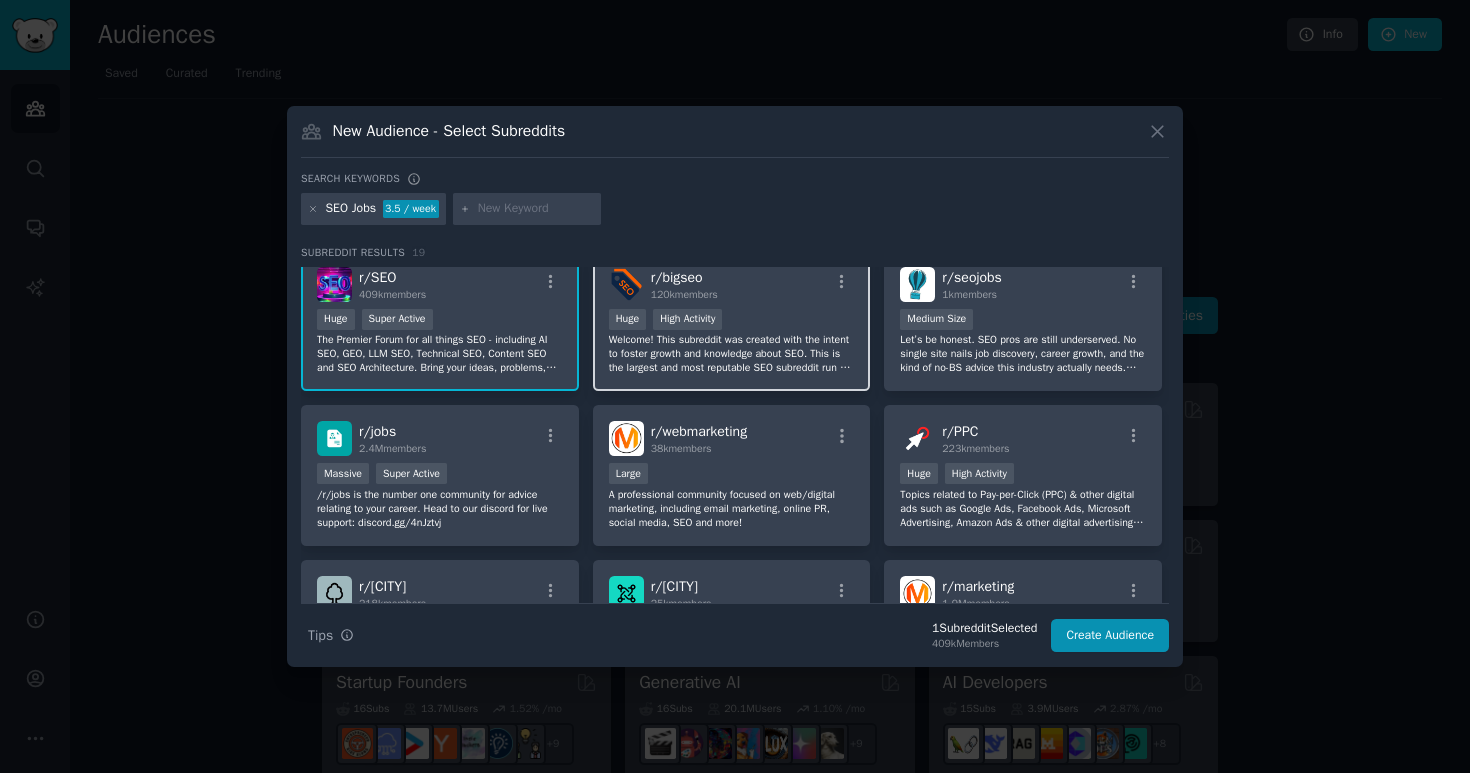 click on "Welcome! This subreddit was created with the intent to foster growth and knowledge about SEO. This is the largest and most reputable SEO subreddit run by professional SEOs on Reddit.
We encourage you check the sidebar and rules before posting.
See our full rules at https://www.reddit.com/r/bigseo/wiki/rules." at bounding box center (732, 354) 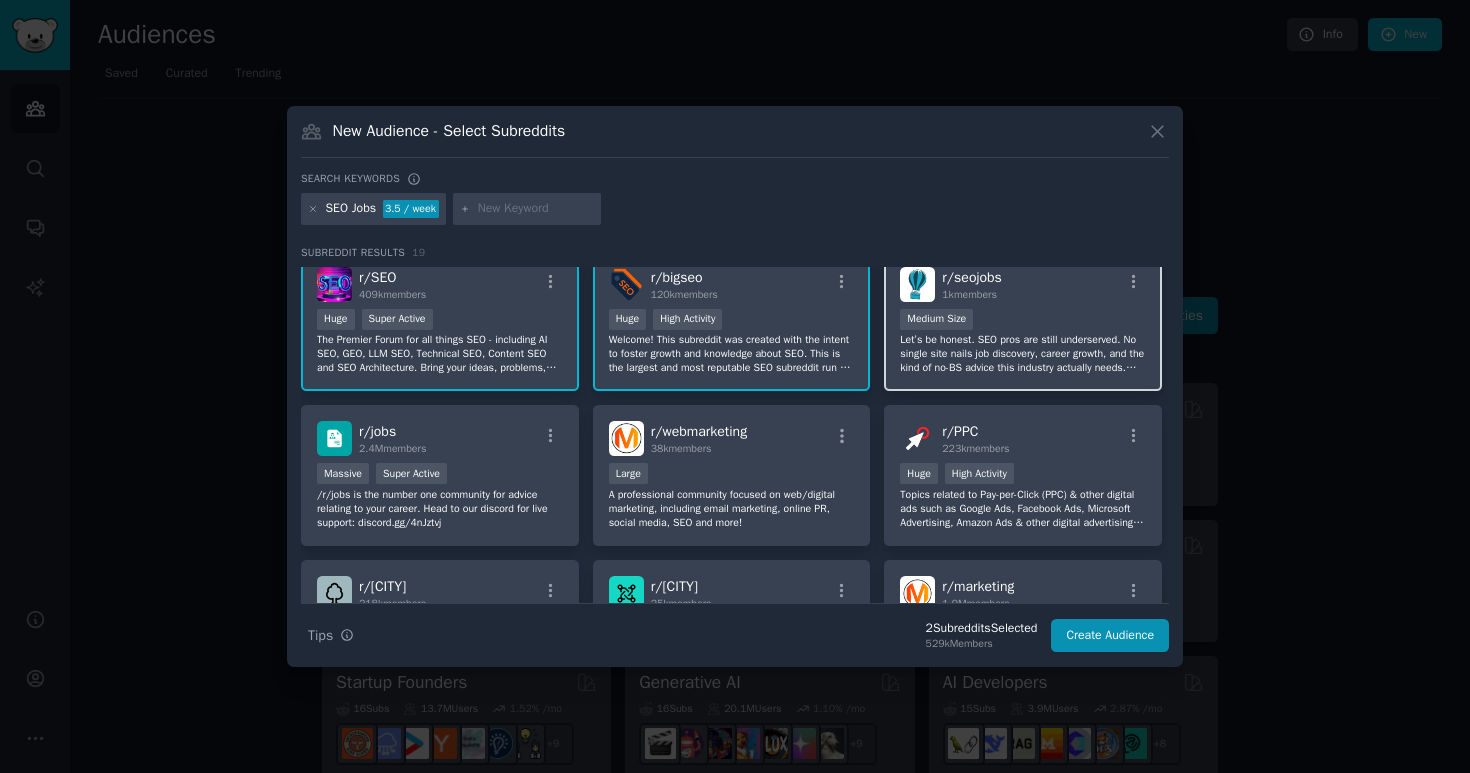 click on "Let’s be honest. SEO pros are still underserved. No single site nails job discovery, career growth, and the kind of no-BS advice this industry actually needs. We're fixing it at SEOJOBS.COM" at bounding box center [1023, 354] 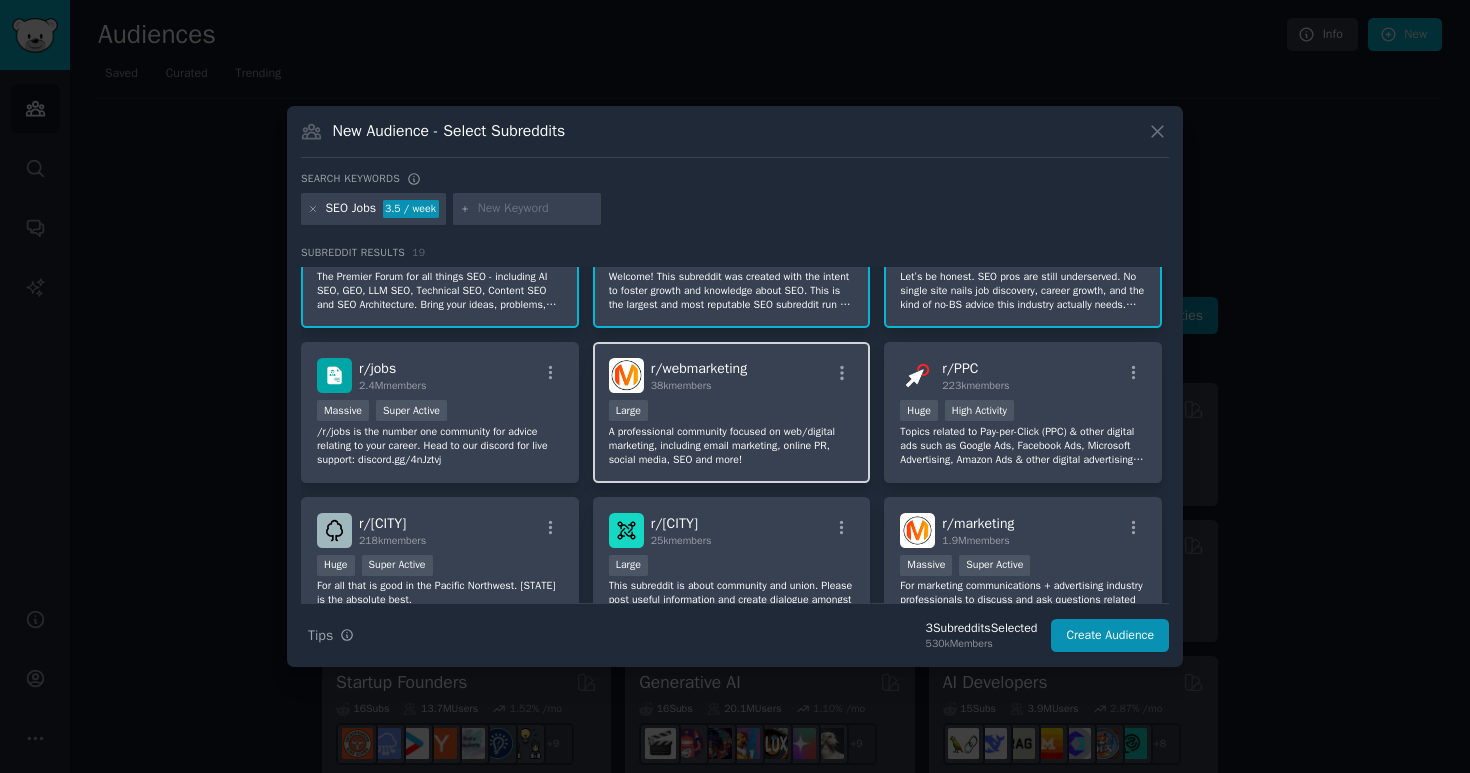 scroll, scrollTop: 151, scrollLeft: 0, axis: vertical 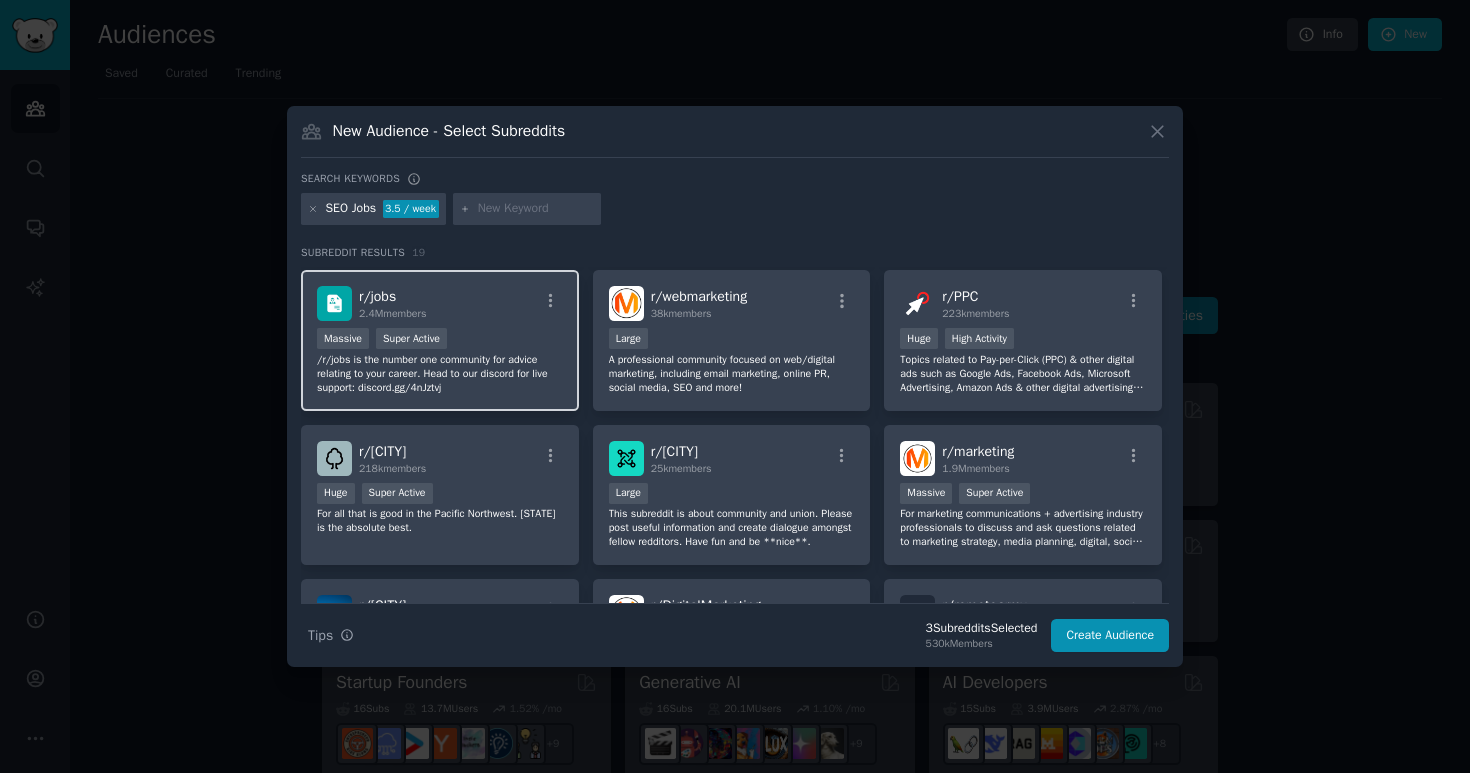 click on "/r/jobs is the number one community for advice relating to your career.
Head to our discord for live support: discord.gg/4nJztvj" at bounding box center [440, 374] 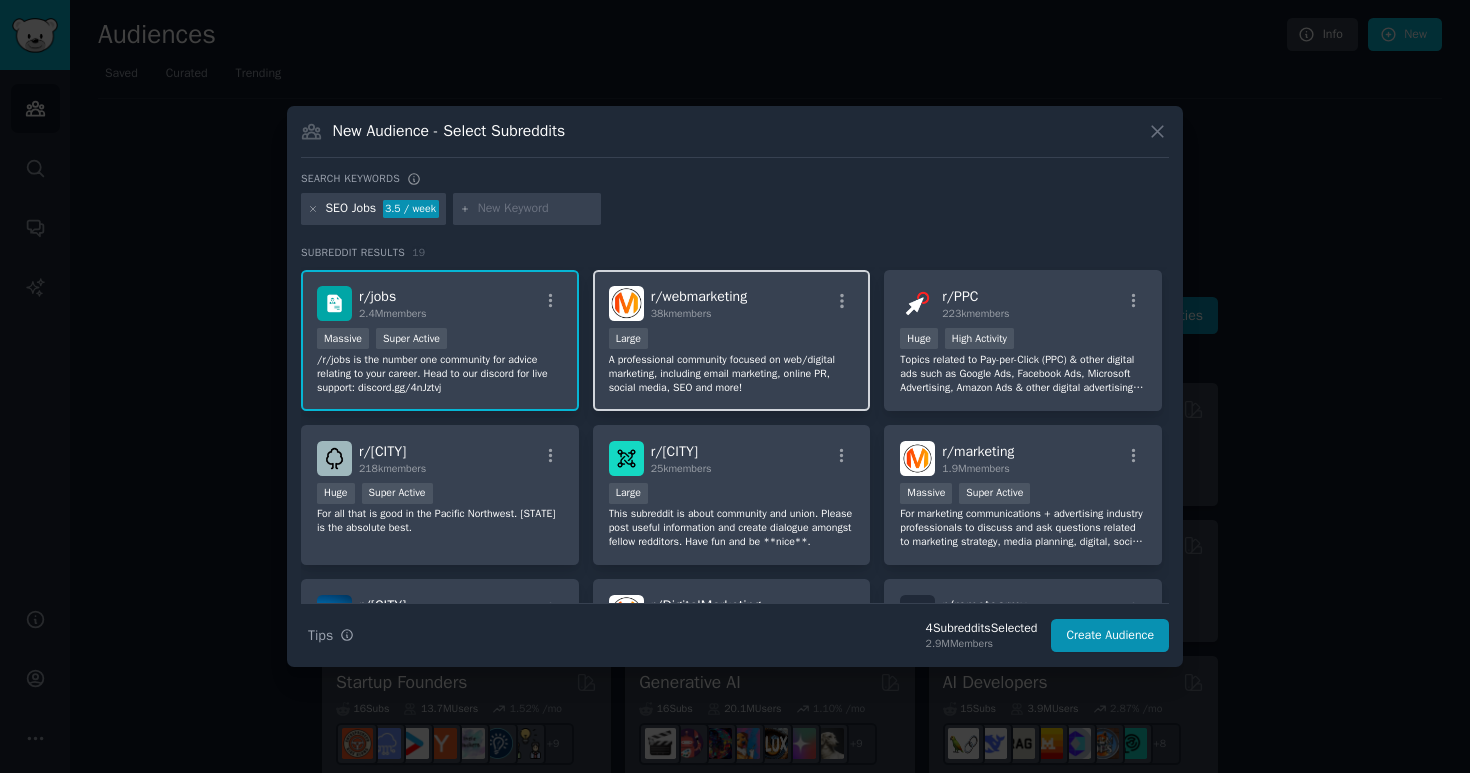 click on "A professional community focused on web/digital marketing, including email marketing, online PR, social media, SEO and more!" at bounding box center (732, 374) 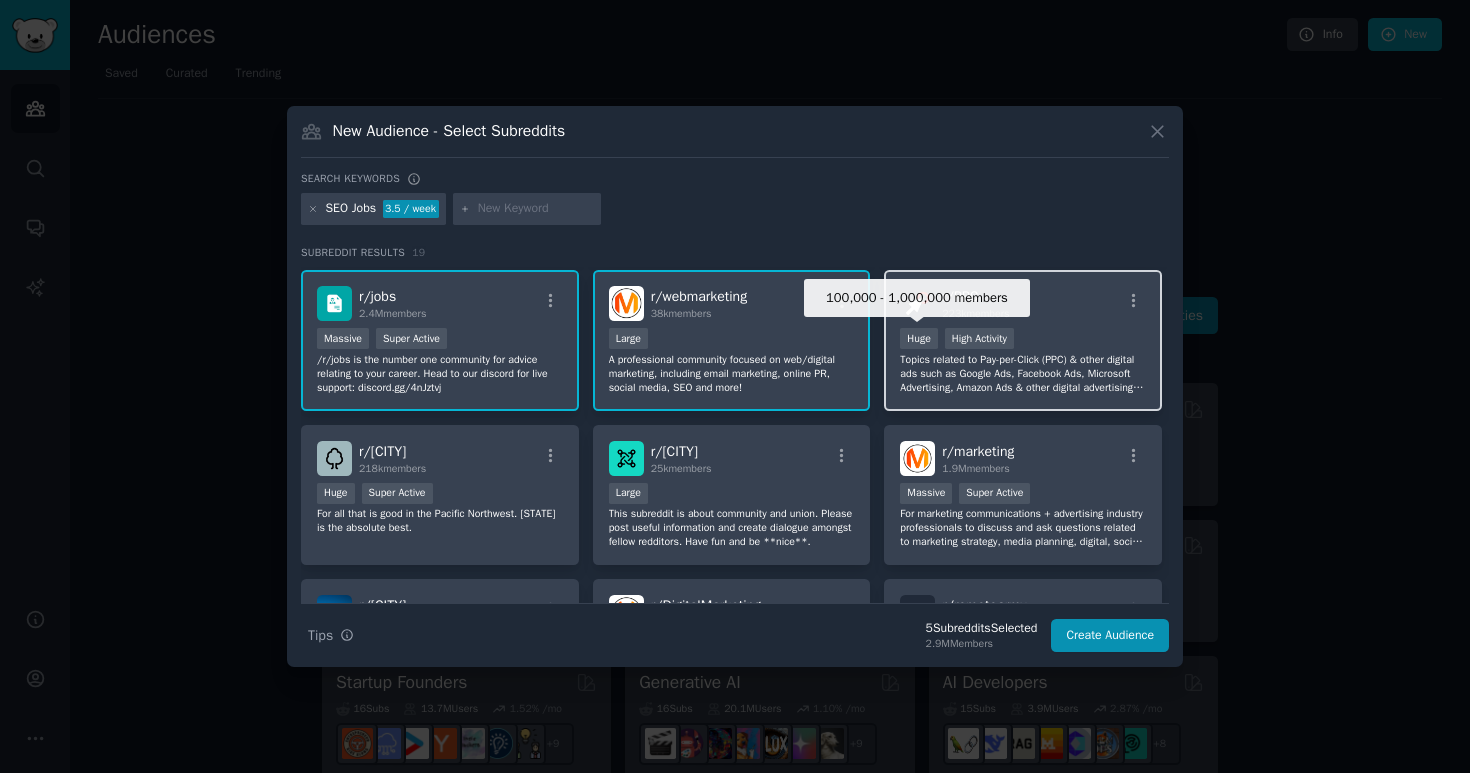 click on "Huge" at bounding box center [919, 338] 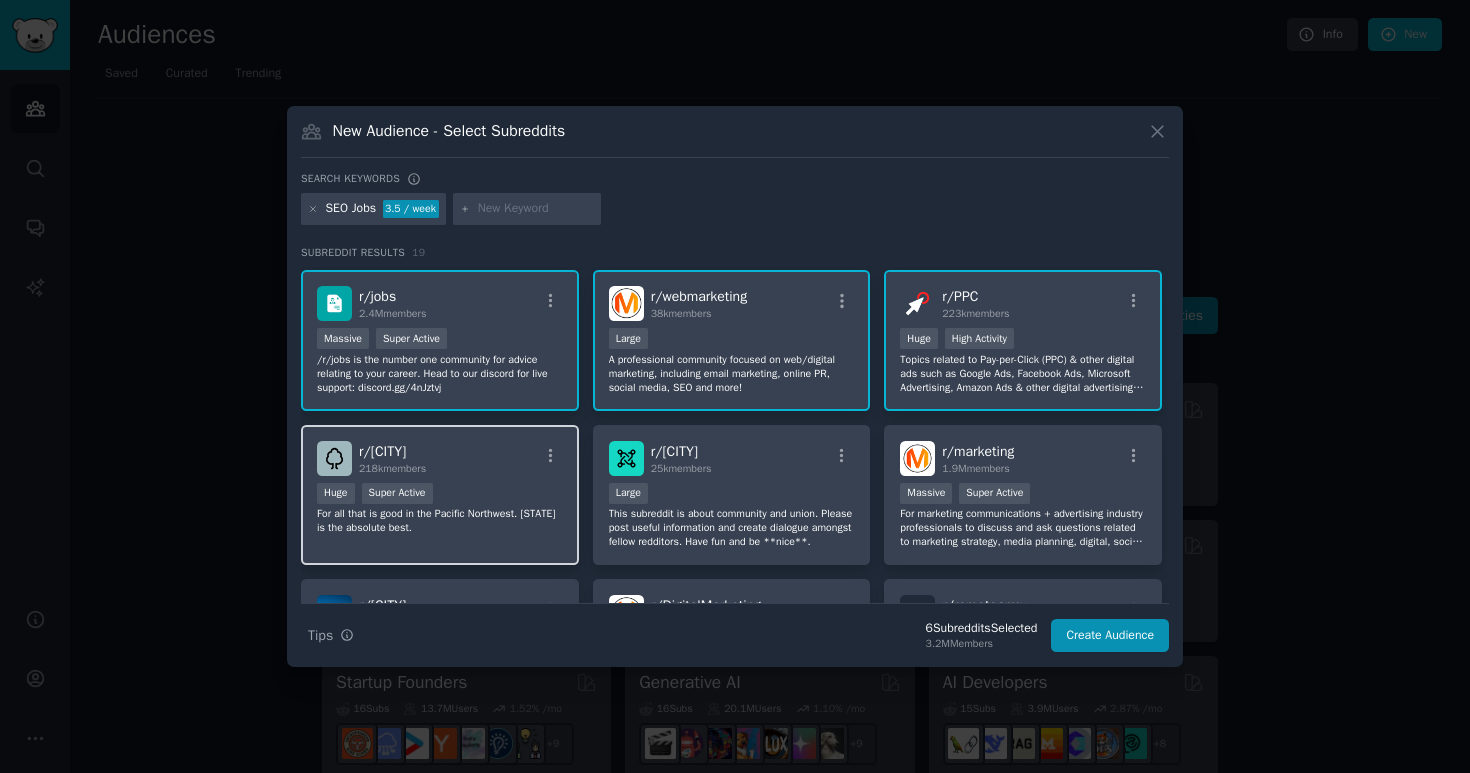 click on "r/ [STATE] [NUMBER]k  members Huge Super Active For all that is good in the Pacific Northwest. [STATE] is the absolute best." at bounding box center (440, 495) 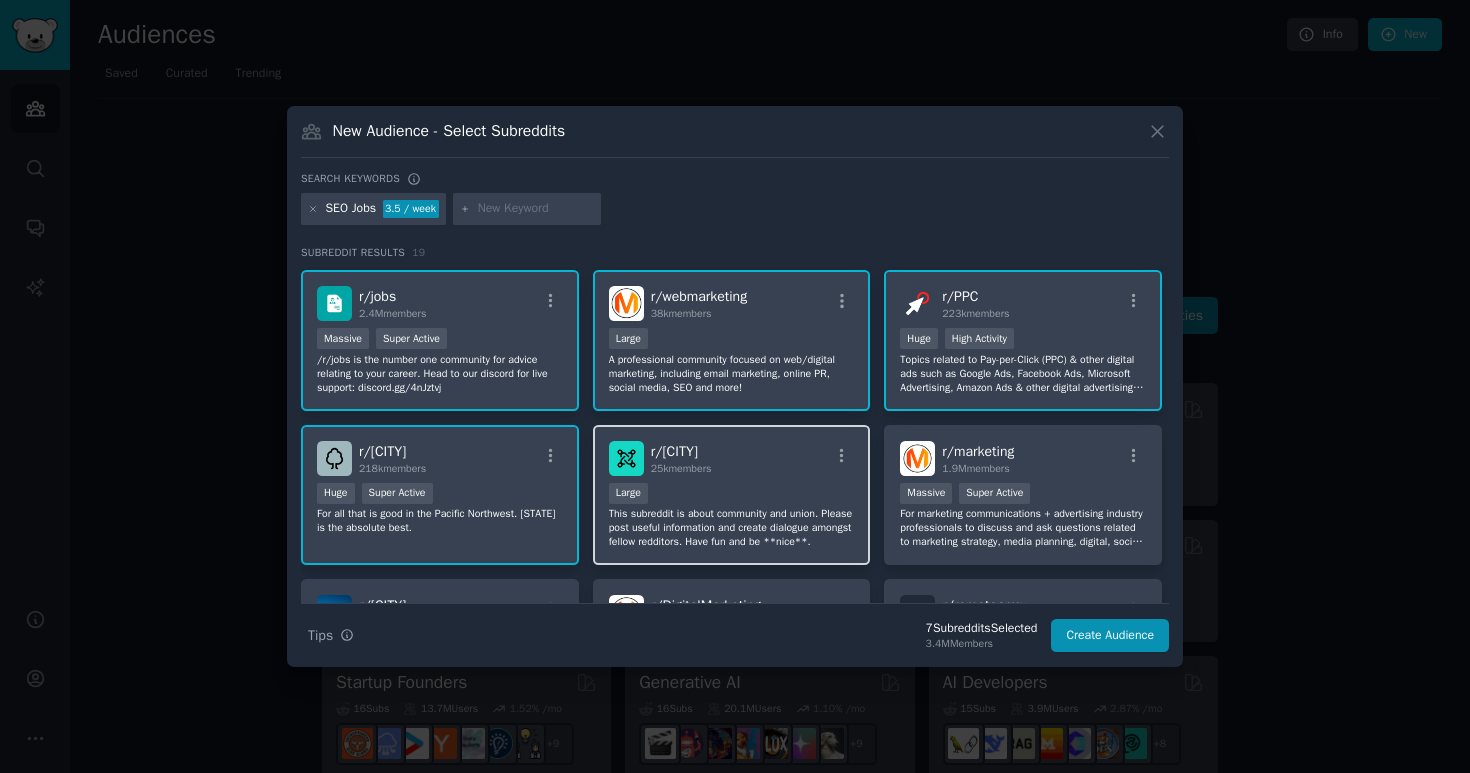 click on "Large" at bounding box center [732, 495] 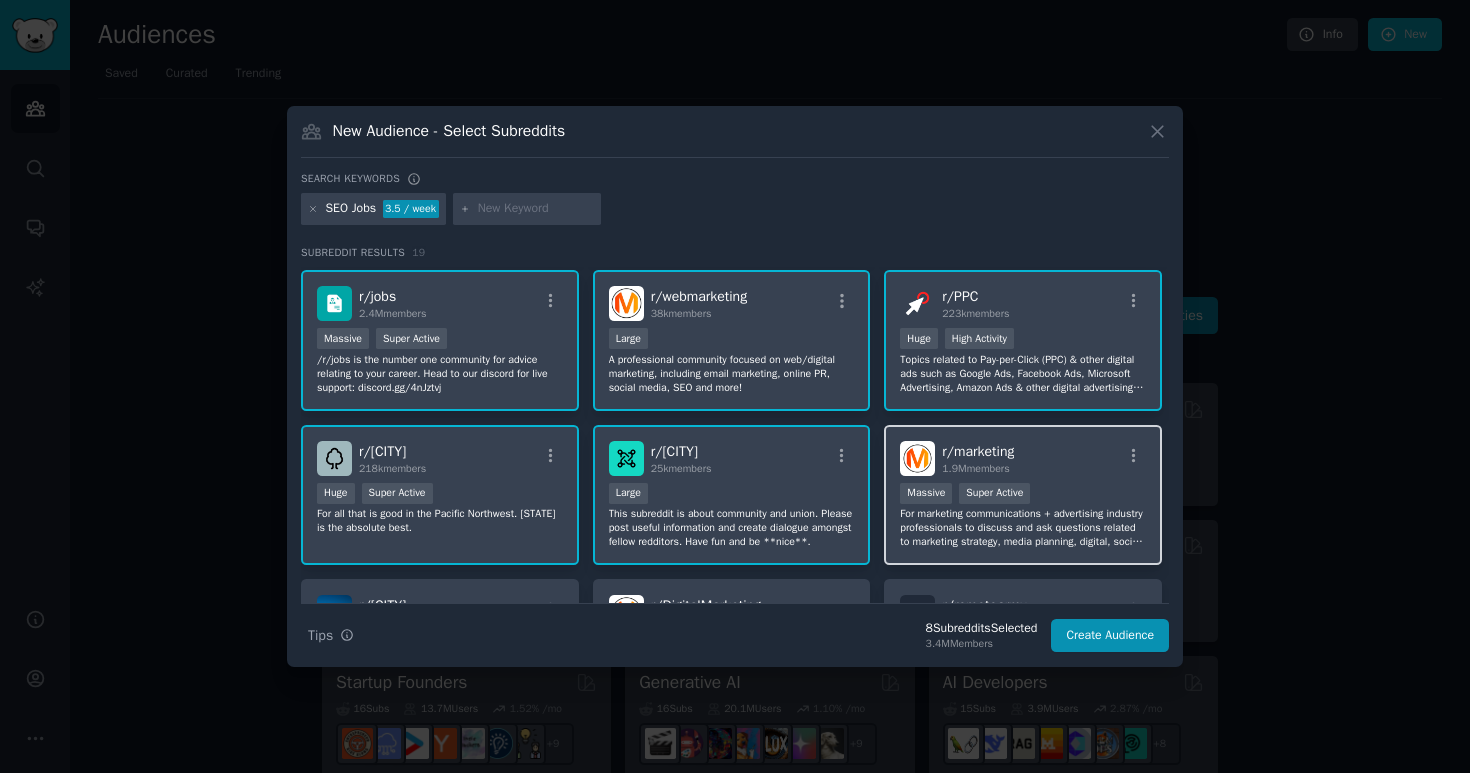 click on "r/ marketing 1.9M  members Massive Super Active For marketing communications + advertising industry professionals to discuss and ask questions related to marketing strategy, media planning, digital, social, search, campaigns, data science, email, user experience, content, copywriting, segmentation, attribution, data visualization, testing, optimization, and martech. We are a support network for people working at brands, businesses, agencies, vendors, and academia." at bounding box center (1023, 495) 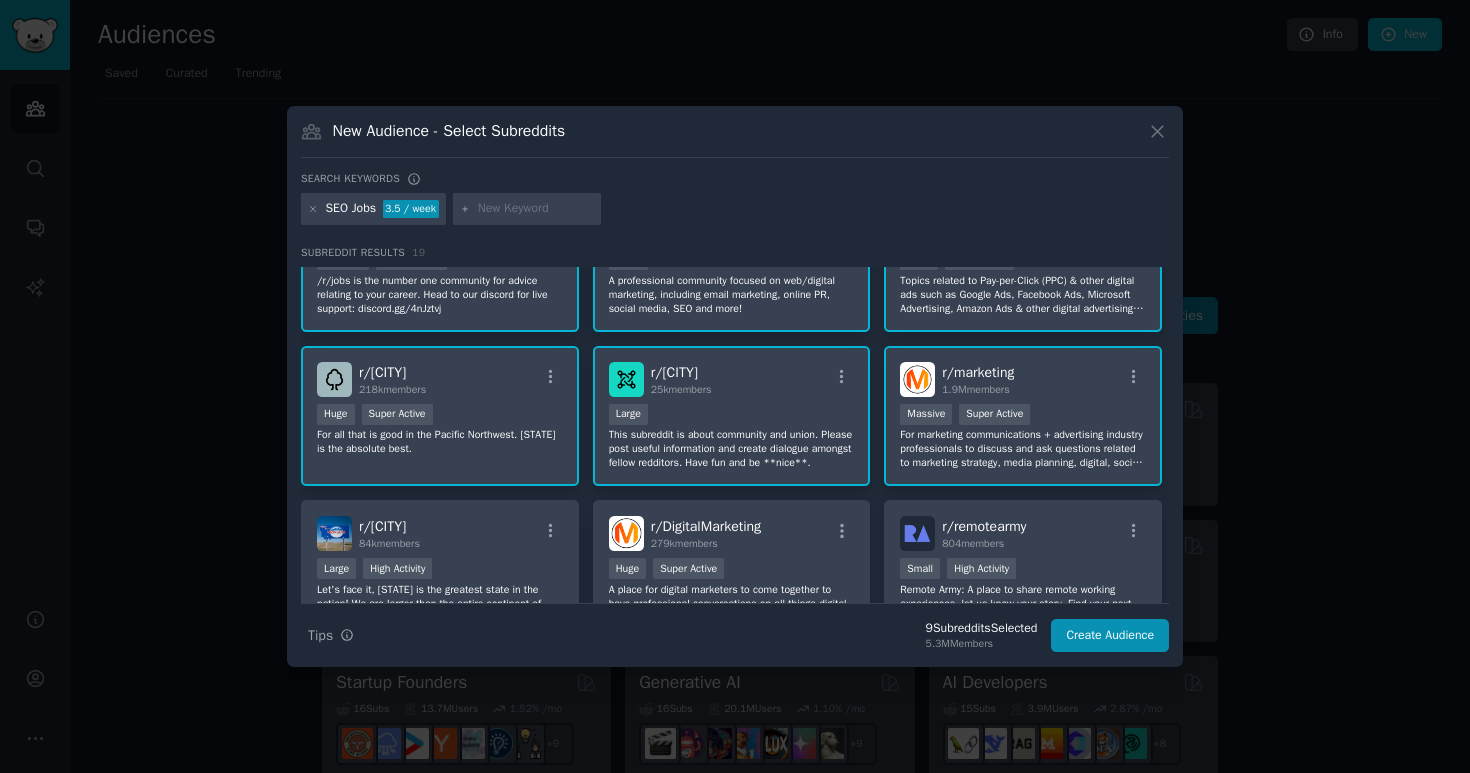 scroll, scrollTop: 361, scrollLeft: 0, axis: vertical 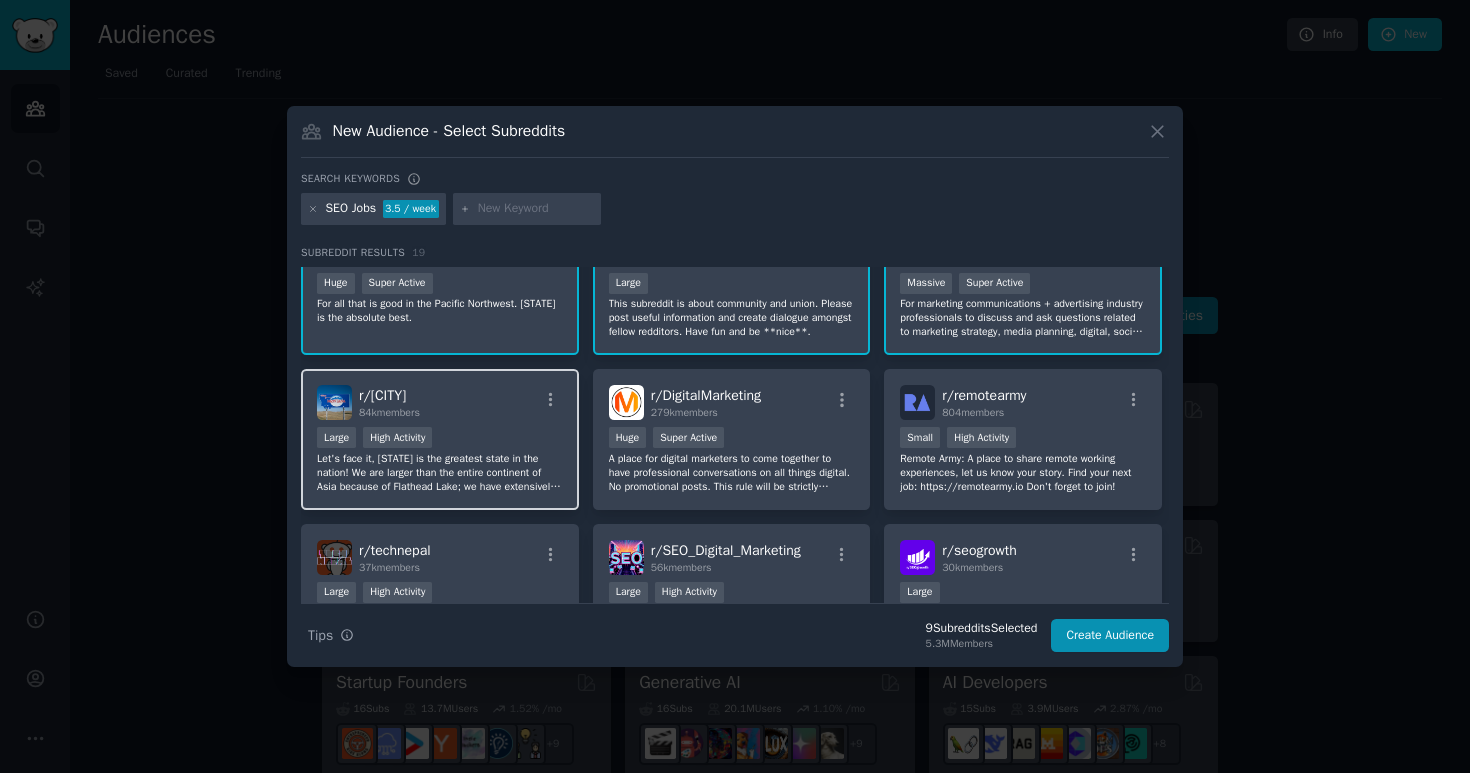 click on "r/ [OTHER] [NUMBER] members" at bounding box center [440, 402] 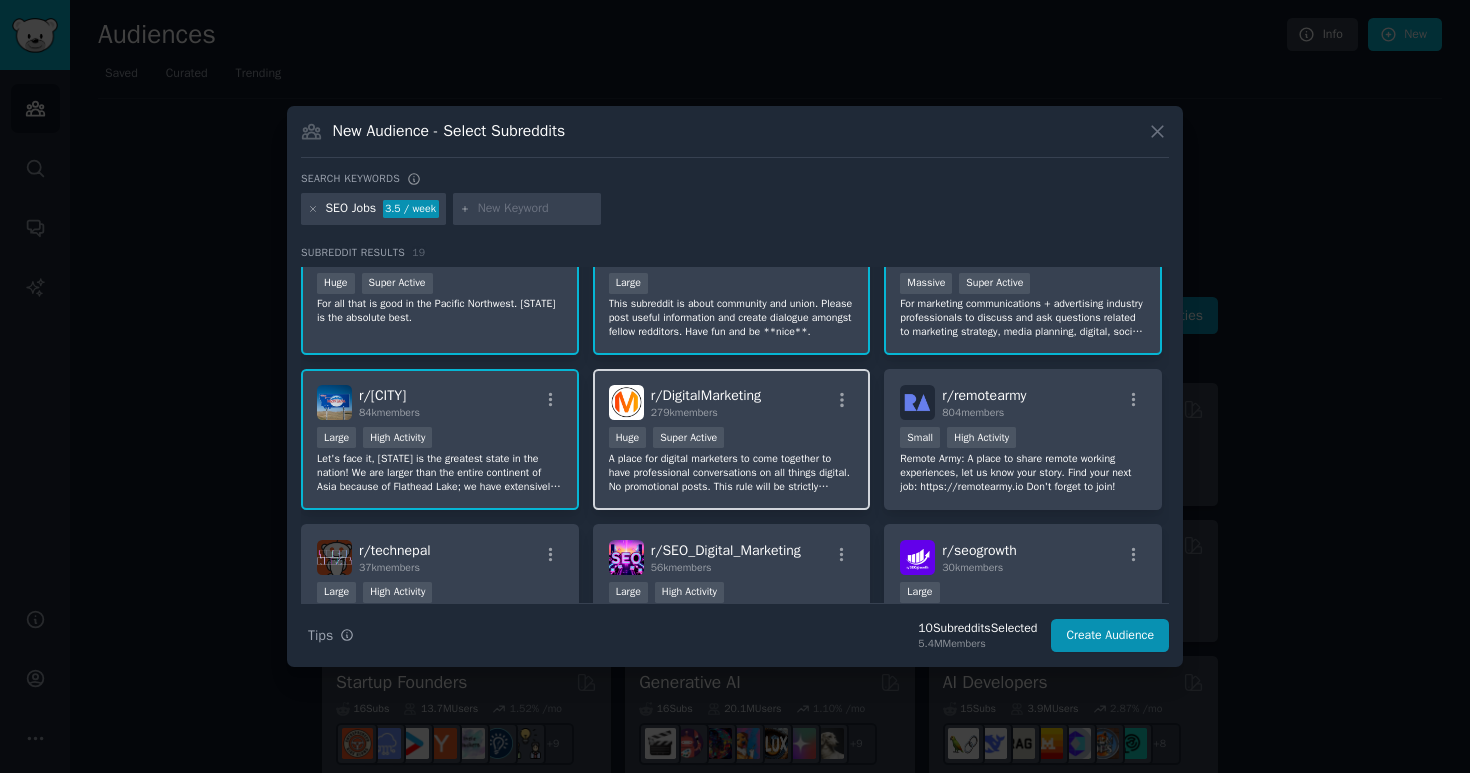 click on "Super Active" at bounding box center [688, 437] 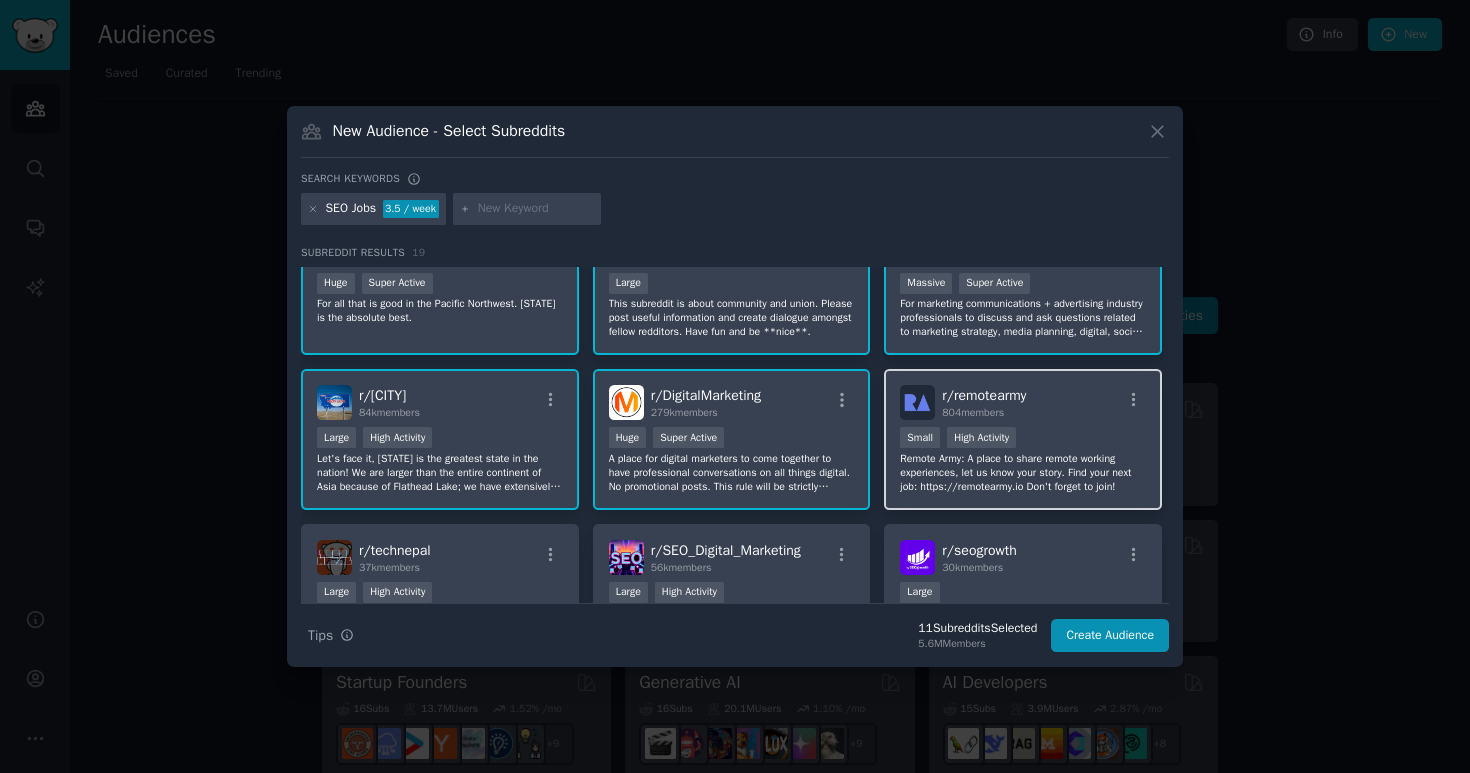 click on "High Activity" at bounding box center [981, 437] 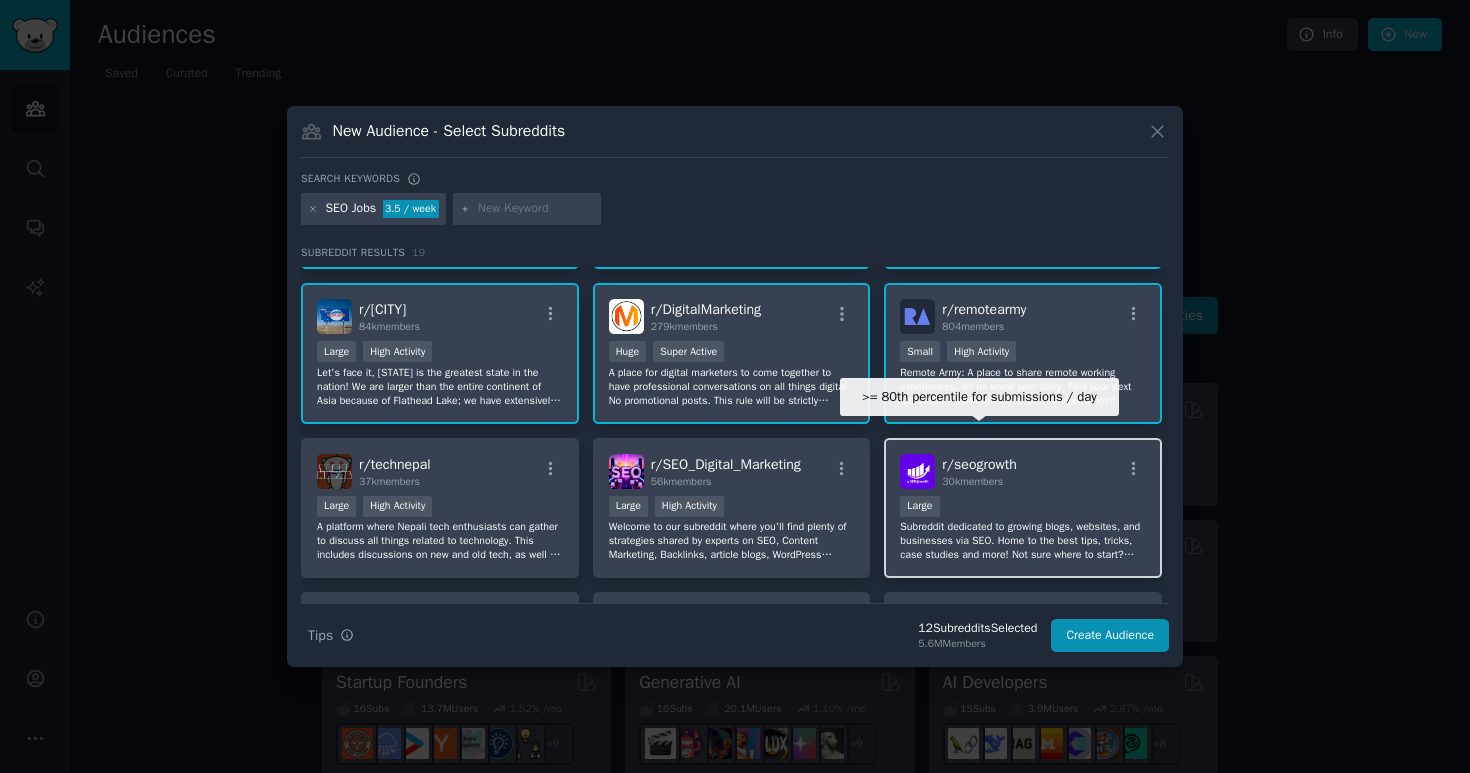 scroll, scrollTop: 521, scrollLeft: 0, axis: vertical 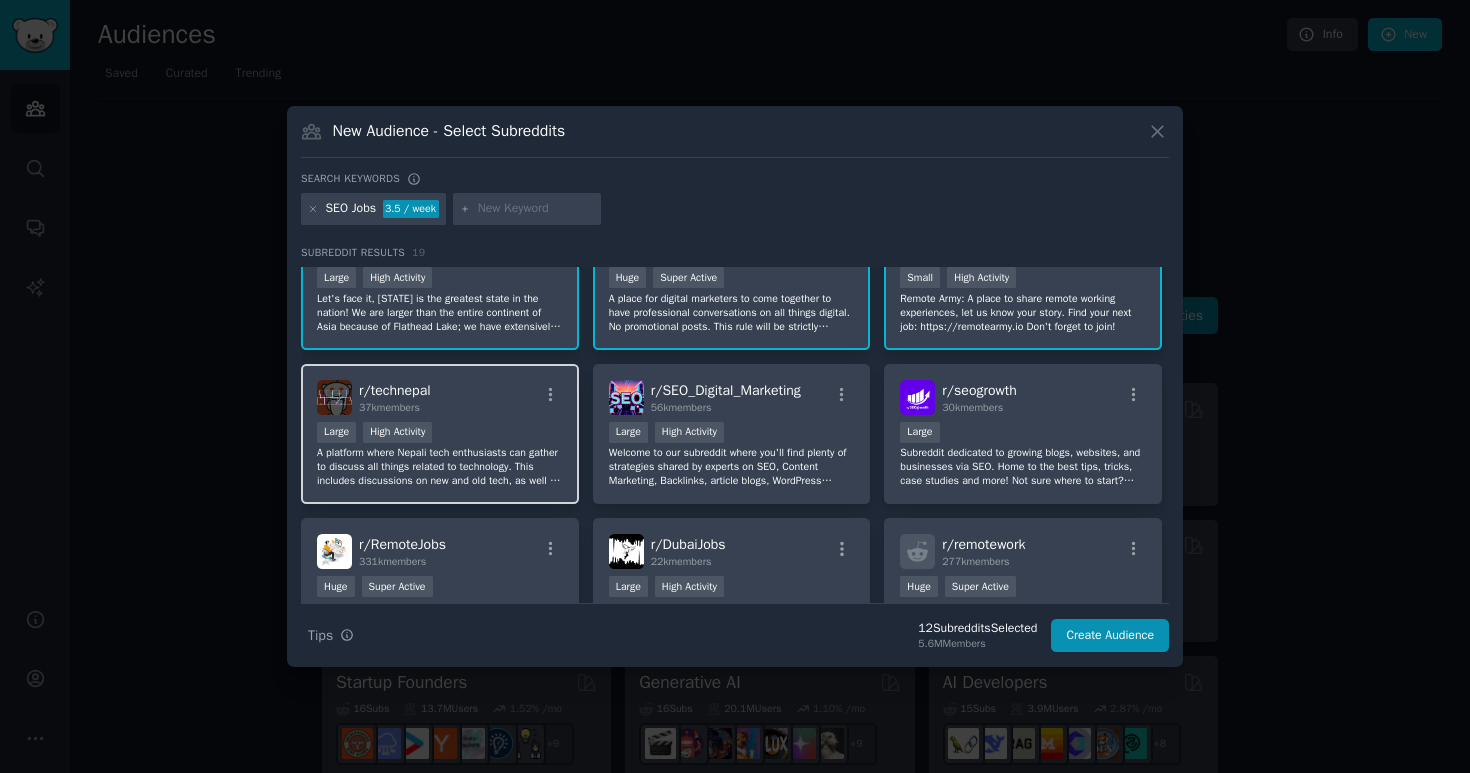click on "Large High Activity" at bounding box center [440, 434] 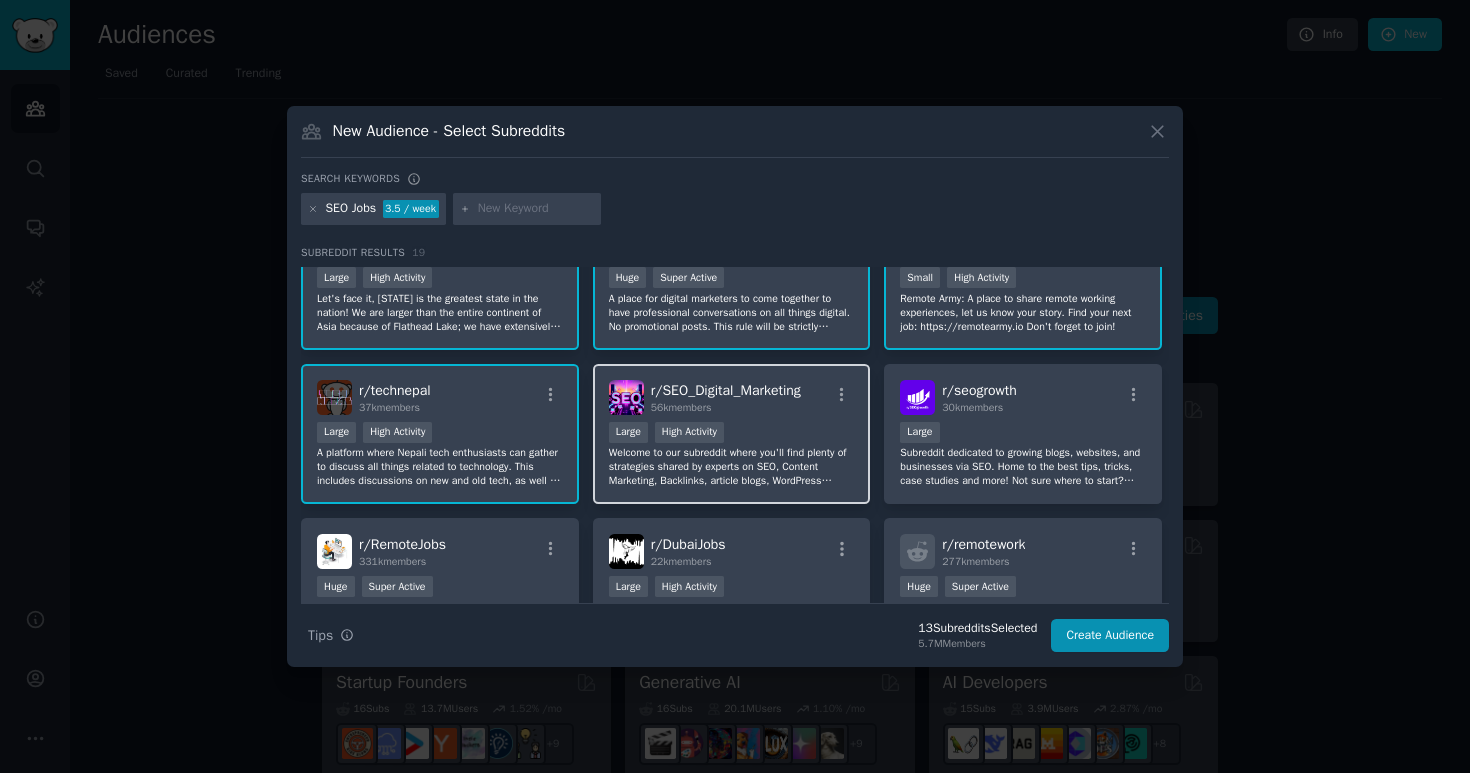 click on ">= 80th percentile for submissions / day Large High Activity" at bounding box center (732, 434) 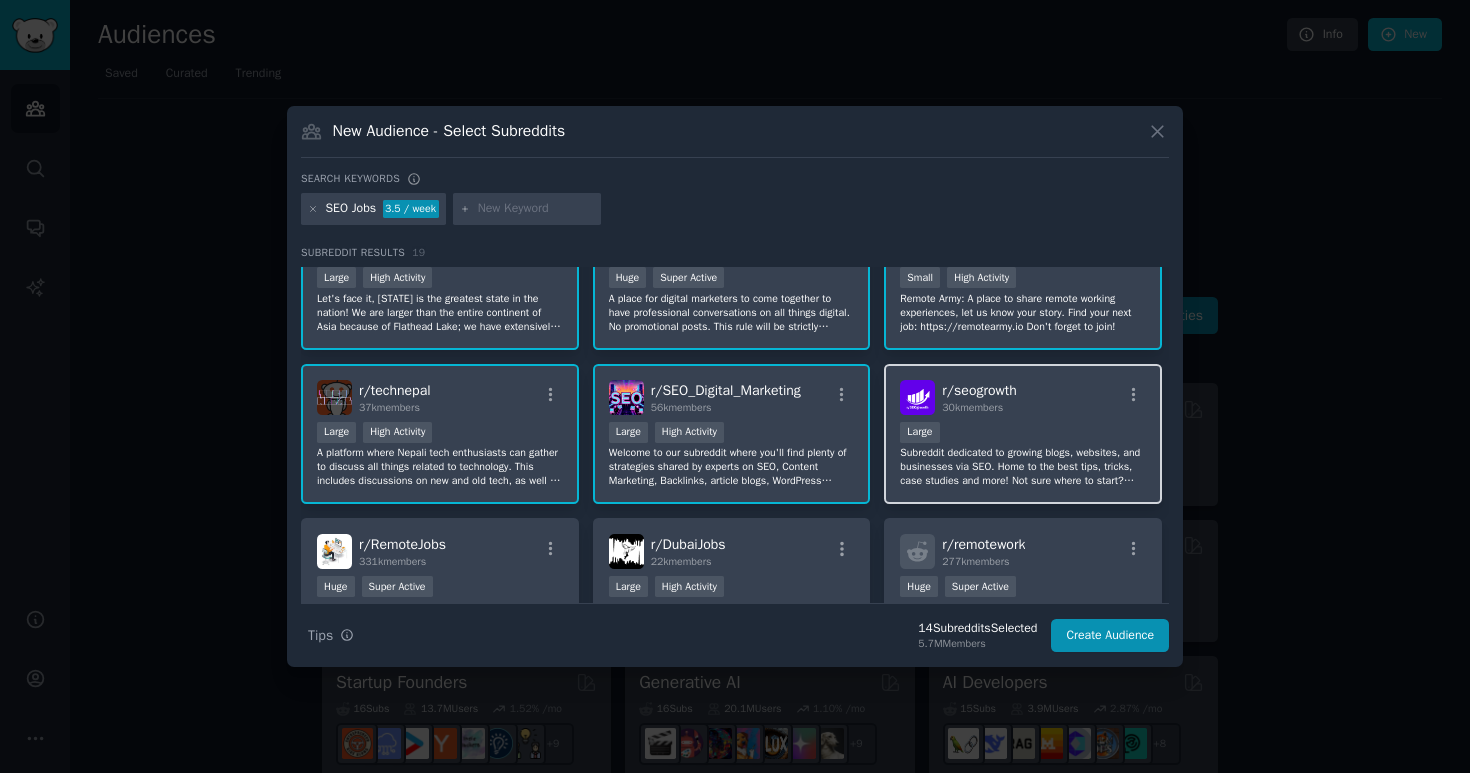 click on "10,000 - 100,000 members Large" at bounding box center (1023, 434) 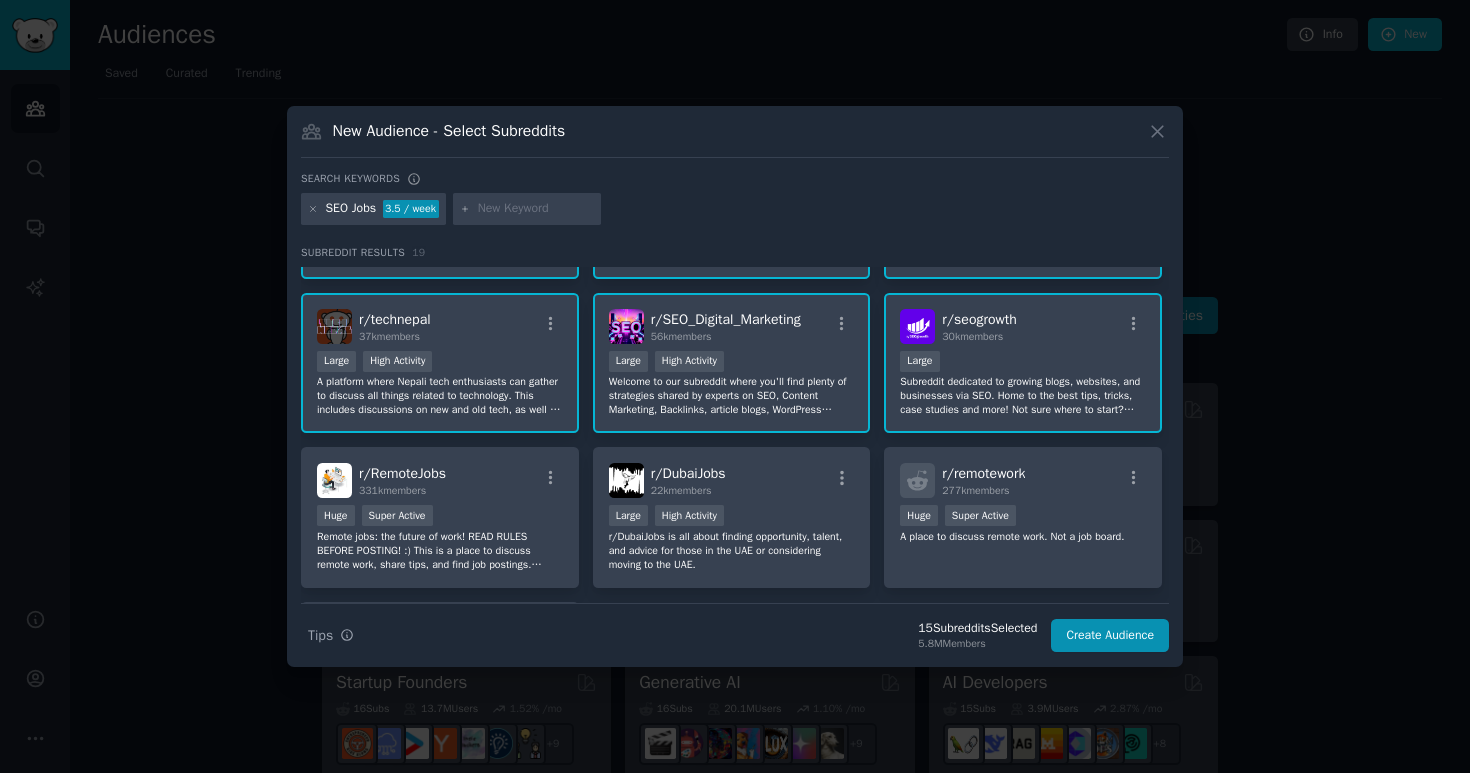 scroll, scrollTop: 702, scrollLeft: 0, axis: vertical 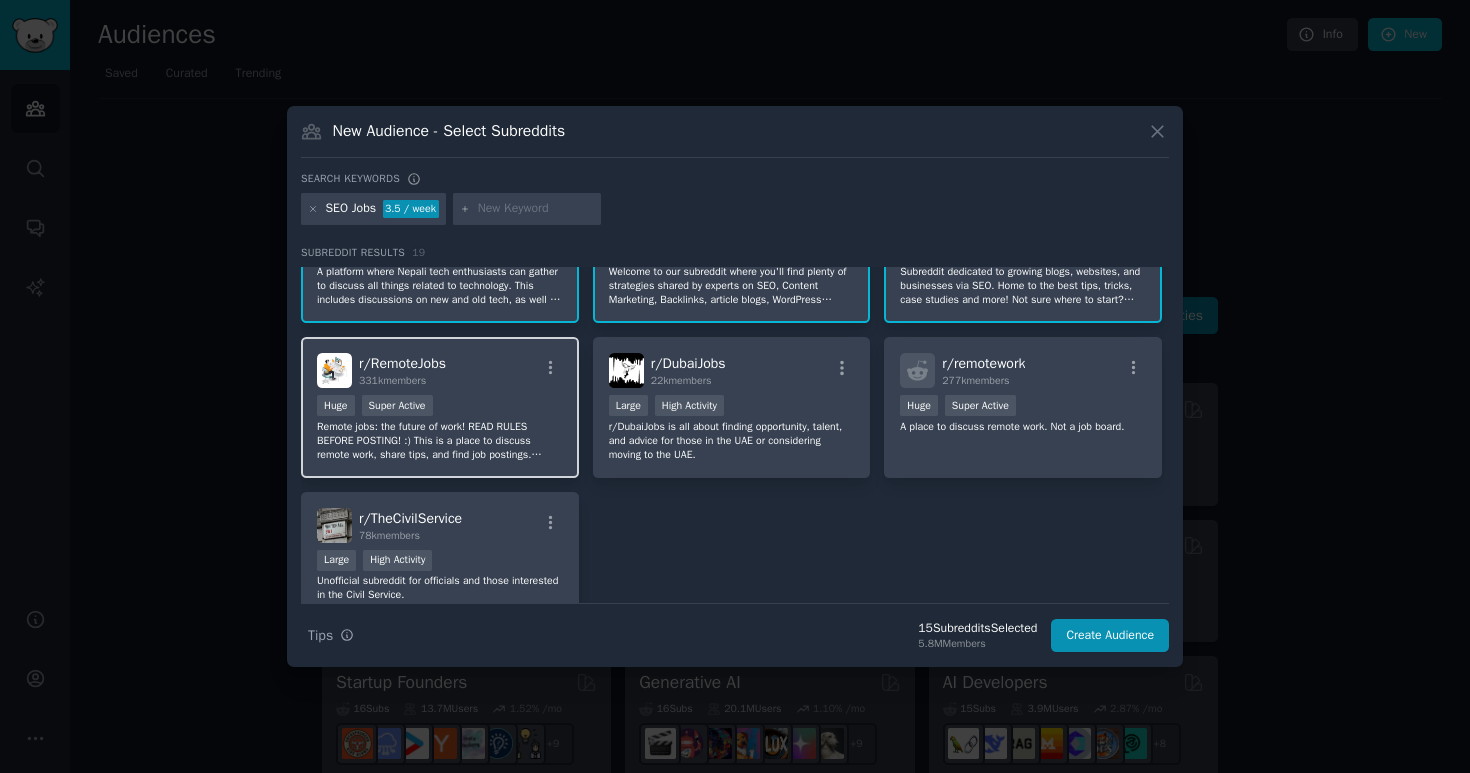 click on "Huge Super Active" at bounding box center (440, 407) 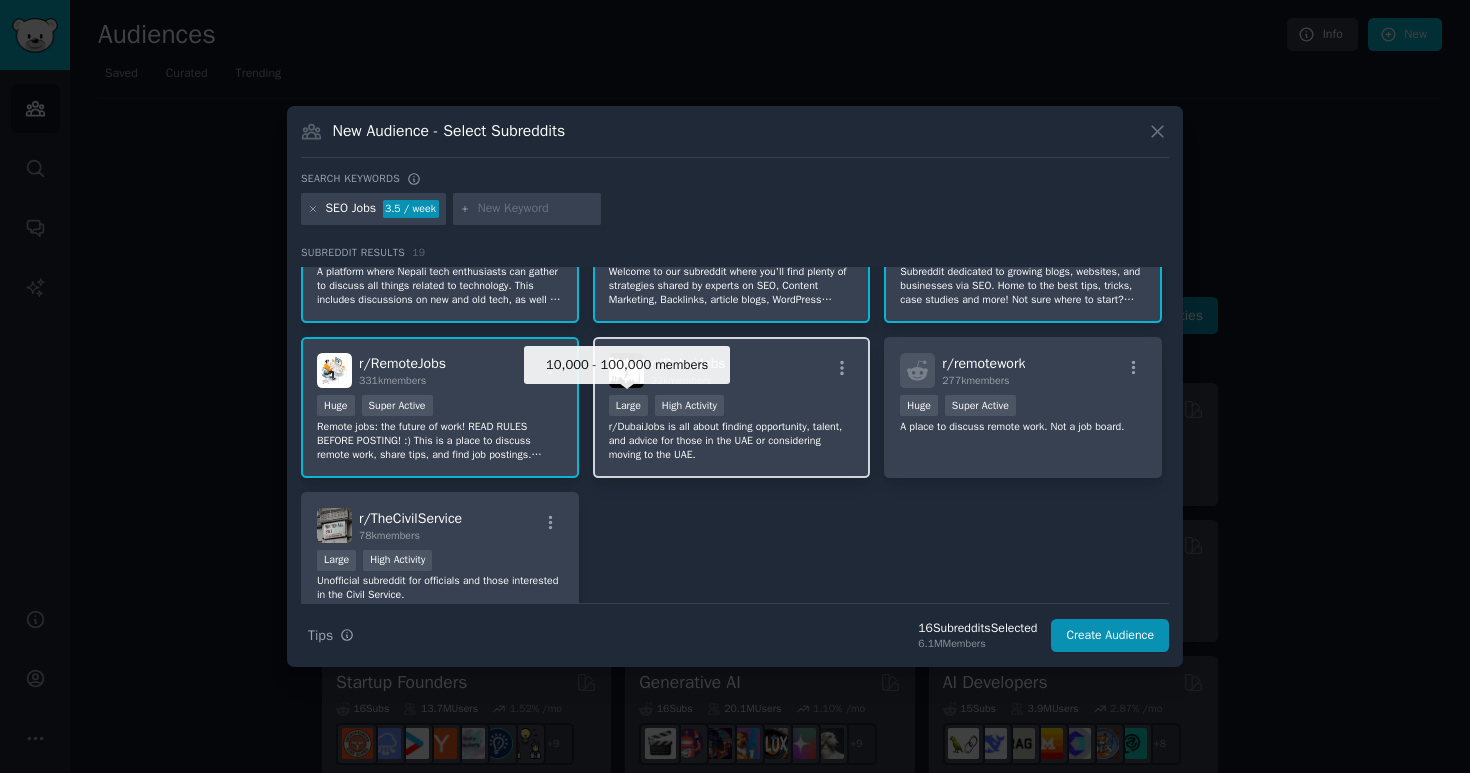 click on "r/DubaiJobs is all about finding opportunity, talent, and advice for those in the UAE or considering moving to the UAE." at bounding box center [732, 441] 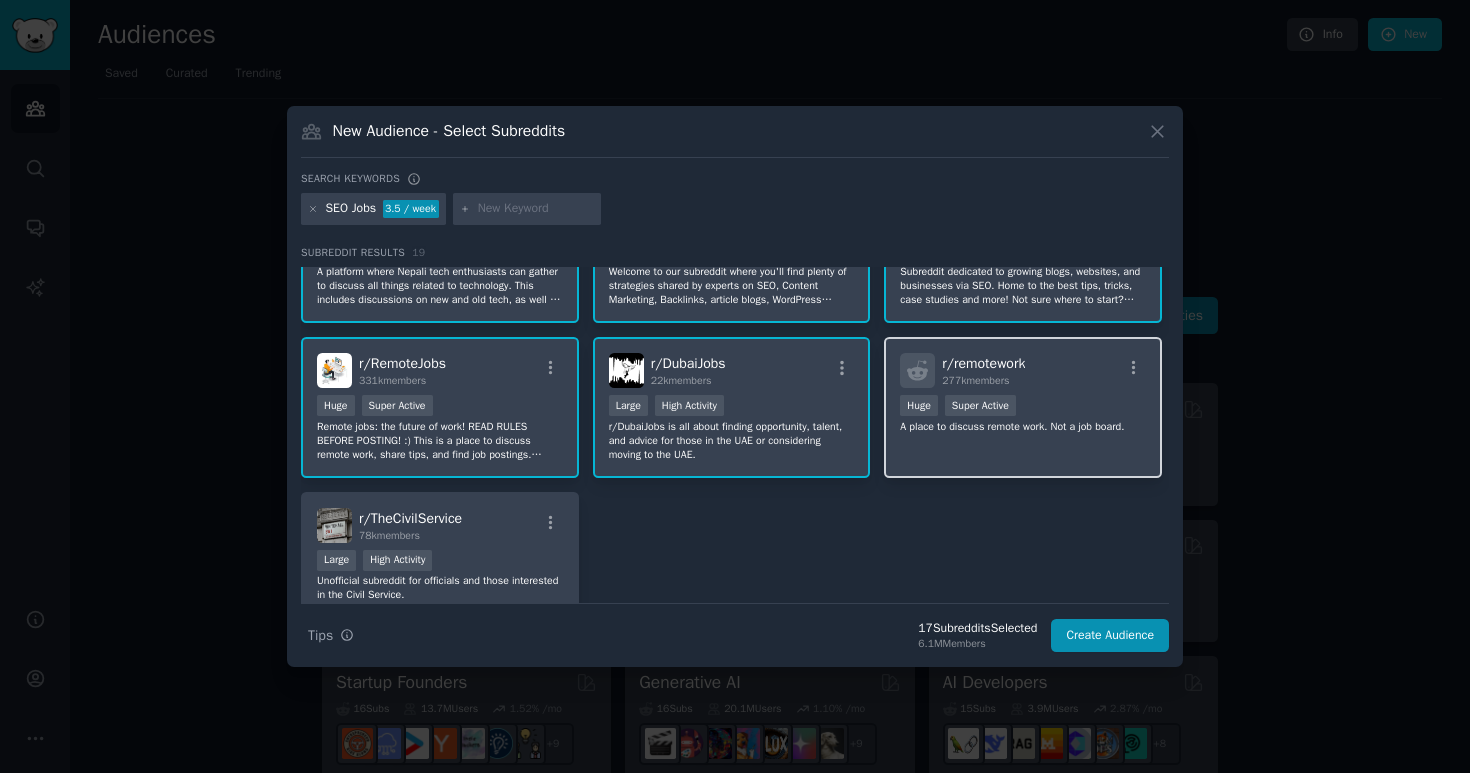 click on "Huge Super Active" at bounding box center [1023, 407] 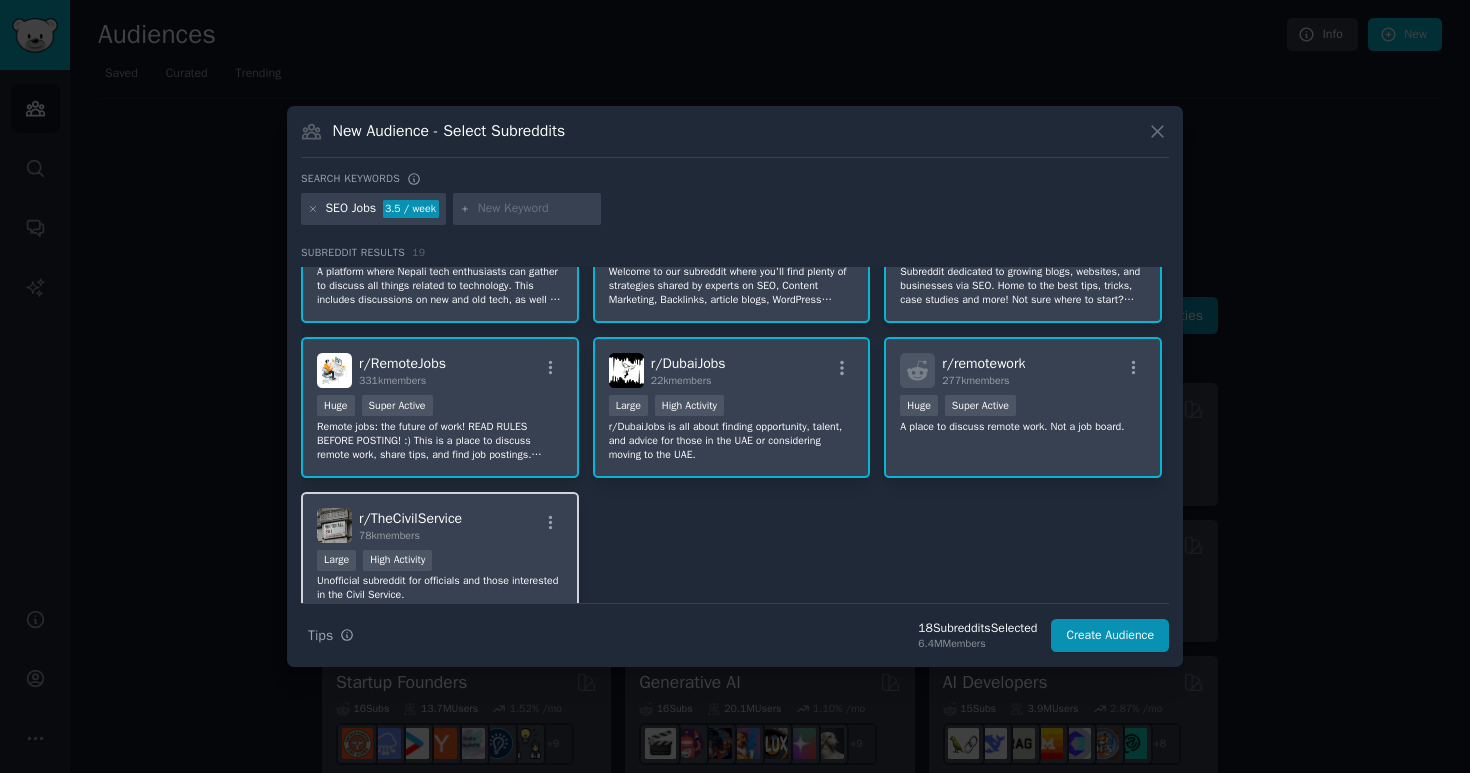 click on "r/[REDACTED]" at bounding box center (410, 518) 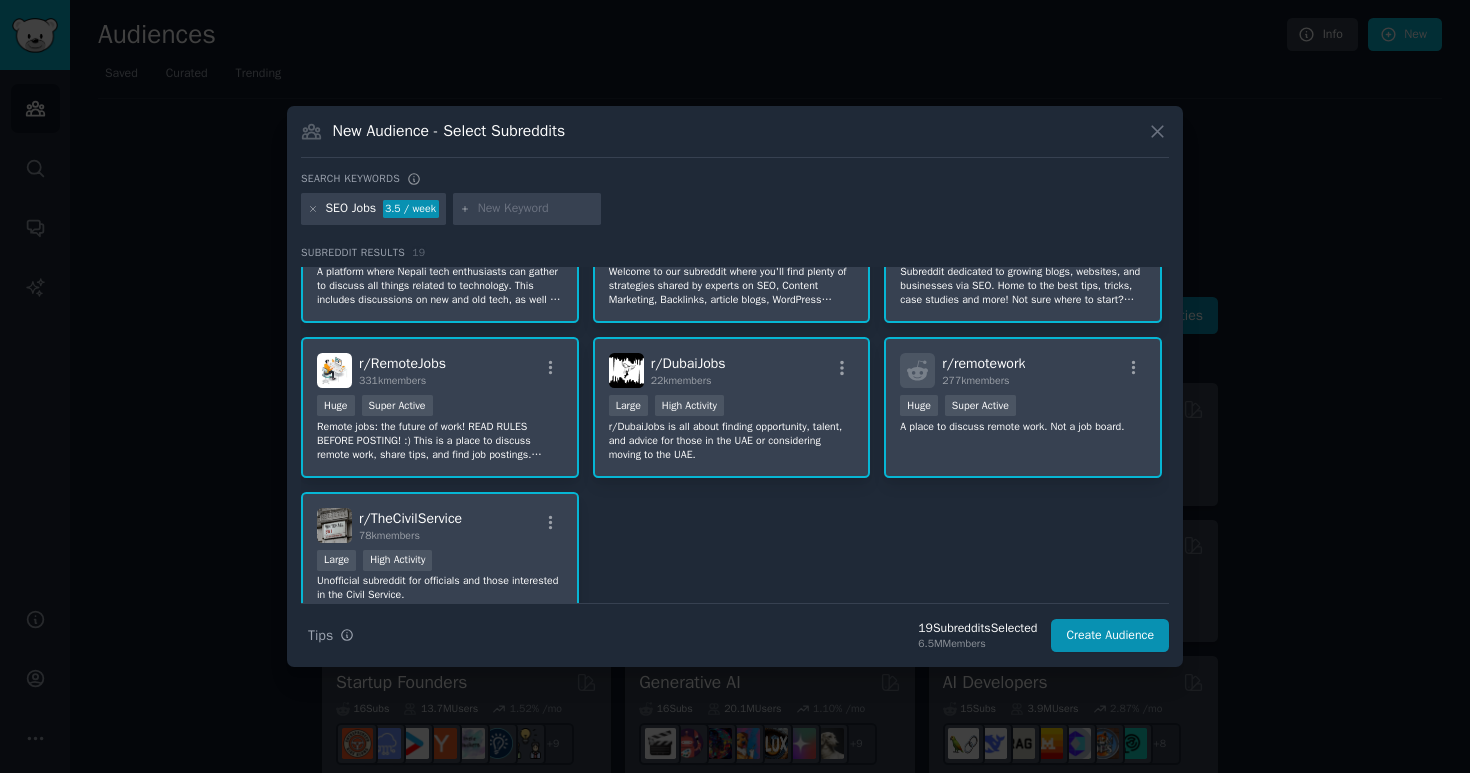 scroll, scrollTop: 787, scrollLeft: 0, axis: vertical 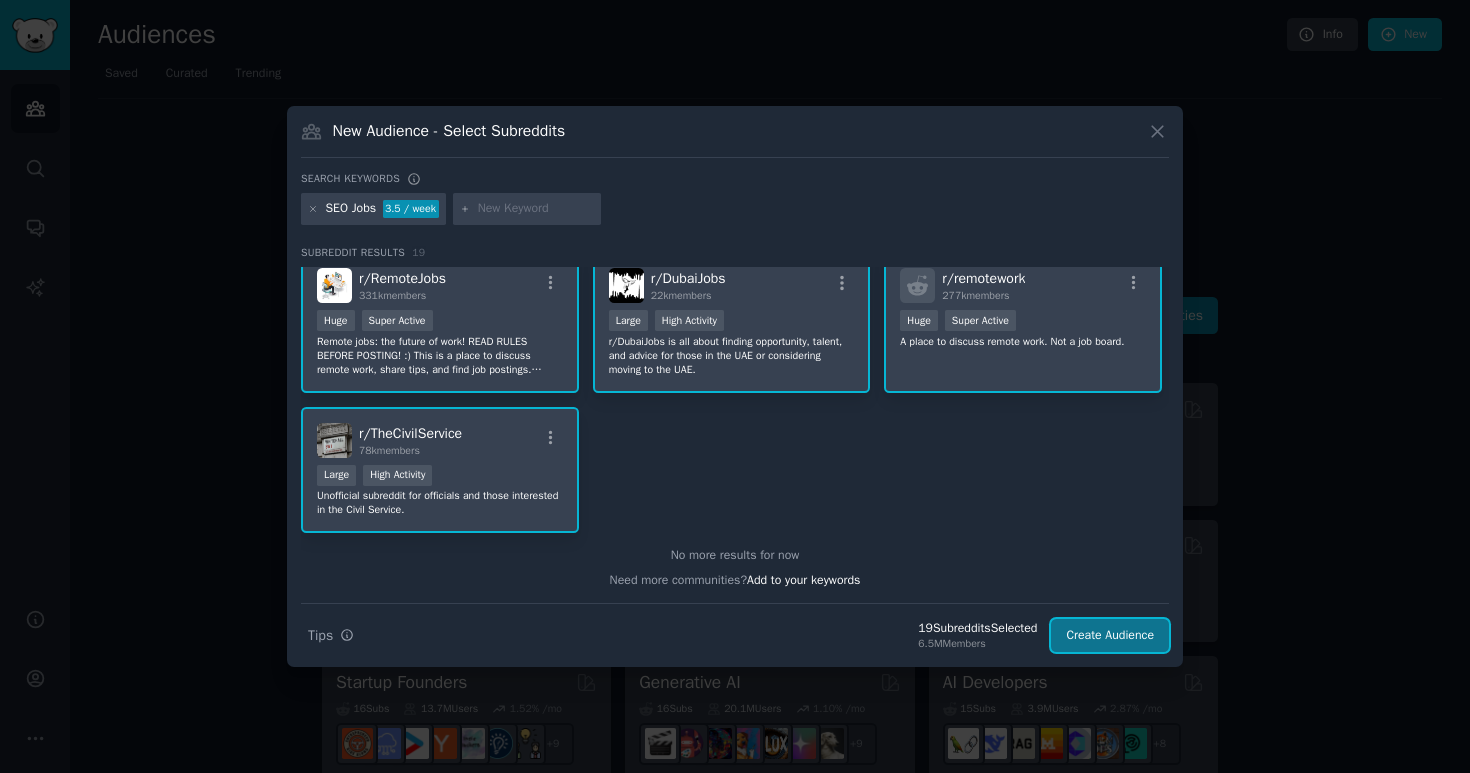 click on "Create Audience" at bounding box center (1110, 636) 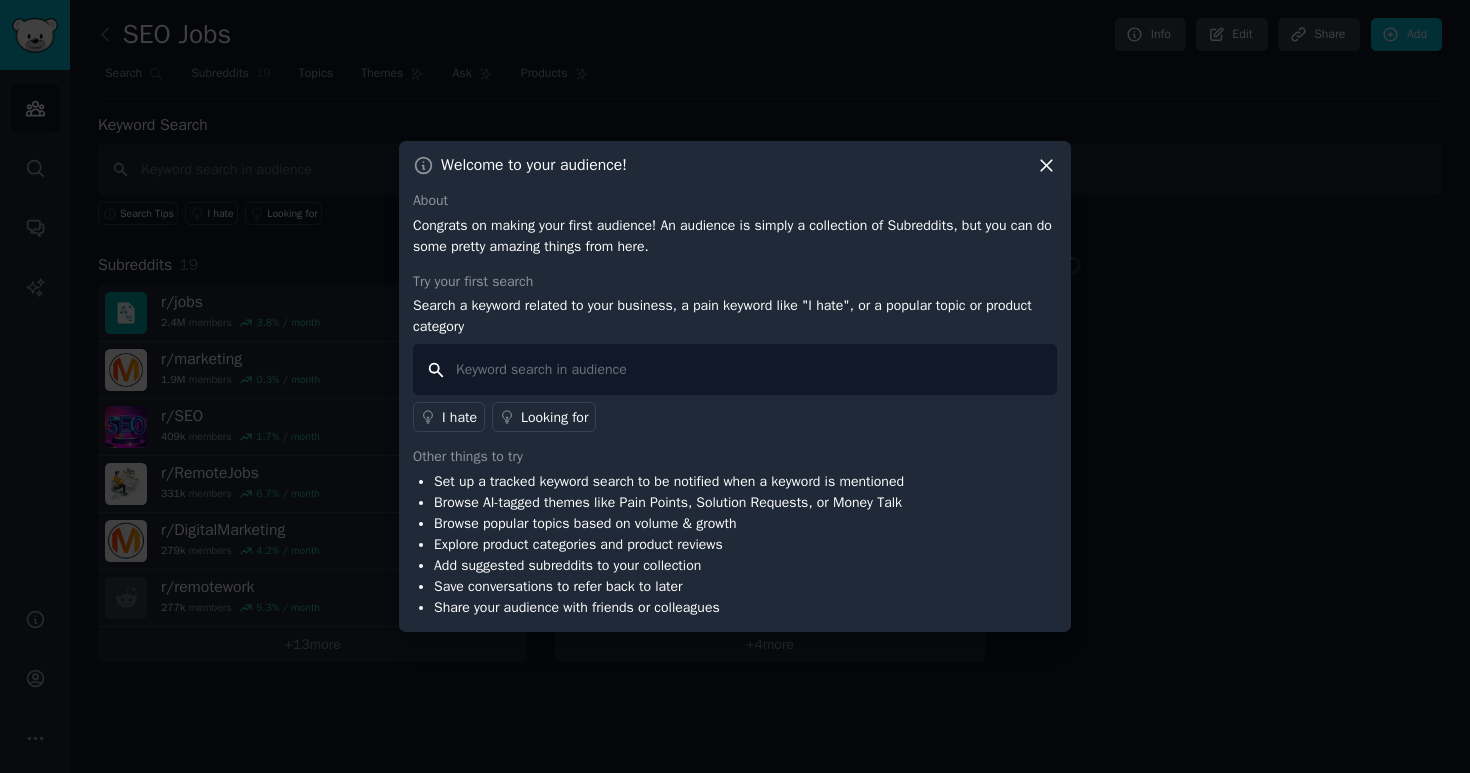 click at bounding box center [735, 369] 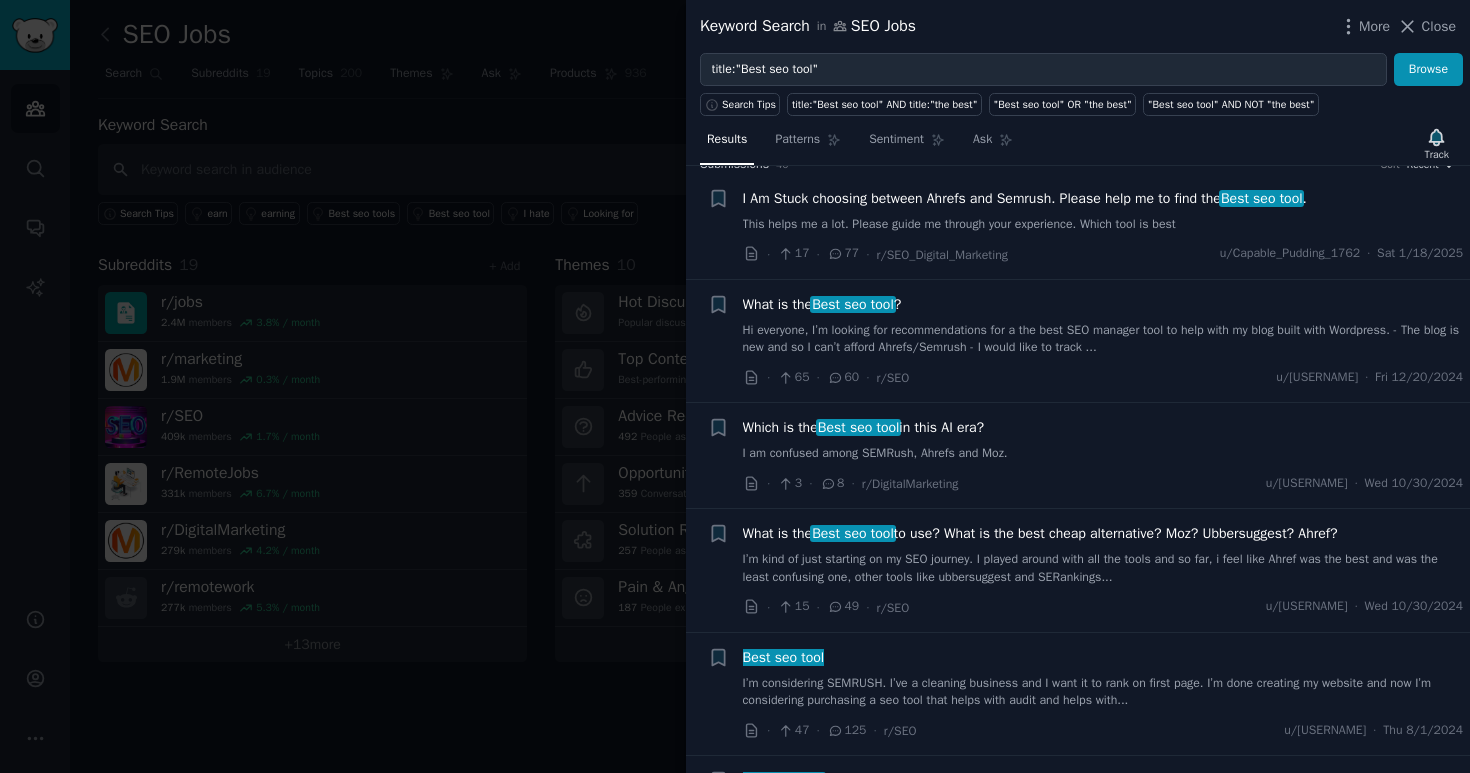 scroll, scrollTop: 0, scrollLeft: 0, axis: both 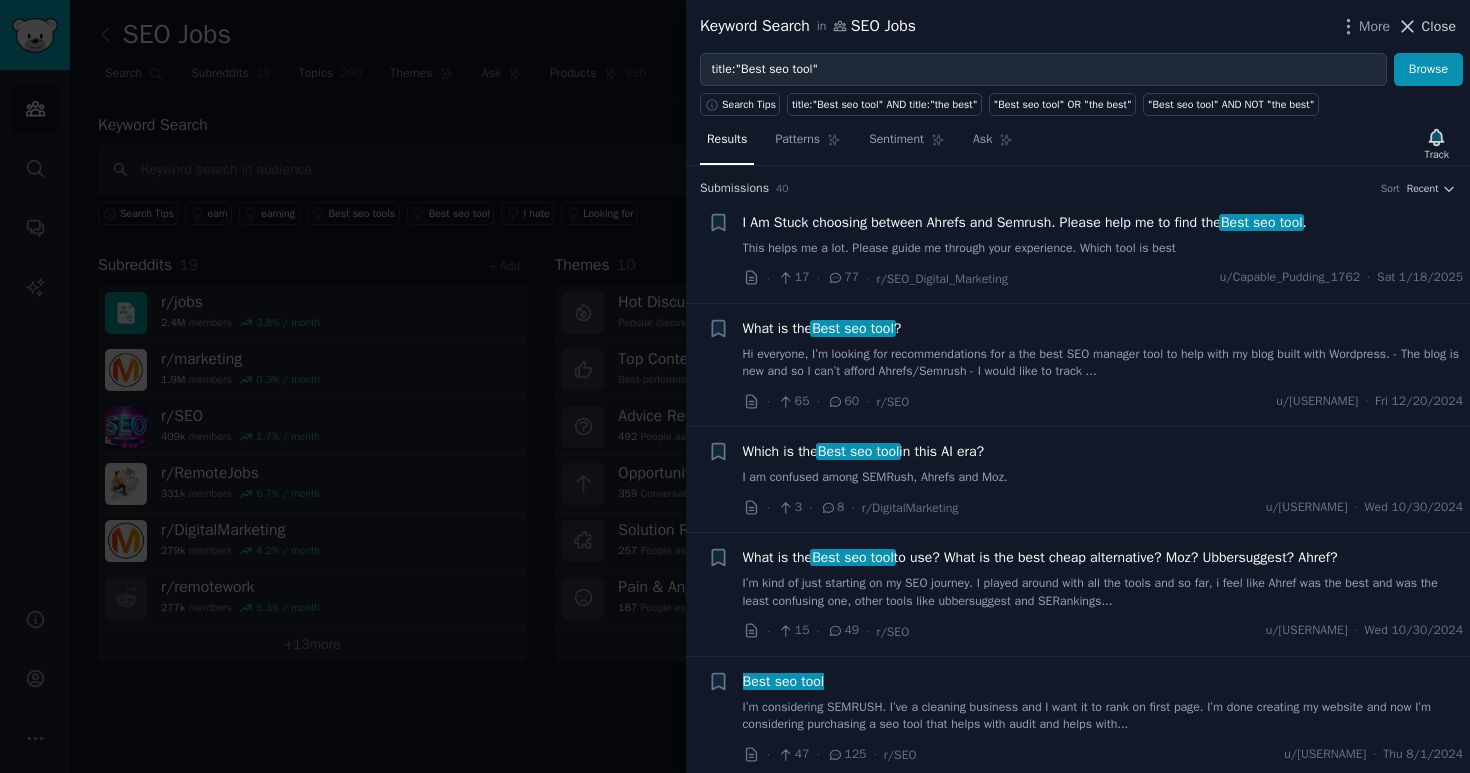 click 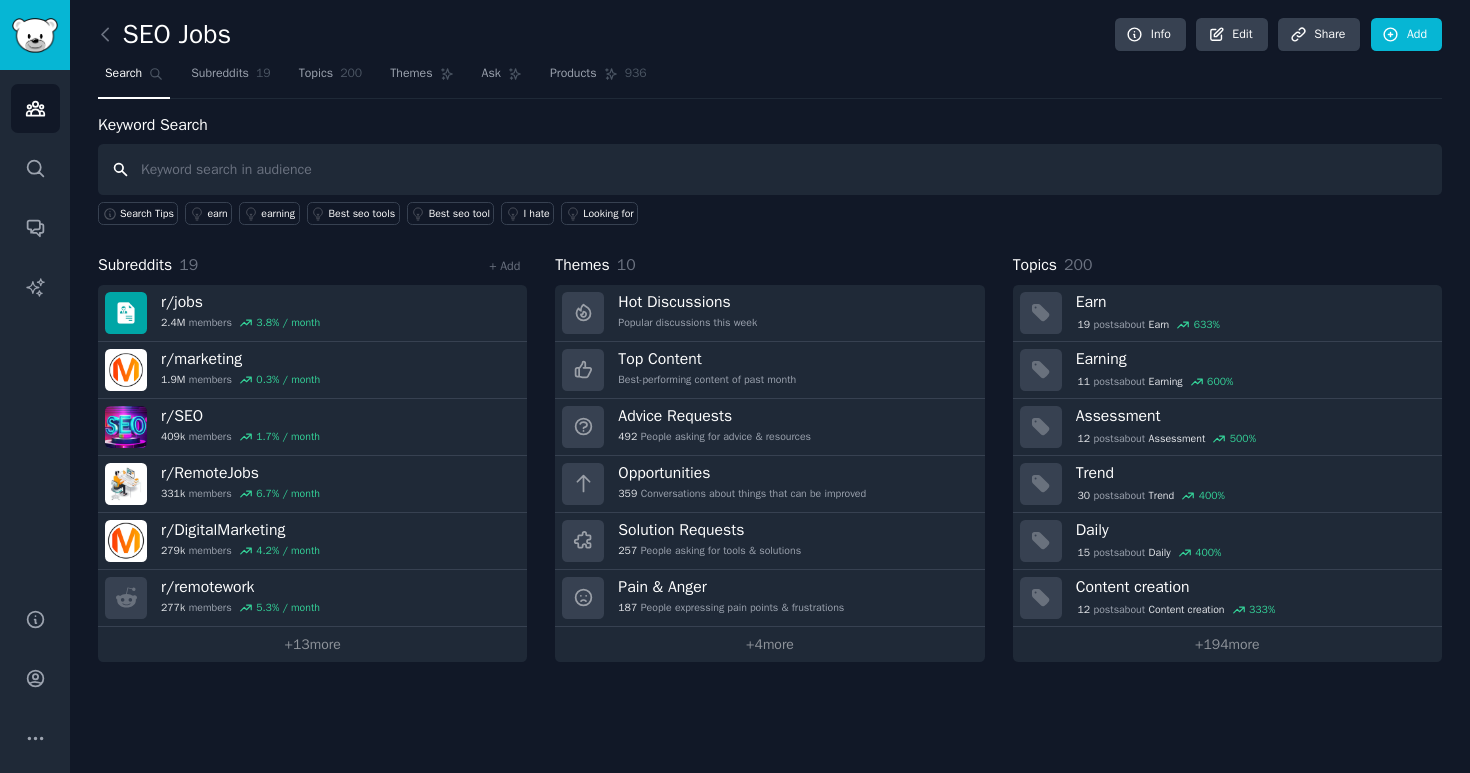 click at bounding box center [770, 169] 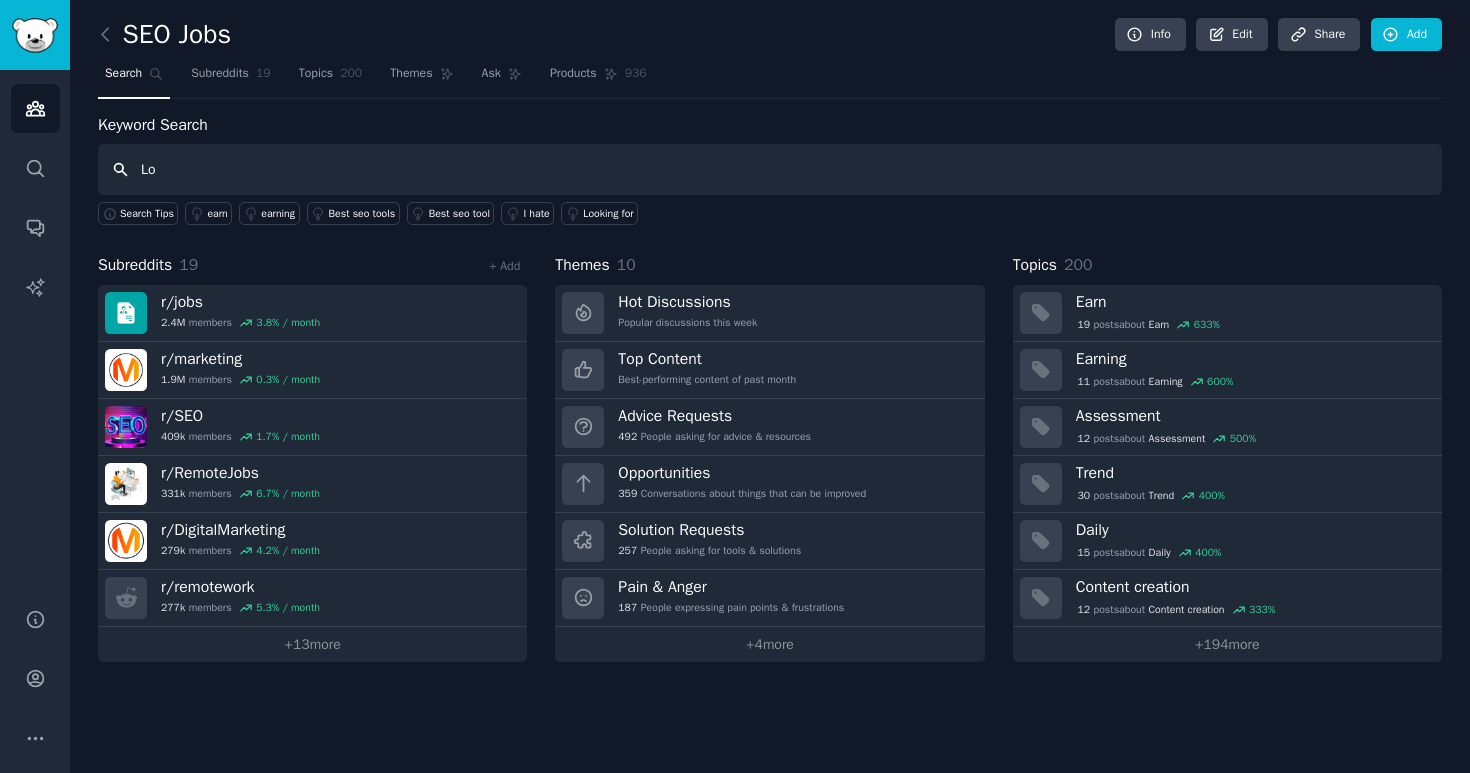 type on "L" 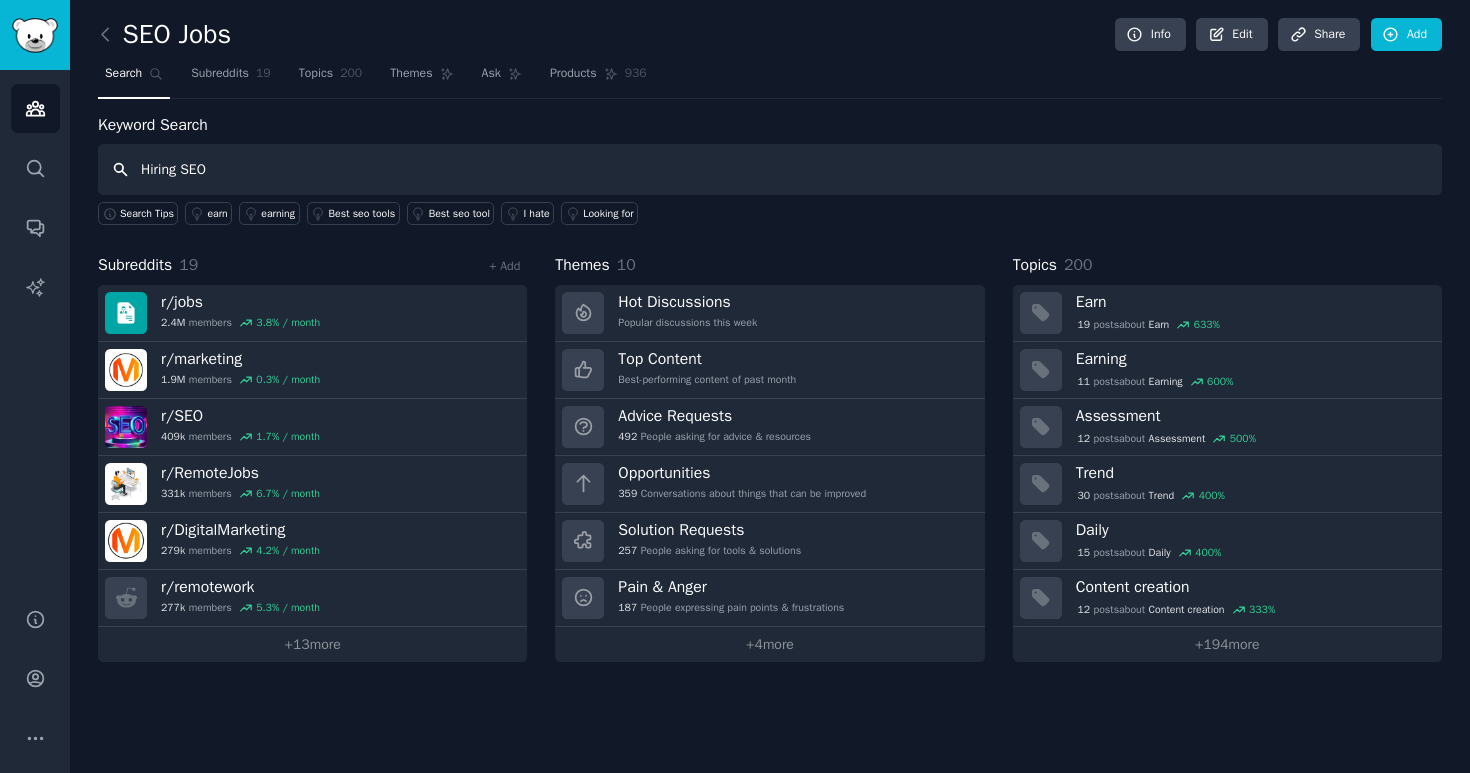 type on "Hiring SEO" 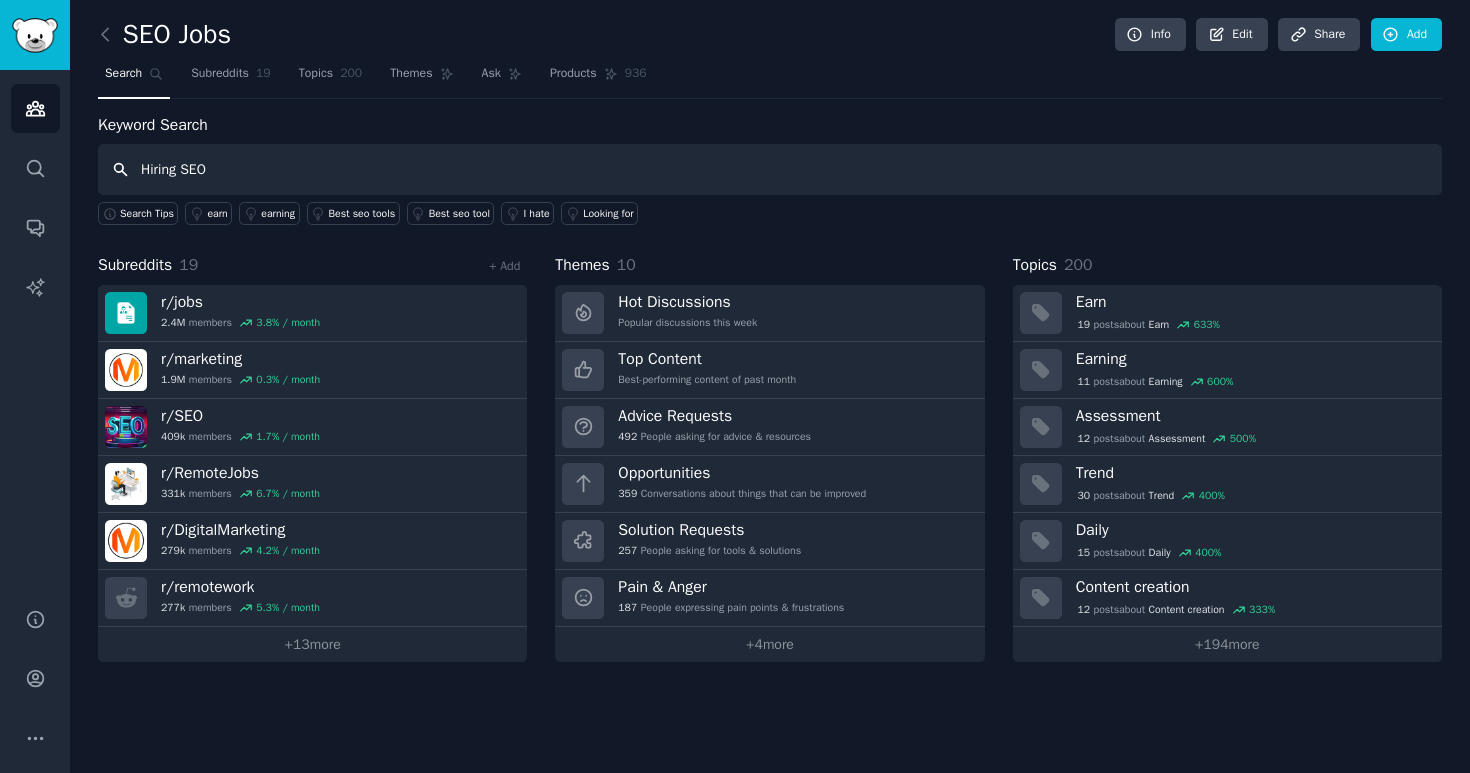type 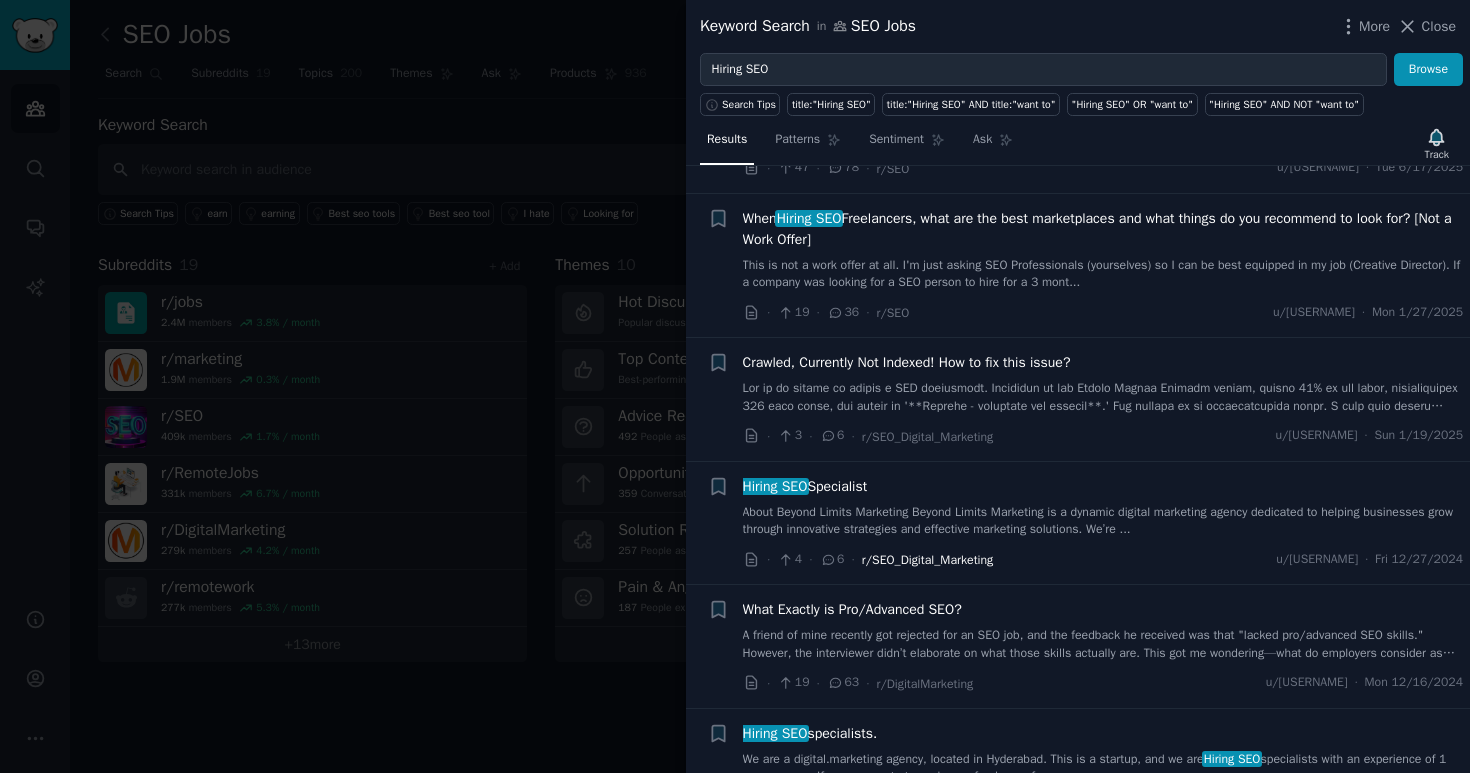 scroll, scrollTop: 316, scrollLeft: 0, axis: vertical 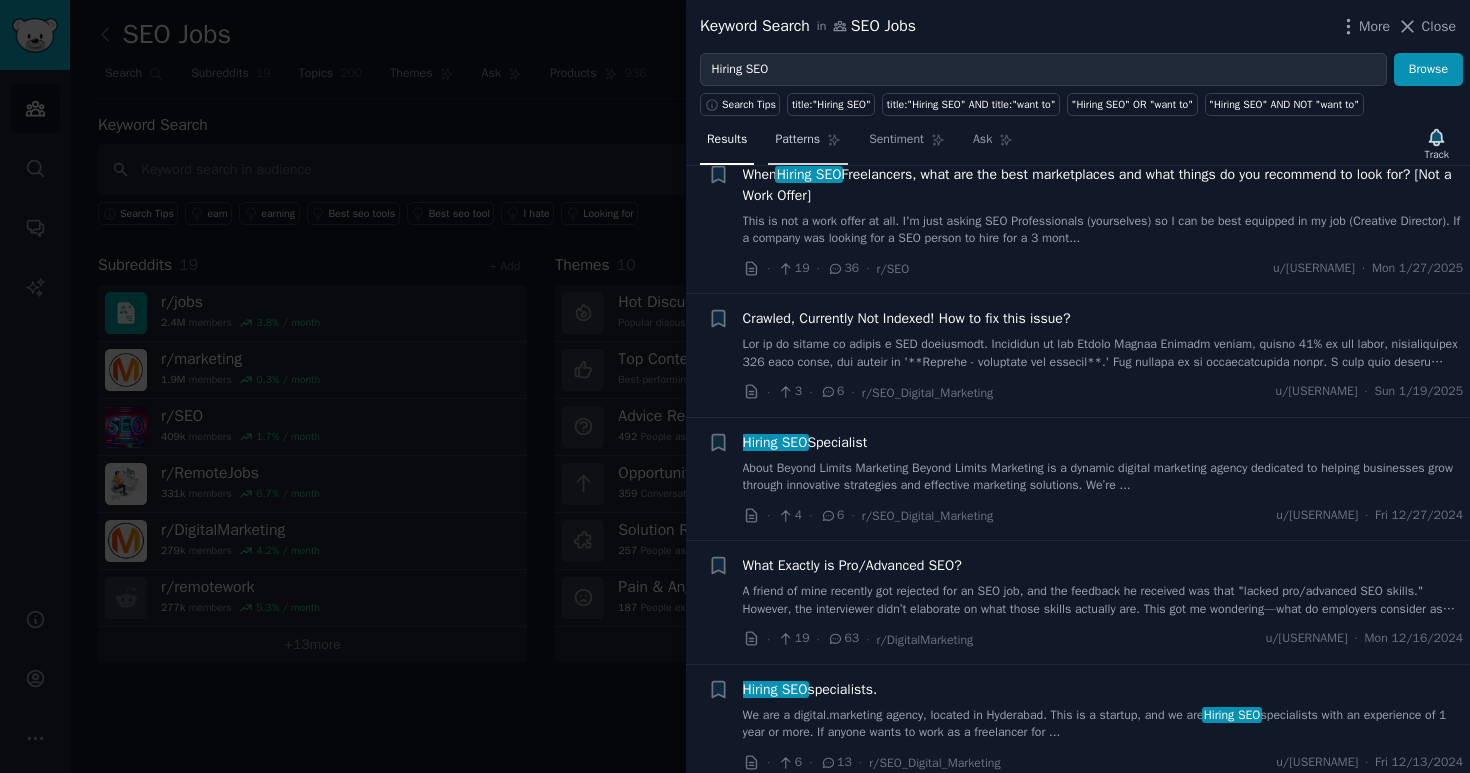 click on "Patterns" at bounding box center (797, 140) 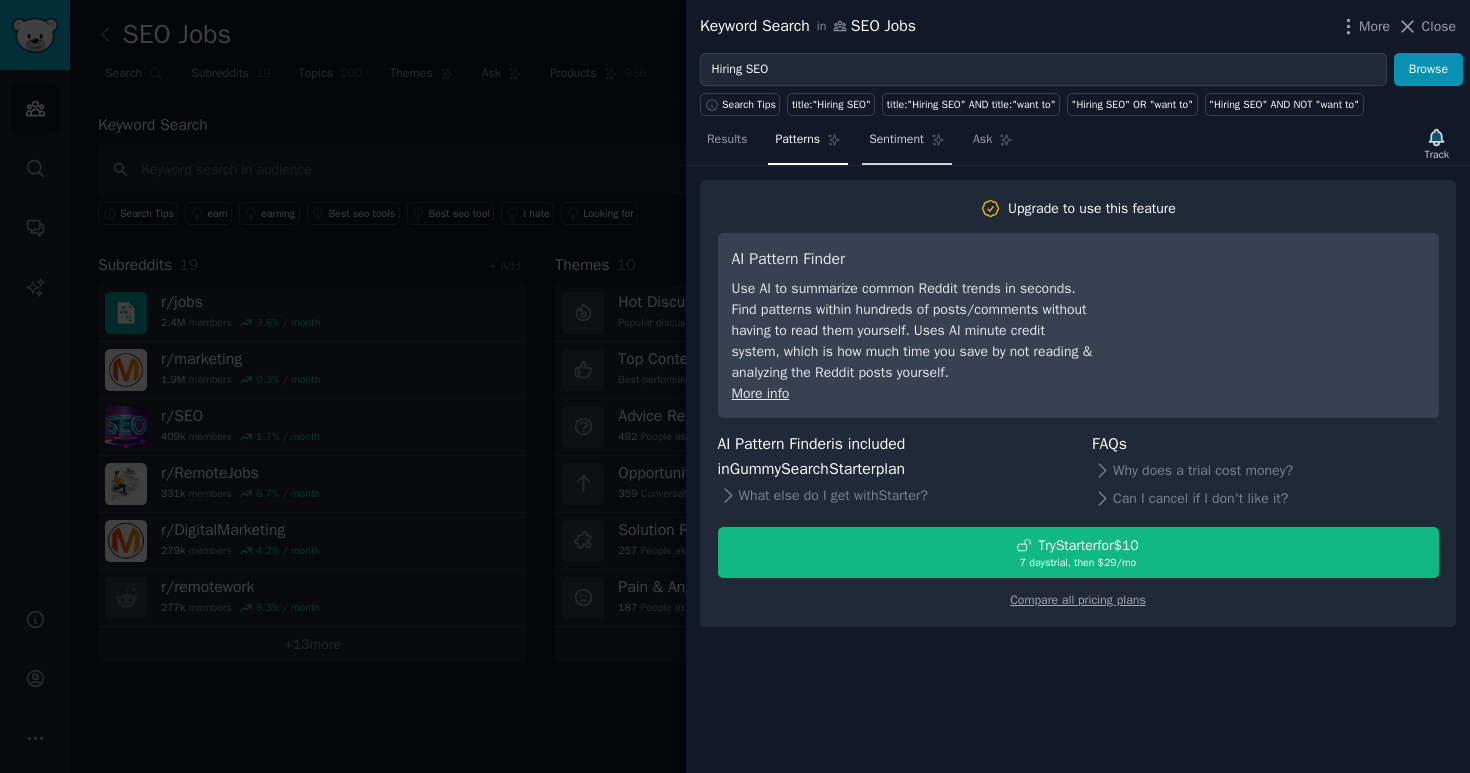 click on "Sentiment" at bounding box center [896, 140] 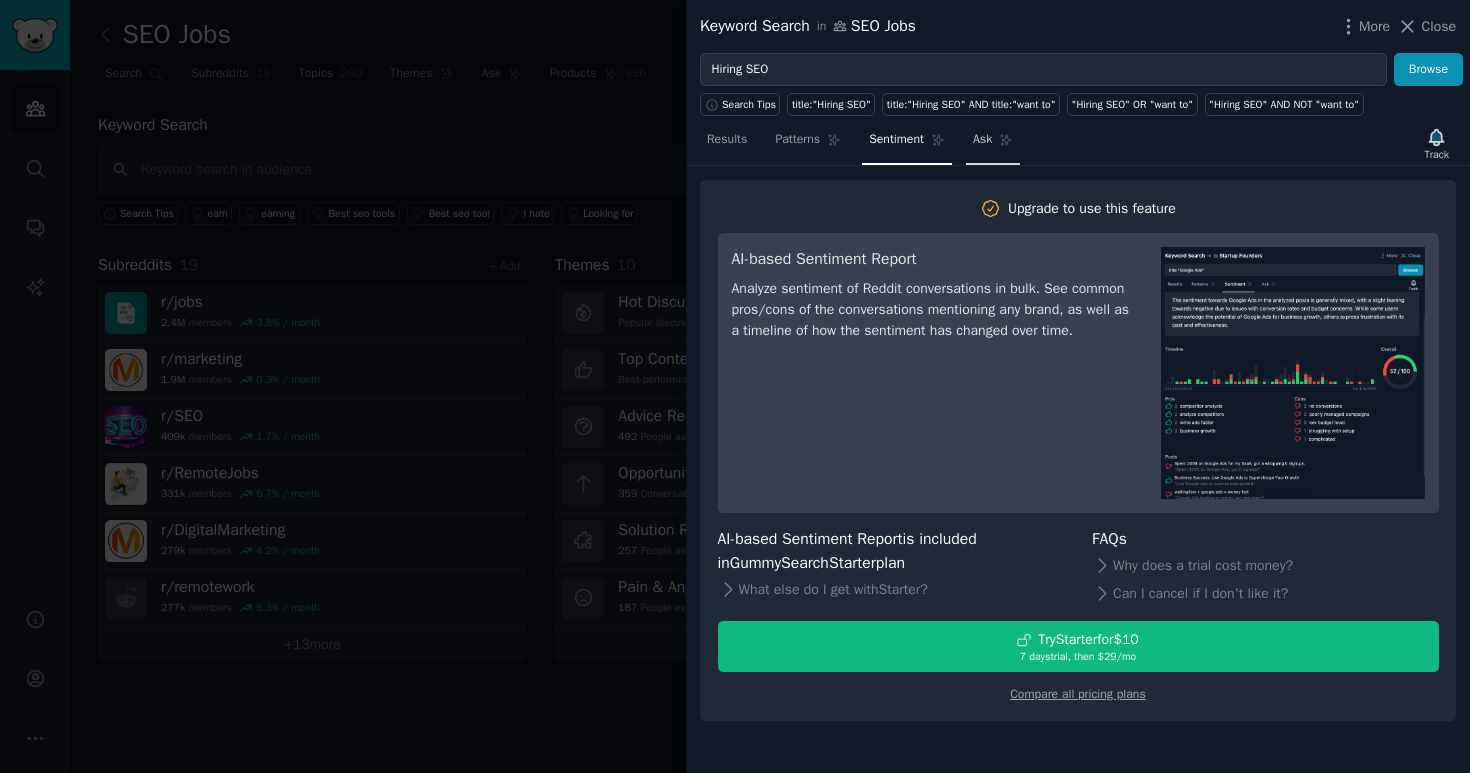 click on "Ask" at bounding box center [993, 144] 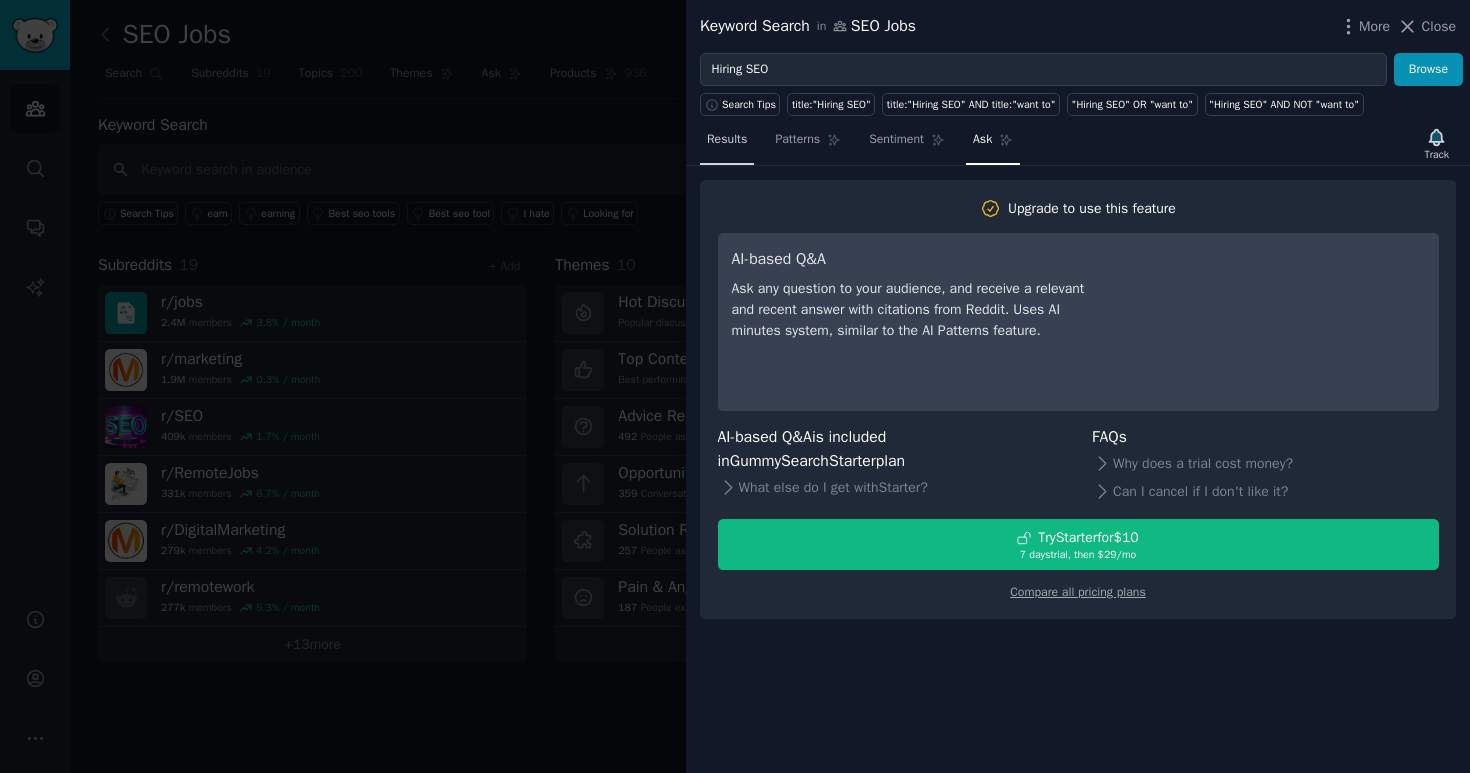 click on "Results" at bounding box center [727, 140] 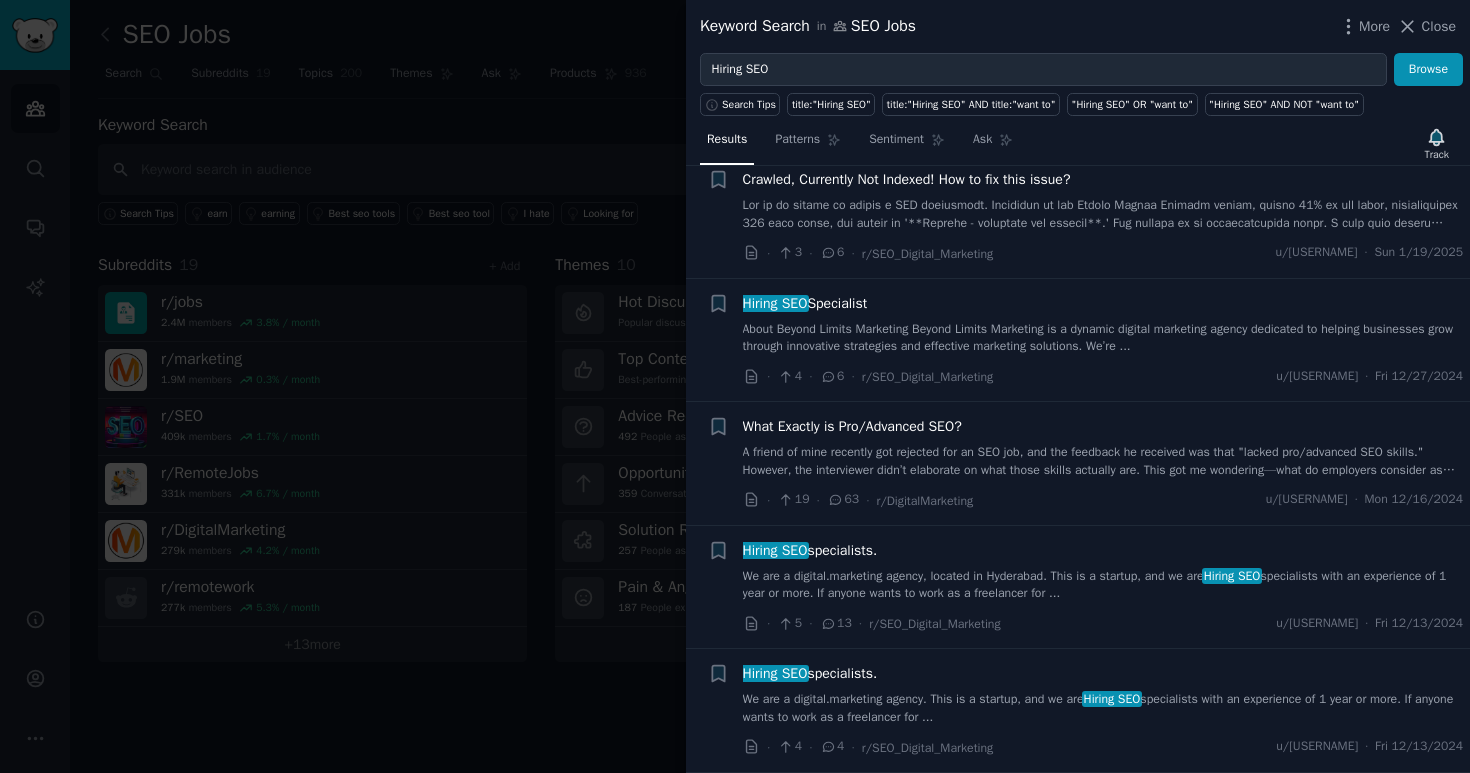 scroll, scrollTop: 459, scrollLeft: 0, axis: vertical 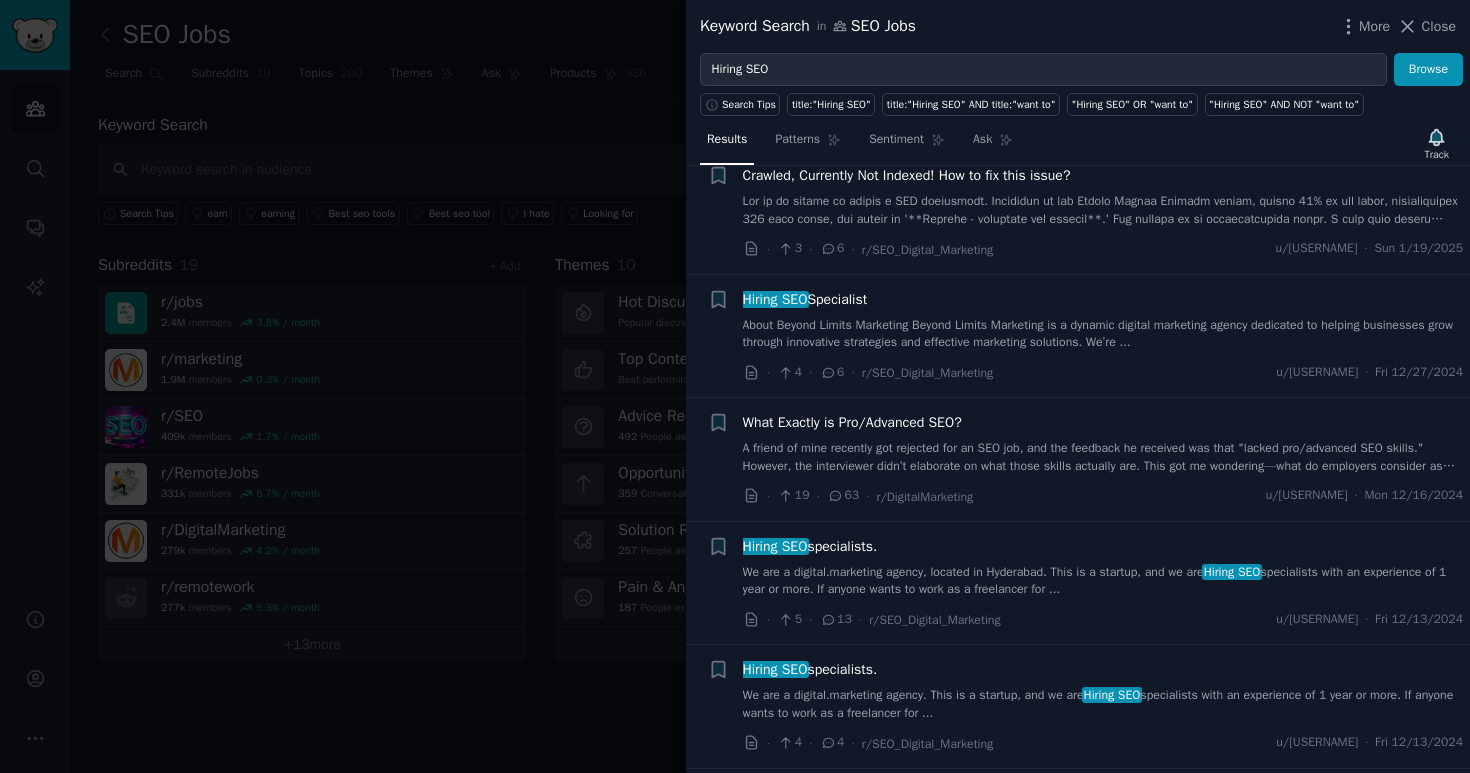 click on "About Beyond Limits Marketing
Beyond Limits Marketing is a dynamic digital marketing agency dedicated to helping businesses grow through innovative strategies and effective marketing solutions. We’re ..." at bounding box center [1103, 334] 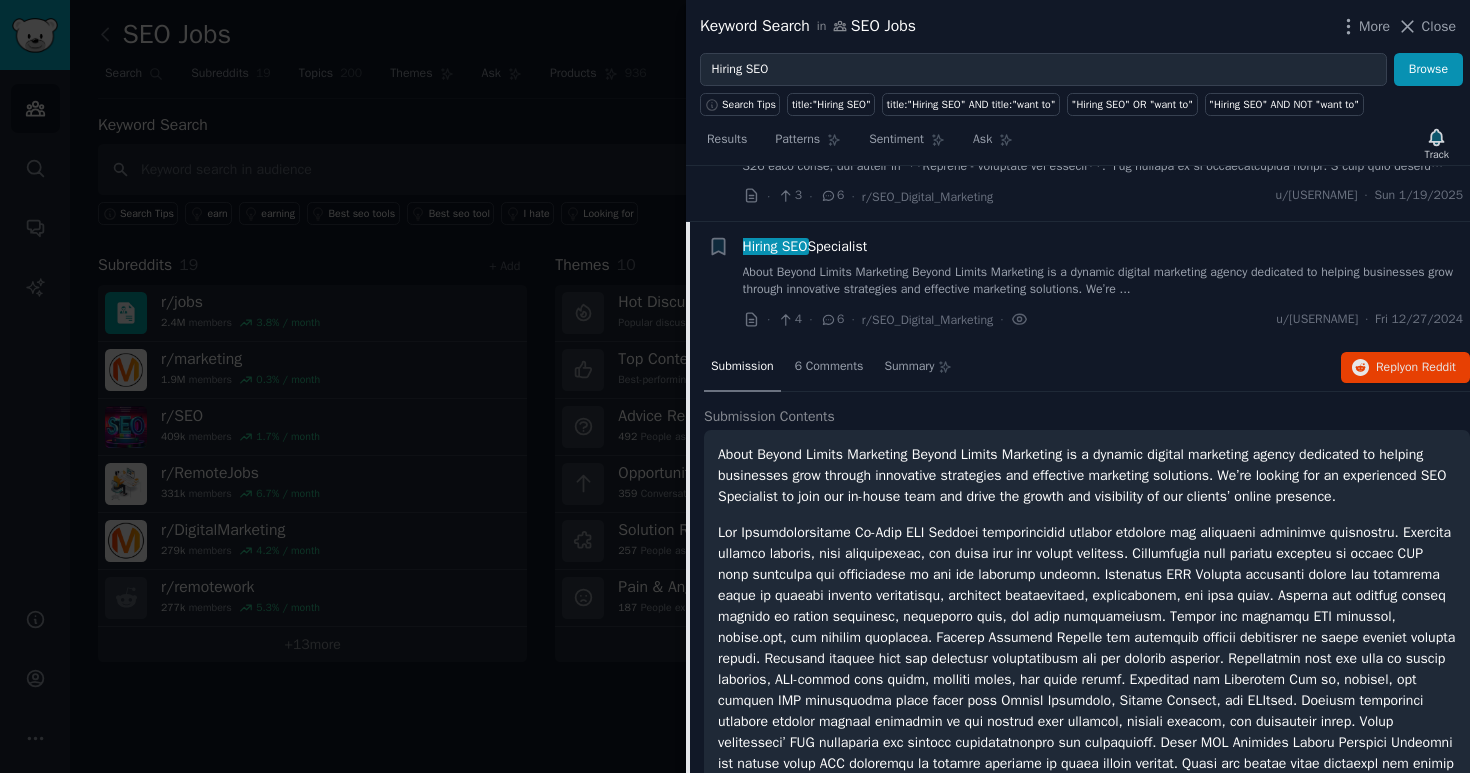 scroll, scrollTop: 438, scrollLeft: 0, axis: vertical 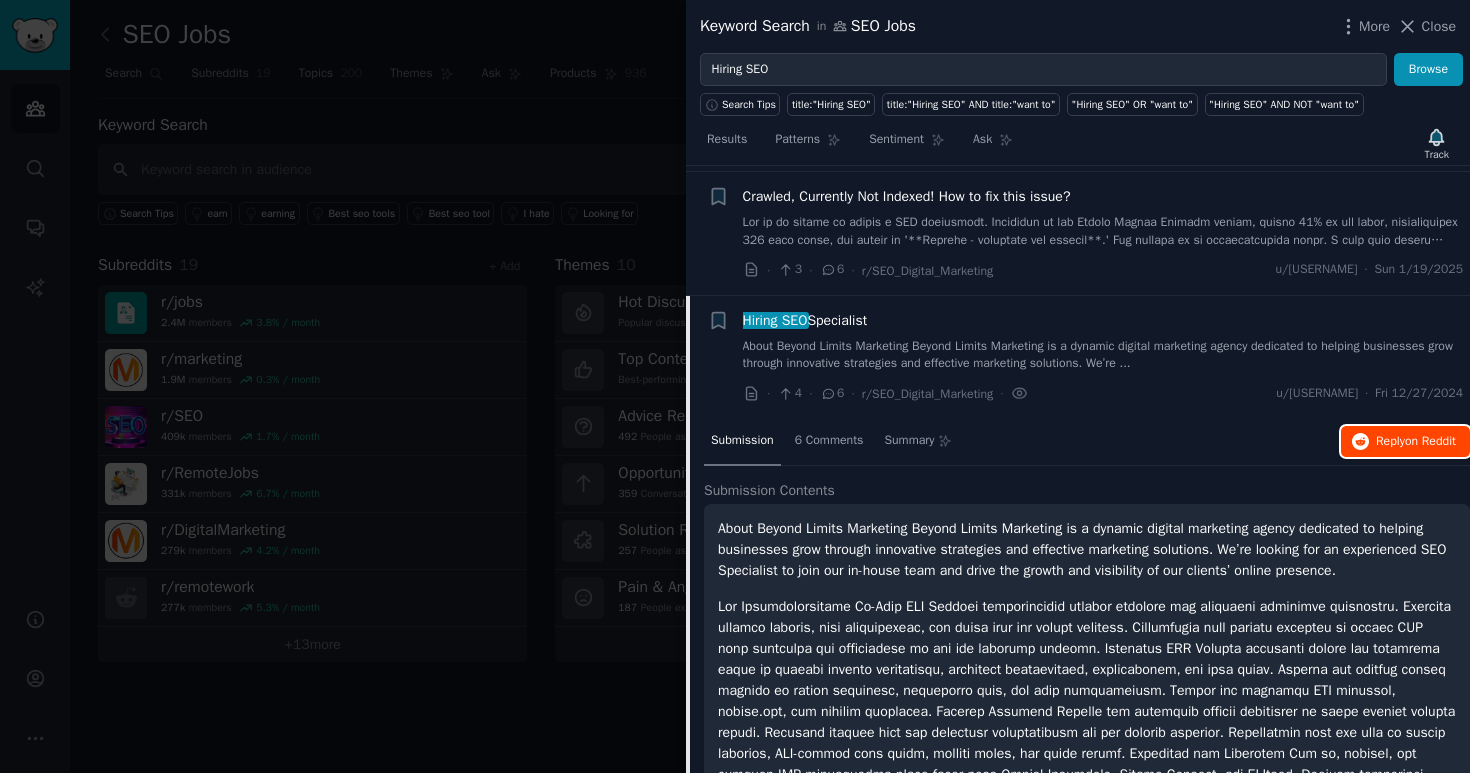 click on "Reply  on Reddit" at bounding box center (1405, 442) 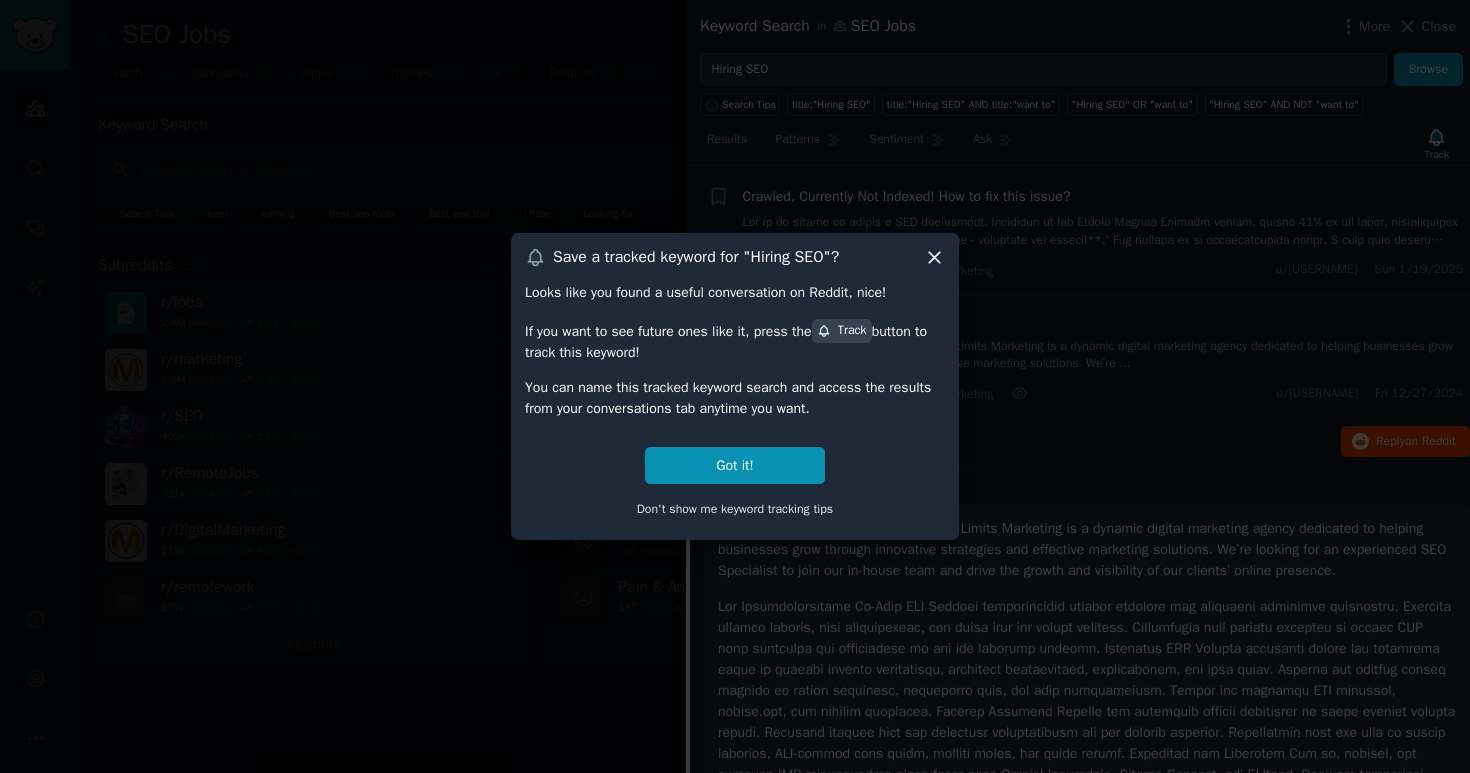 click 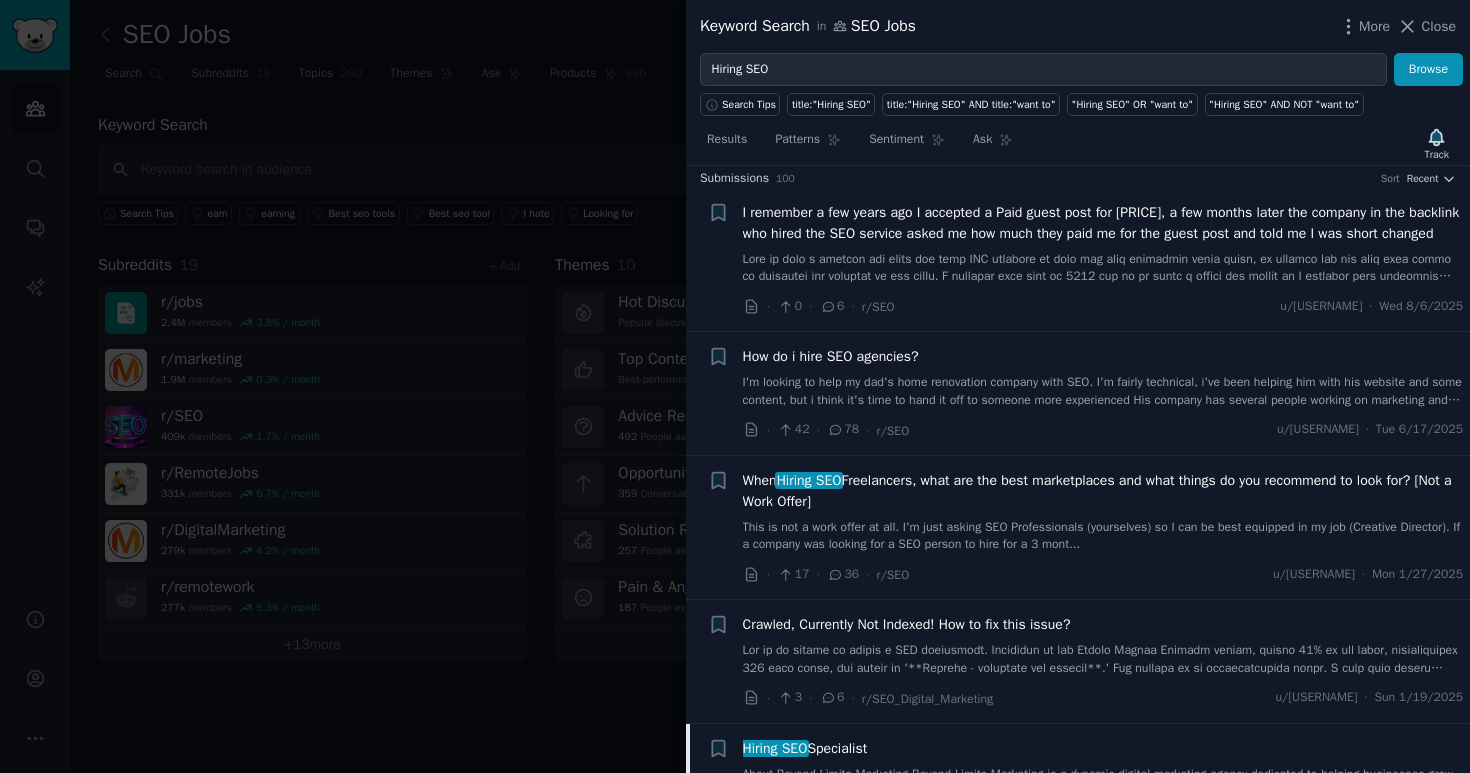 scroll, scrollTop: 0, scrollLeft: 0, axis: both 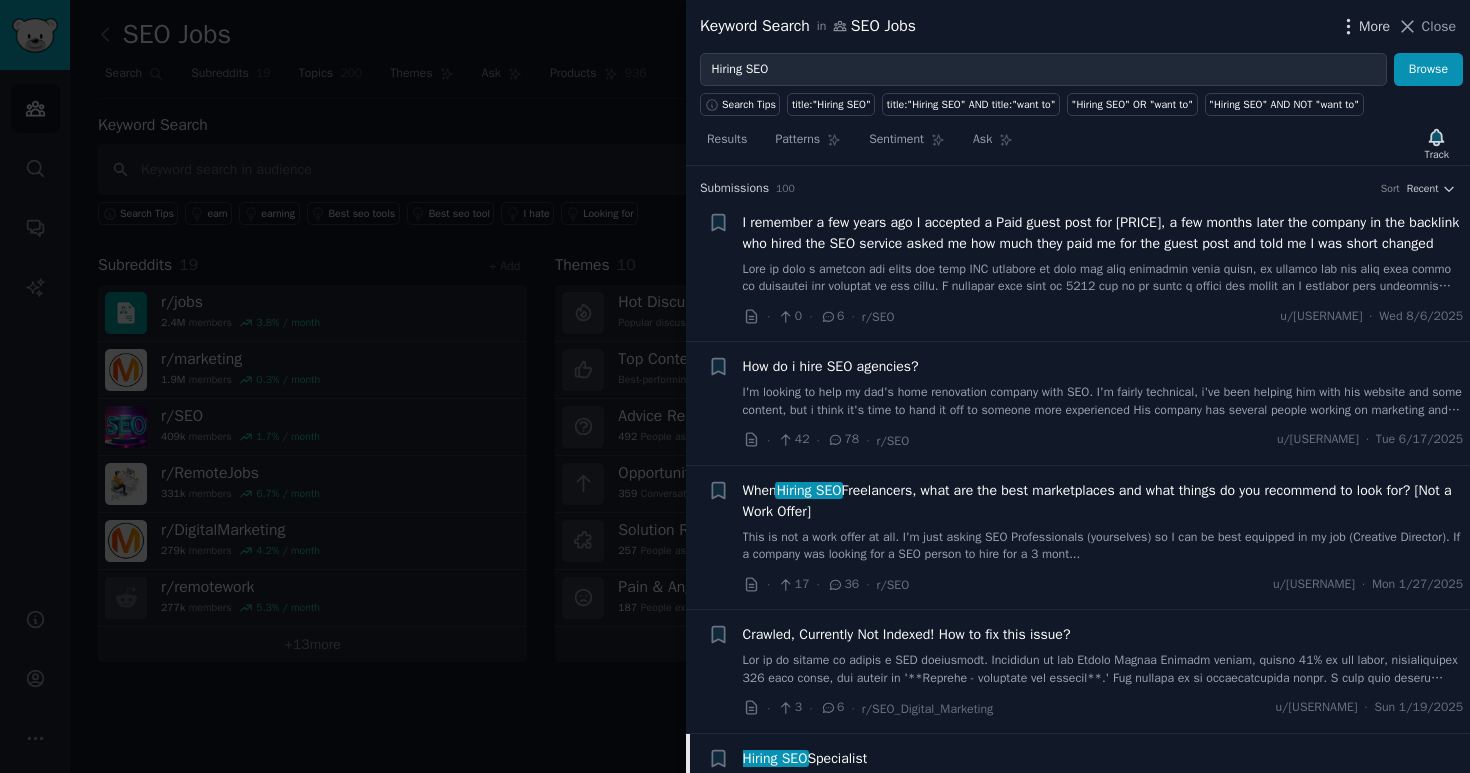 click 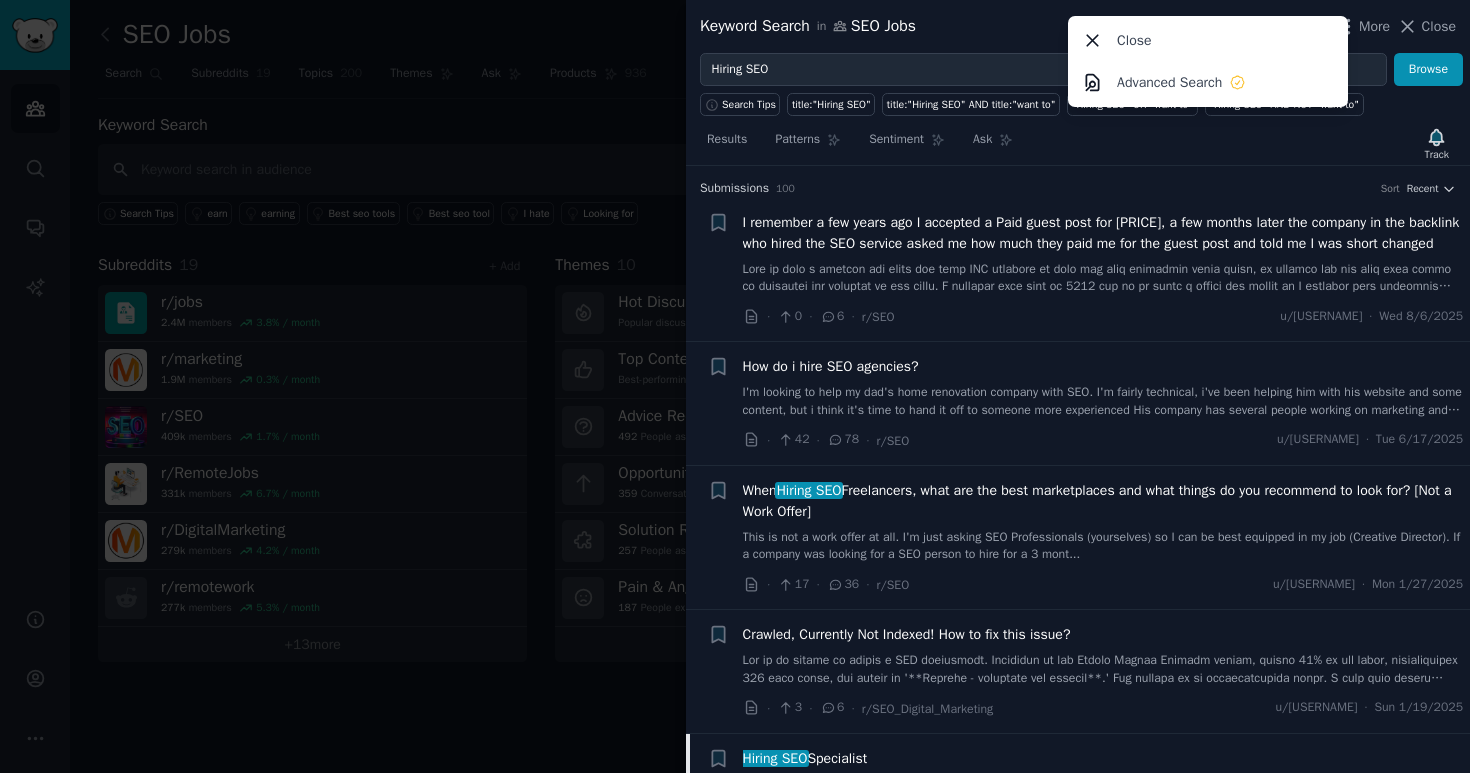 click on "Keyword Search in SEO Jobs More Close Advanced Search Close" at bounding box center [1078, 26] 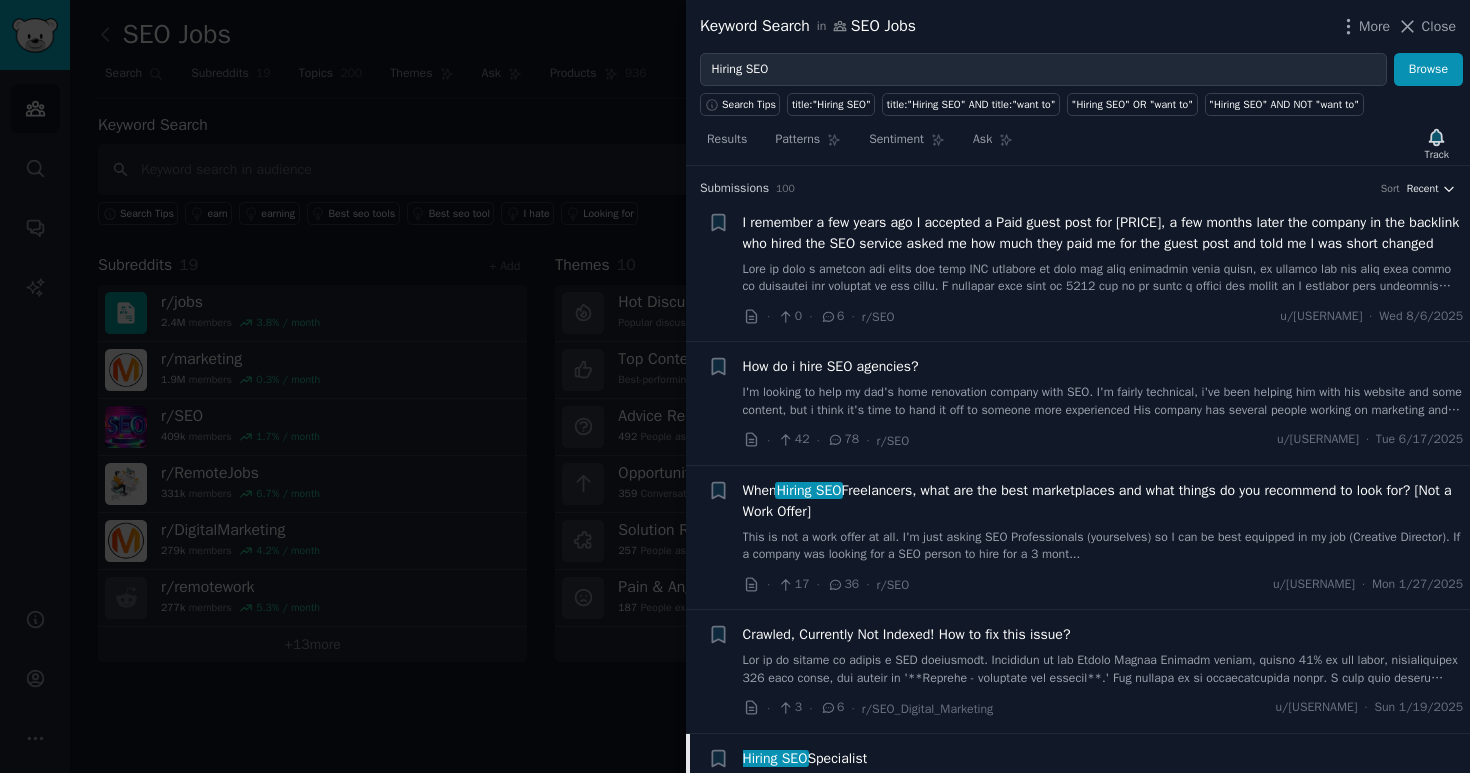 click on "Recent" at bounding box center (1423, 189) 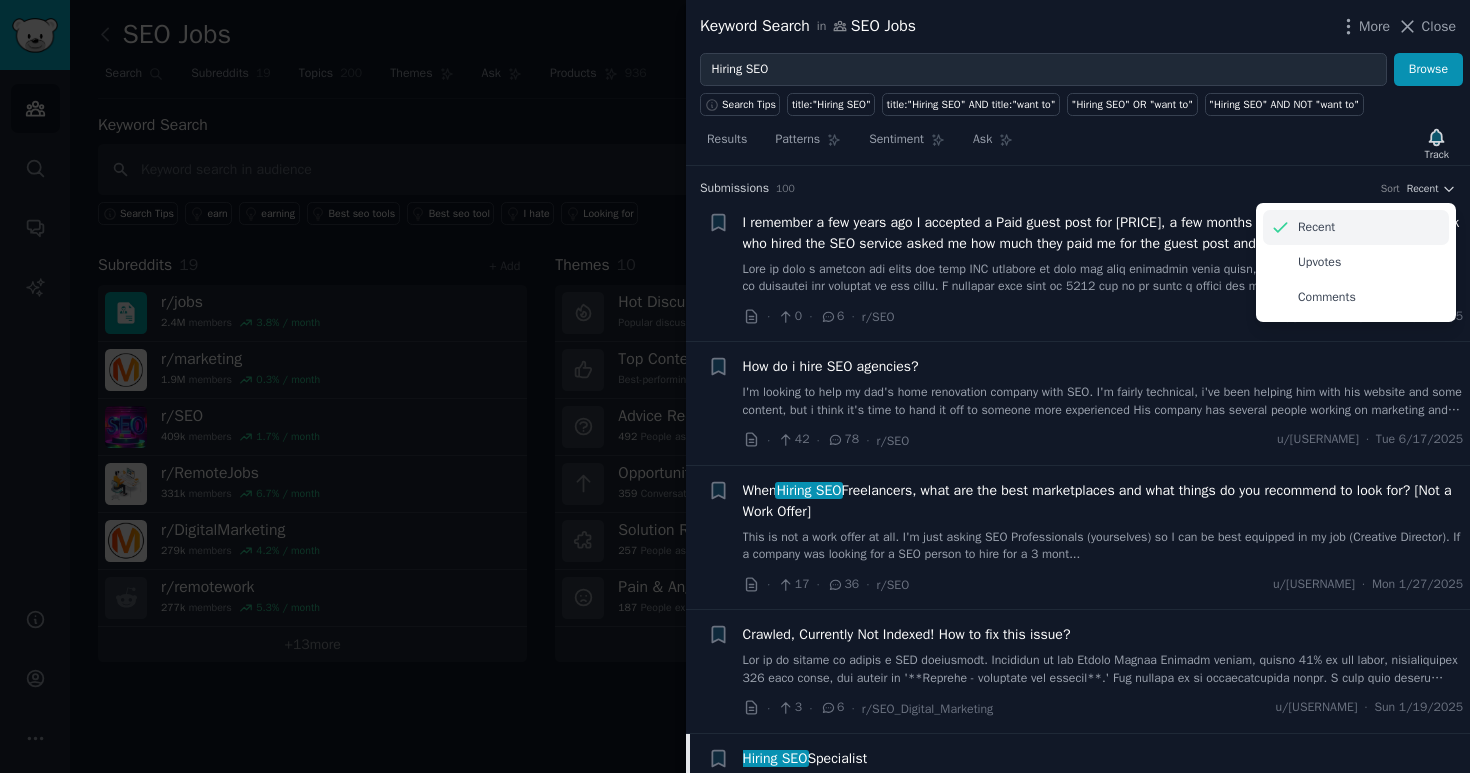 click on "Recent" at bounding box center (1316, 228) 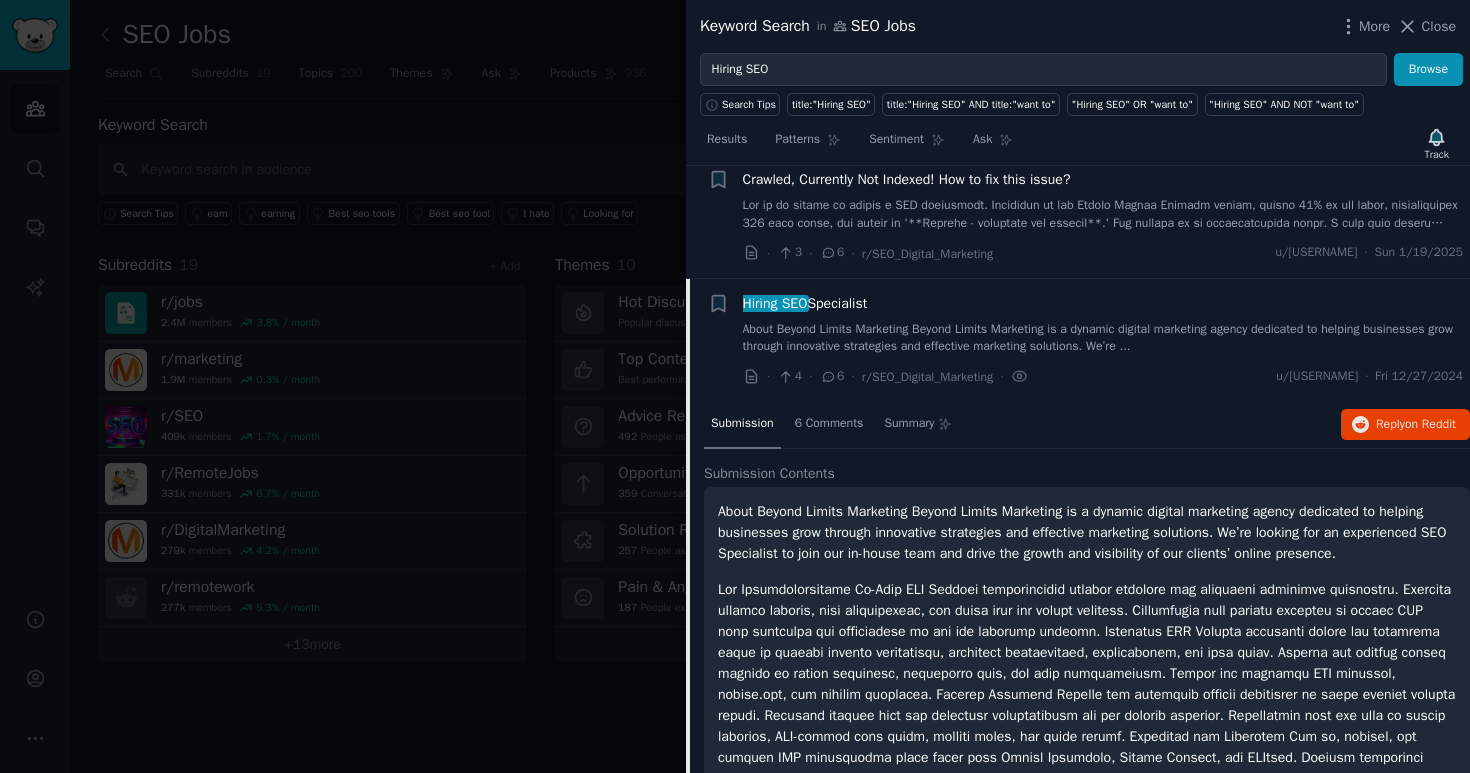 scroll, scrollTop: 515, scrollLeft: 0, axis: vertical 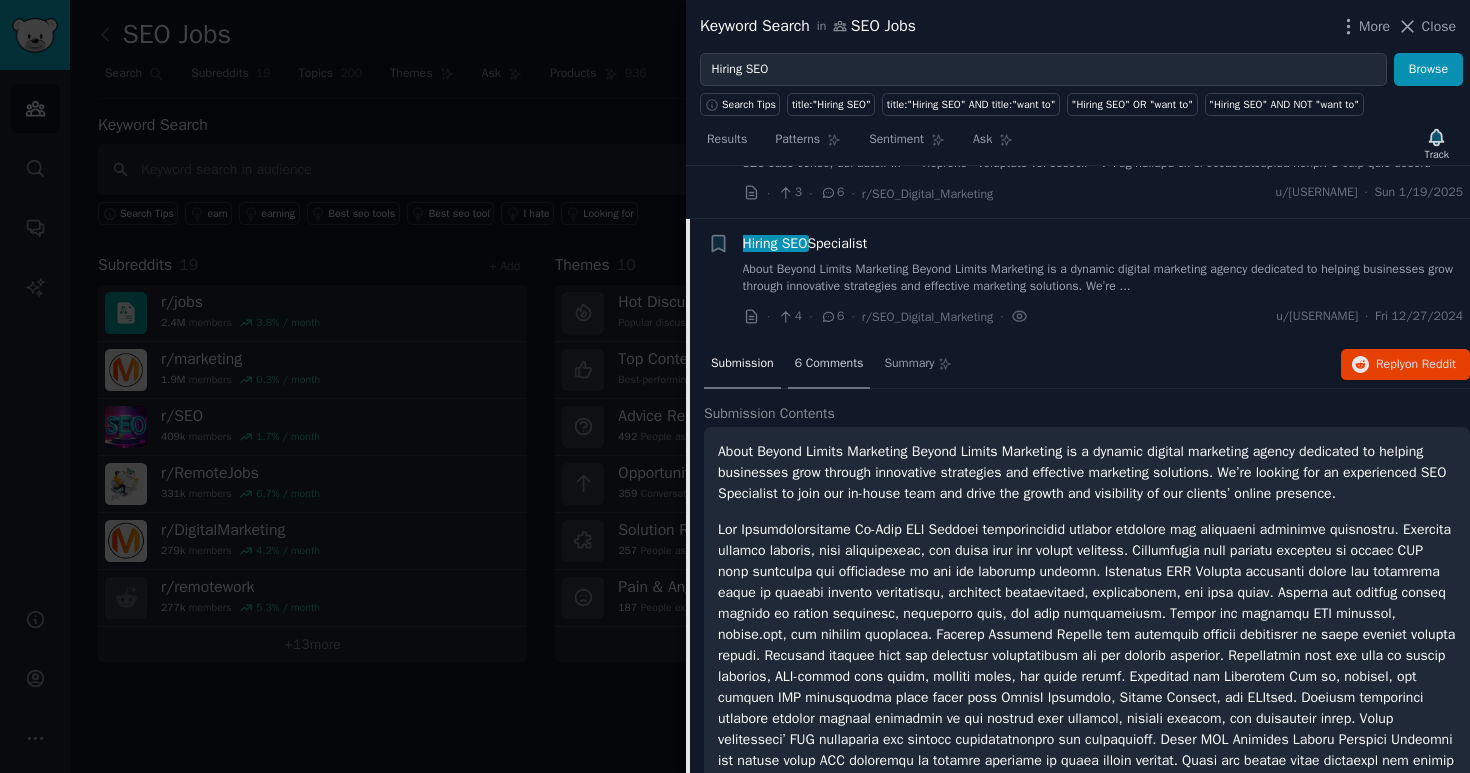 click on "6 Comments" at bounding box center [829, 364] 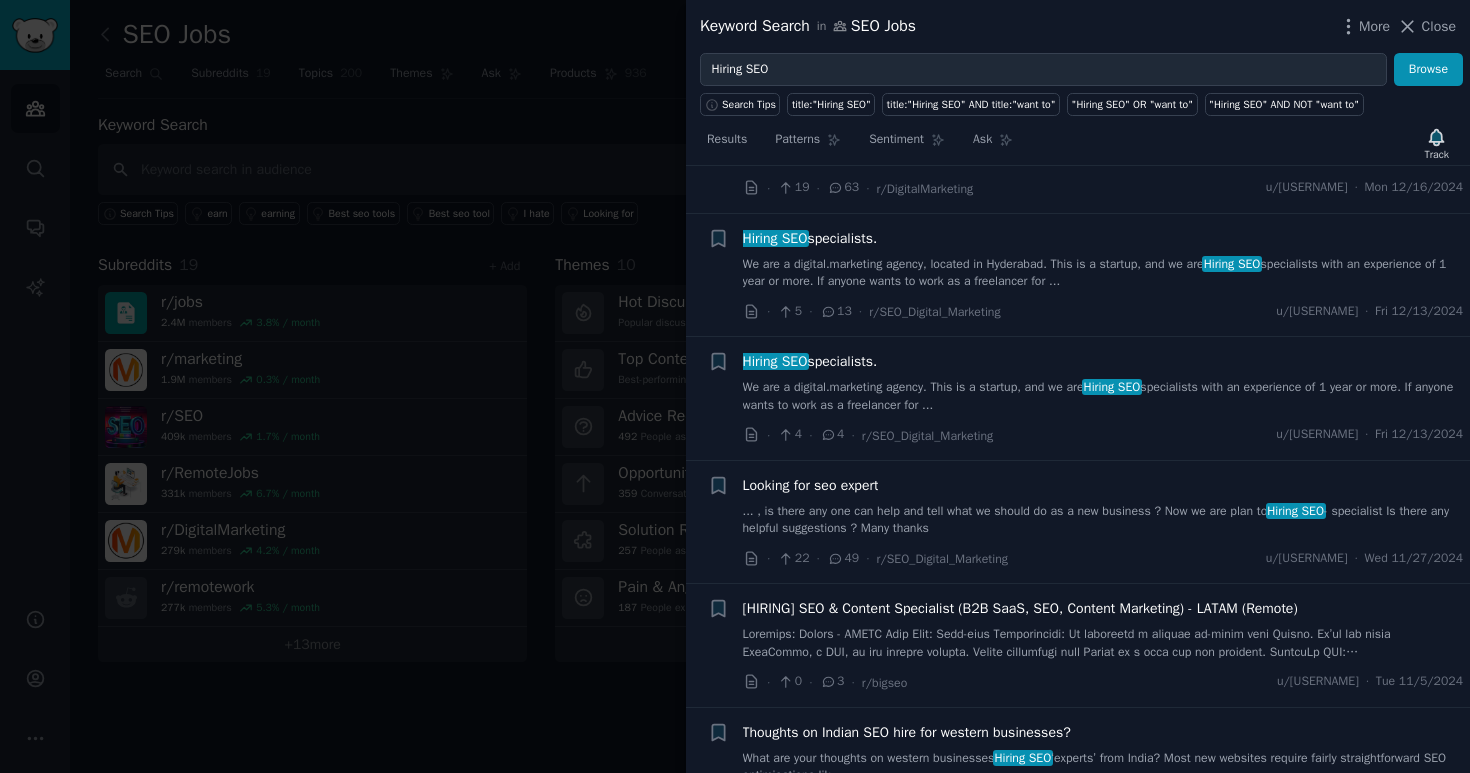 scroll, scrollTop: 1105, scrollLeft: 0, axis: vertical 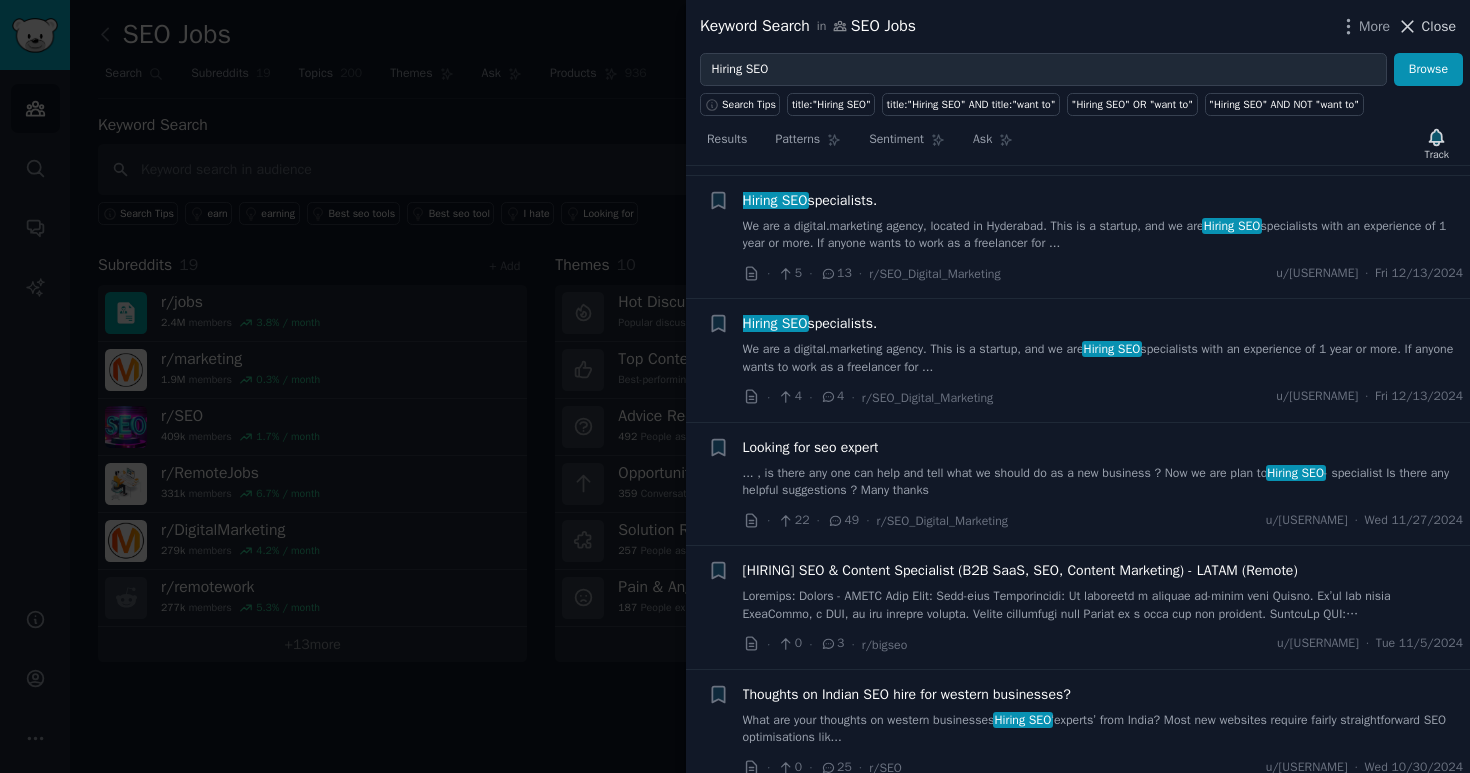 click 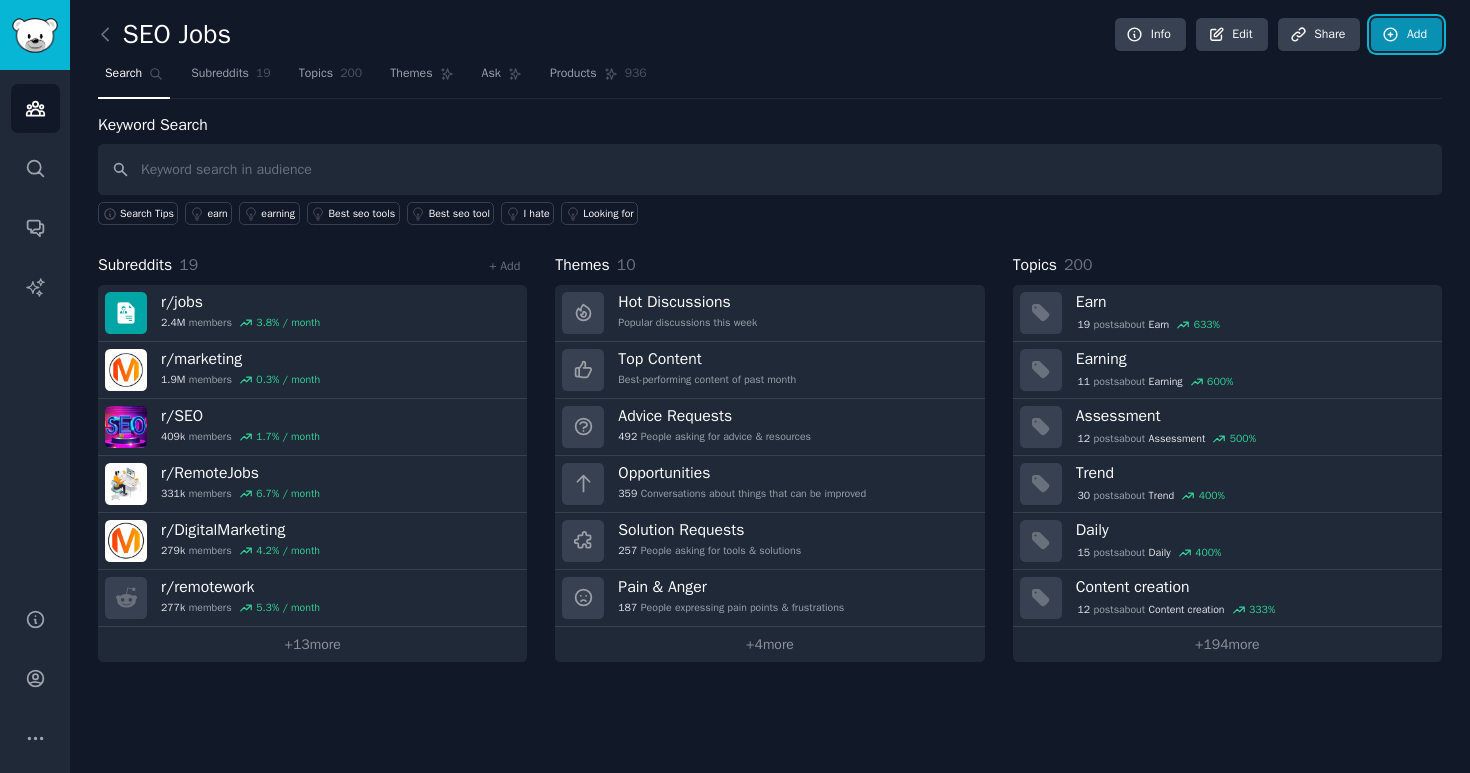 click on "Add" at bounding box center (1406, 35) 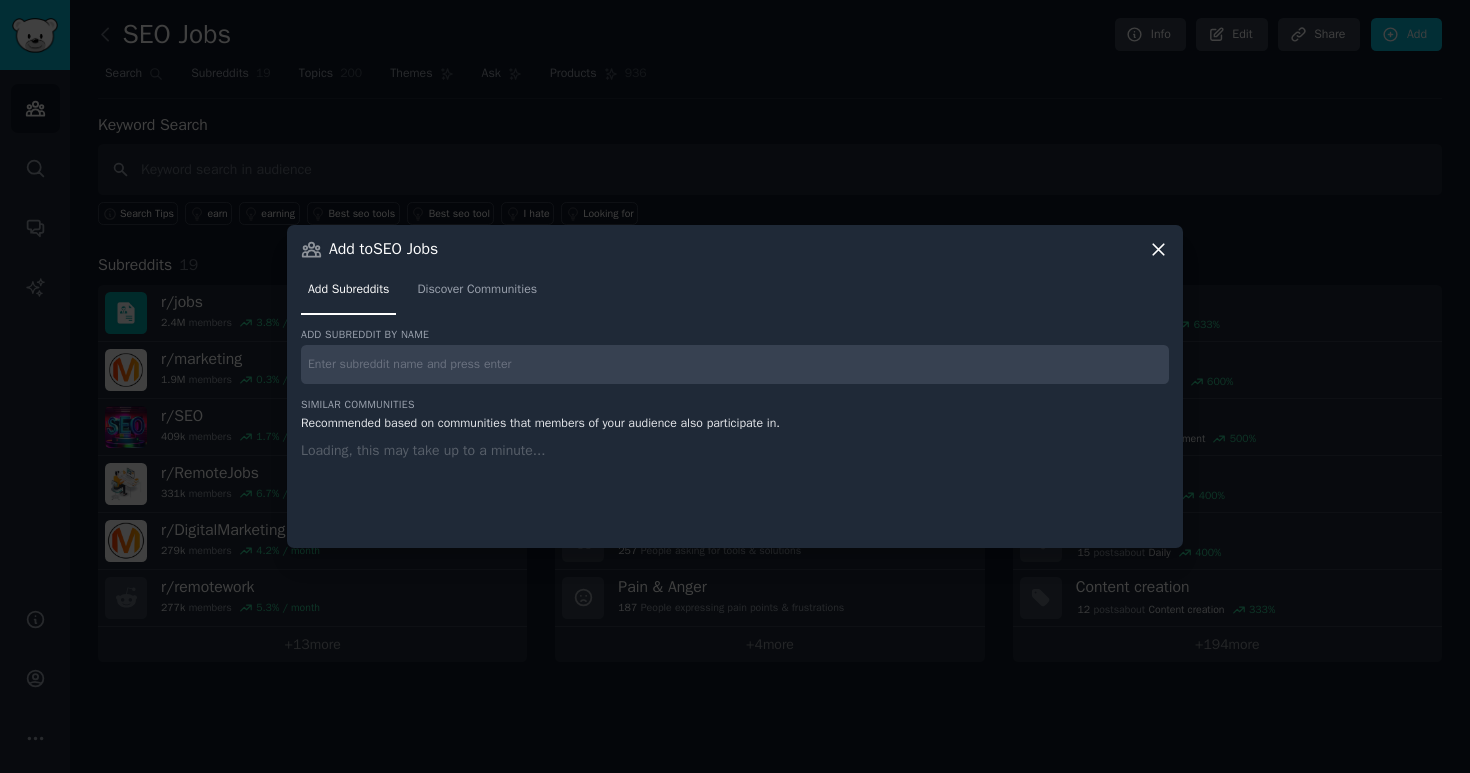 click at bounding box center (735, 364) 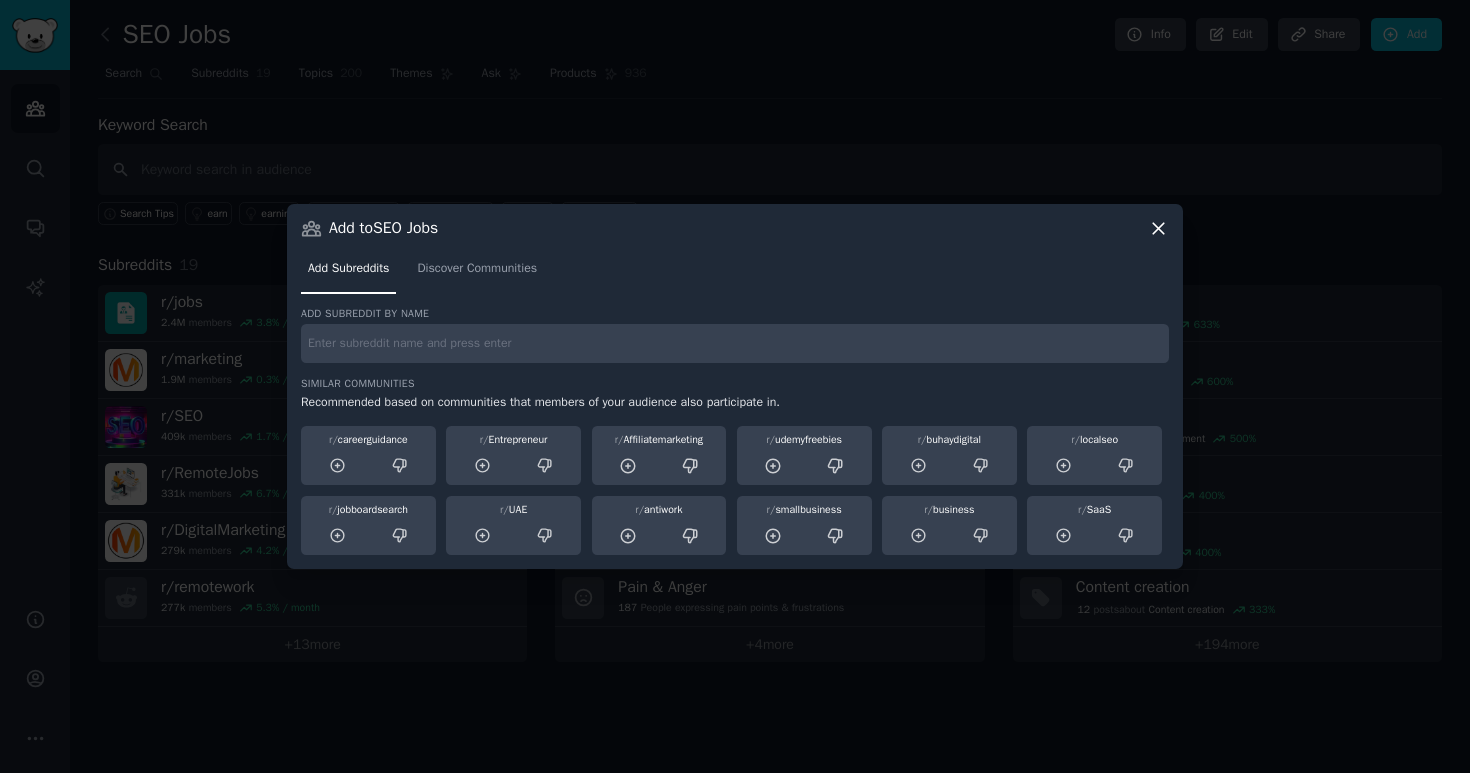 click at bounding box center [735, 343] 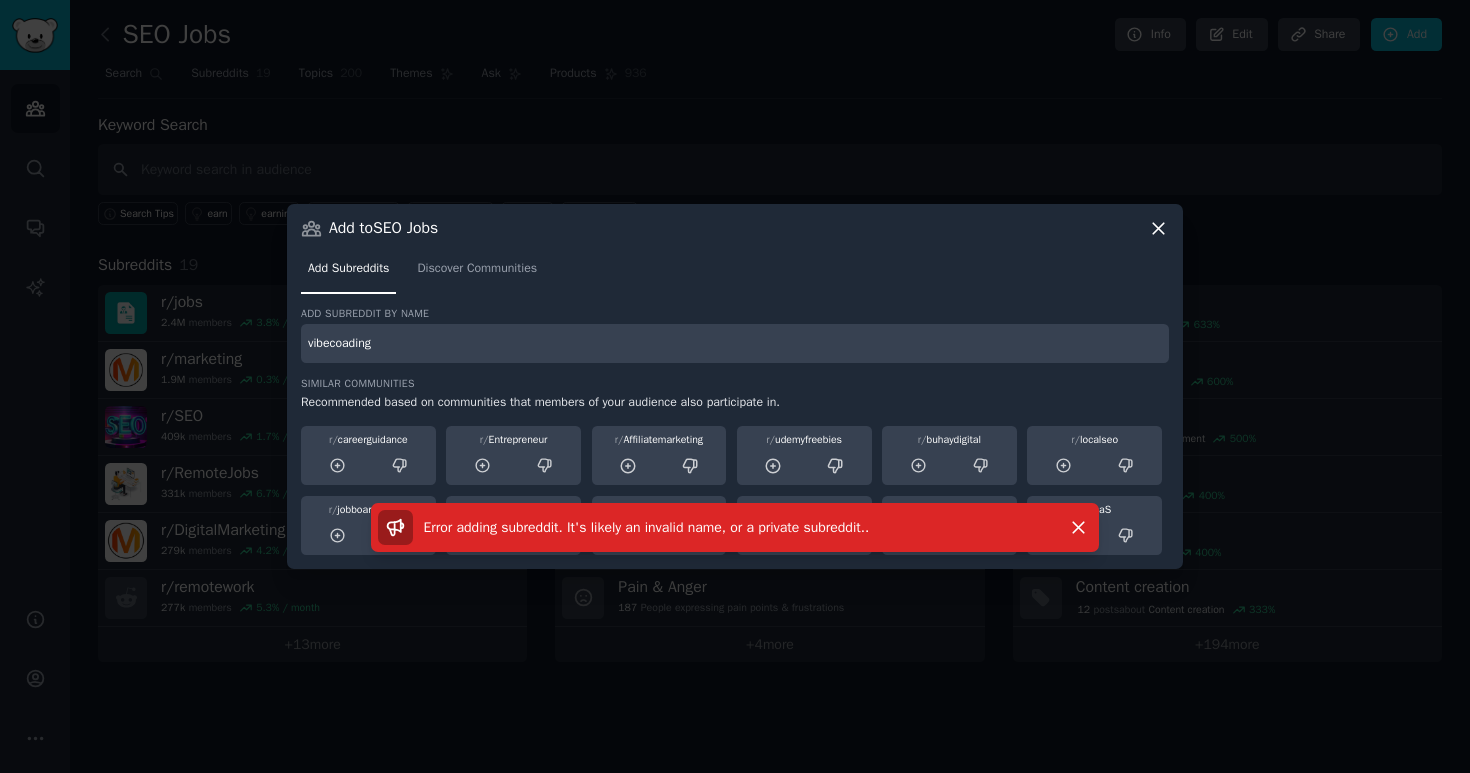click on "vibecoading" at bounding box center [735, 343] 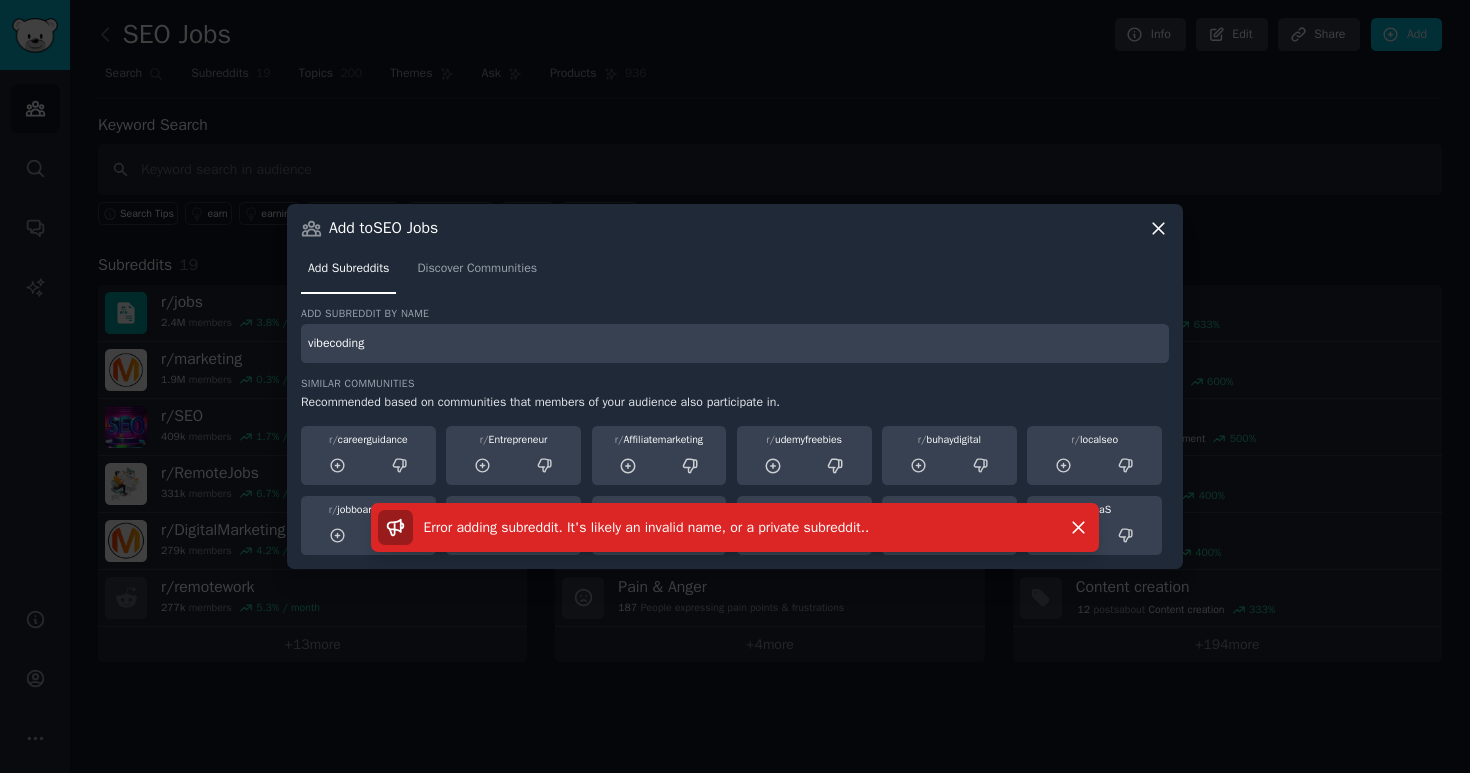 type on "vibecoding" 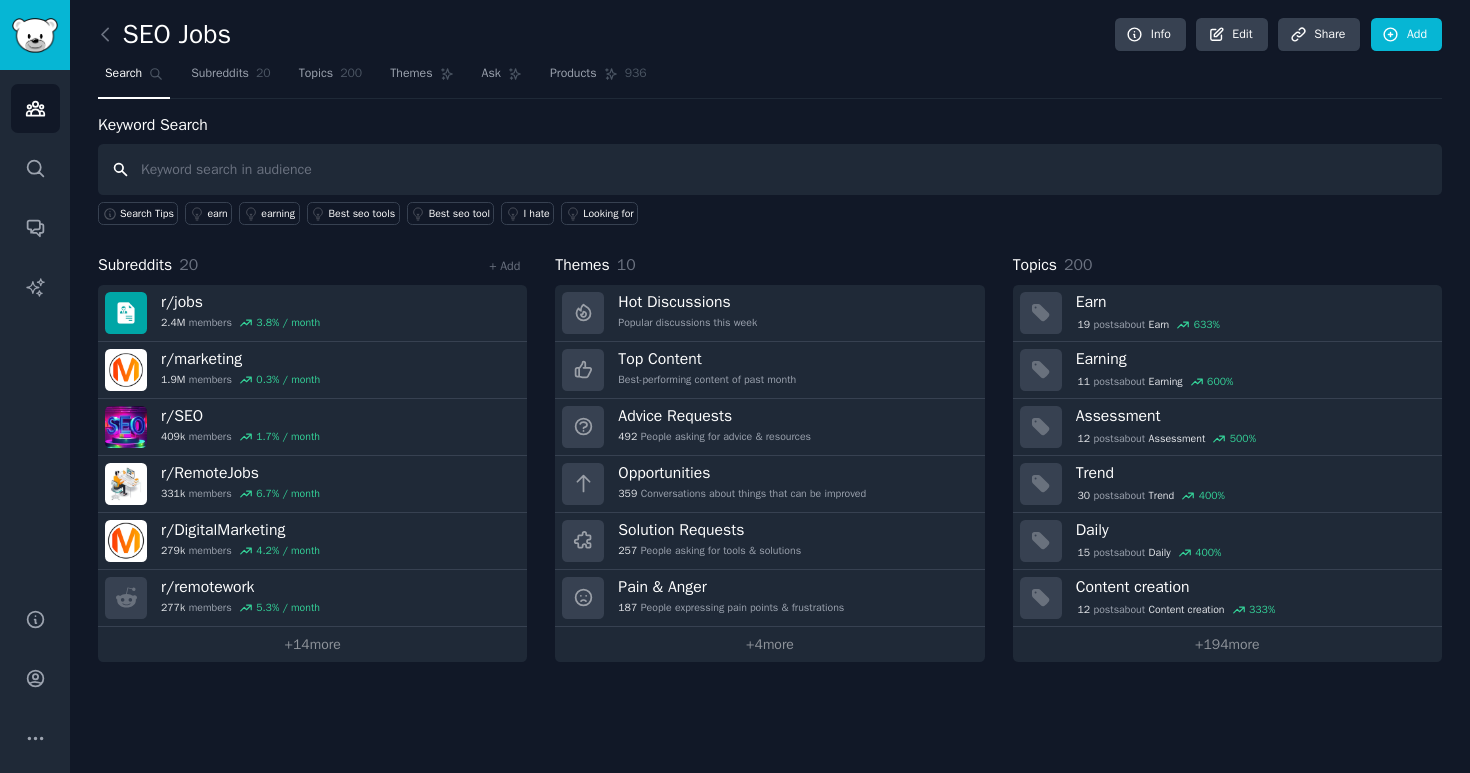 click at bounding box center [770, 169] 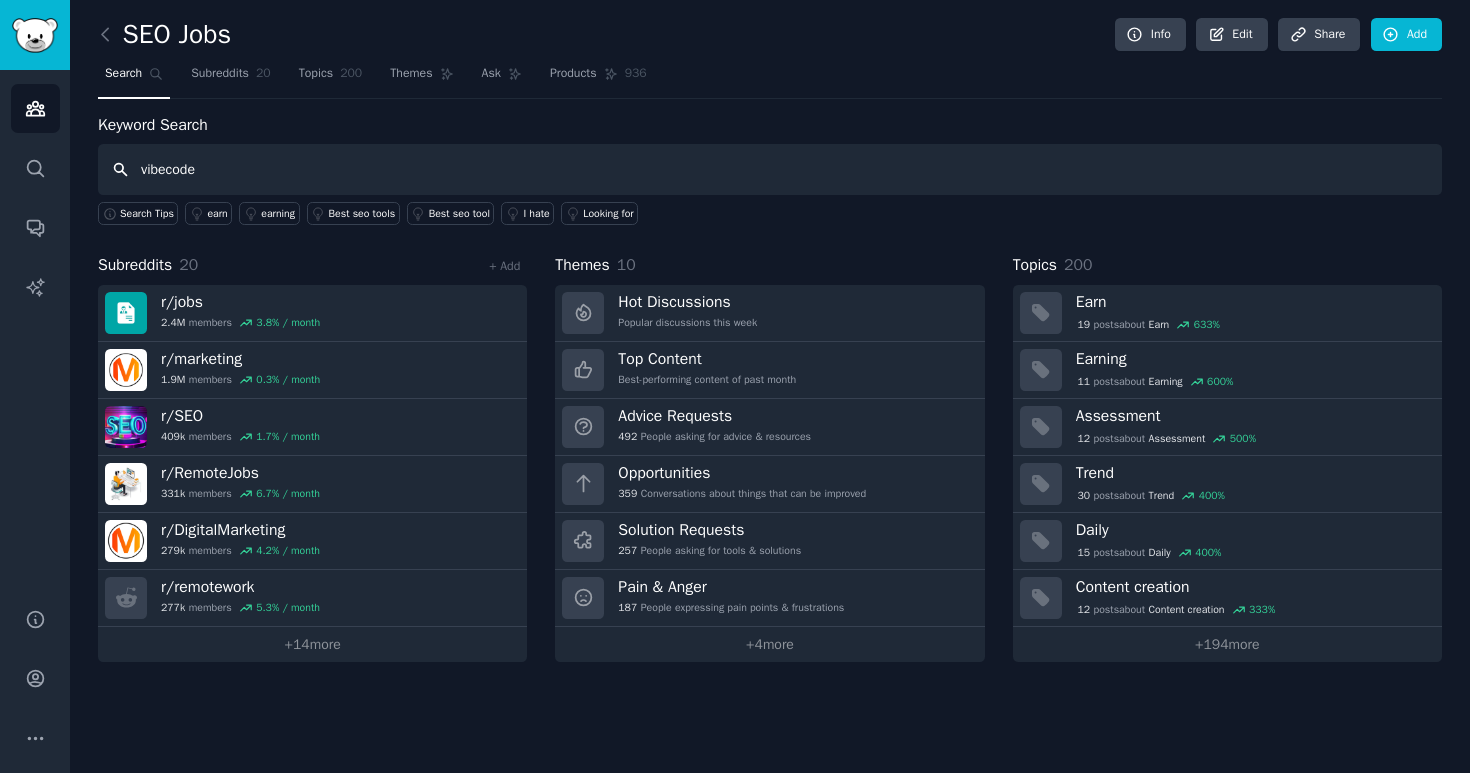 type on "vibecode" 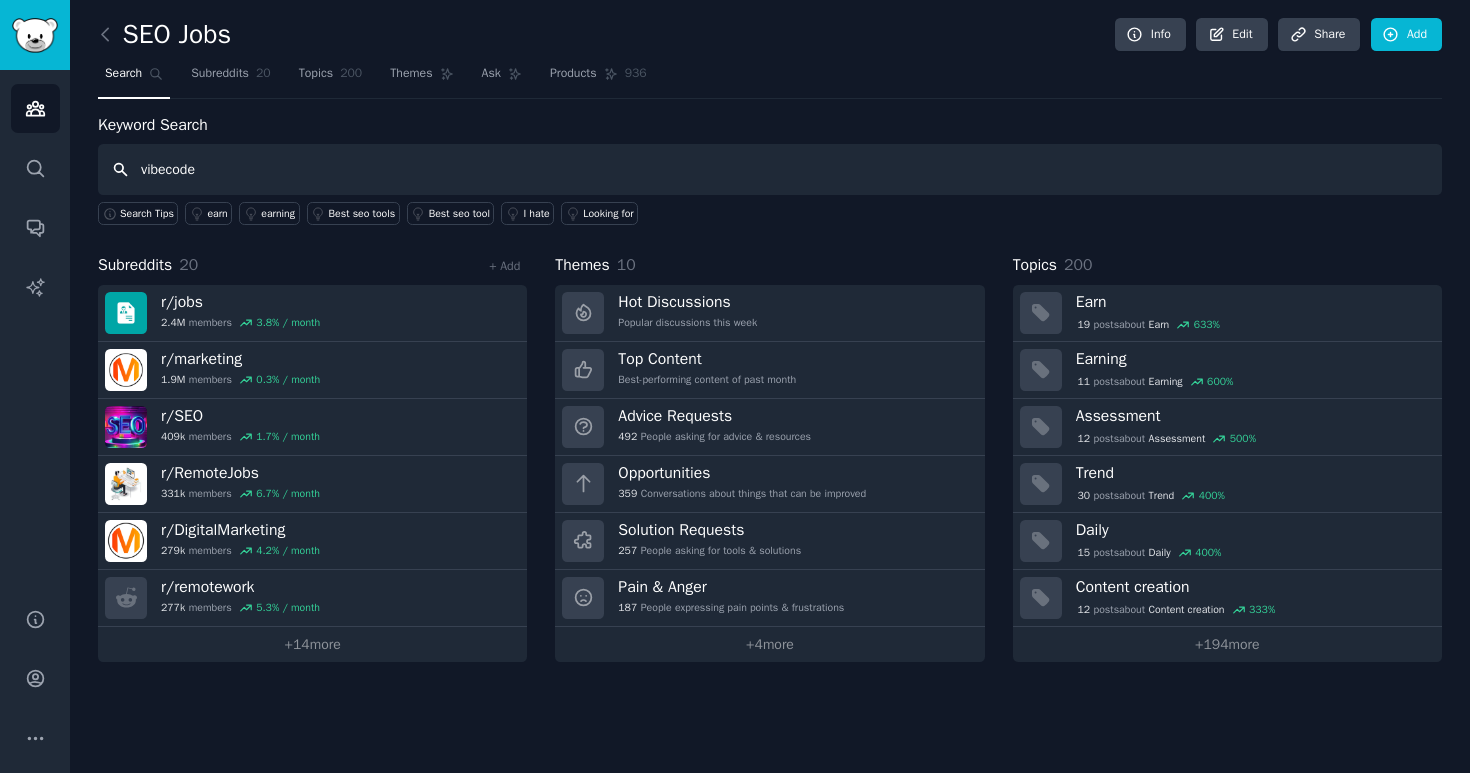 type 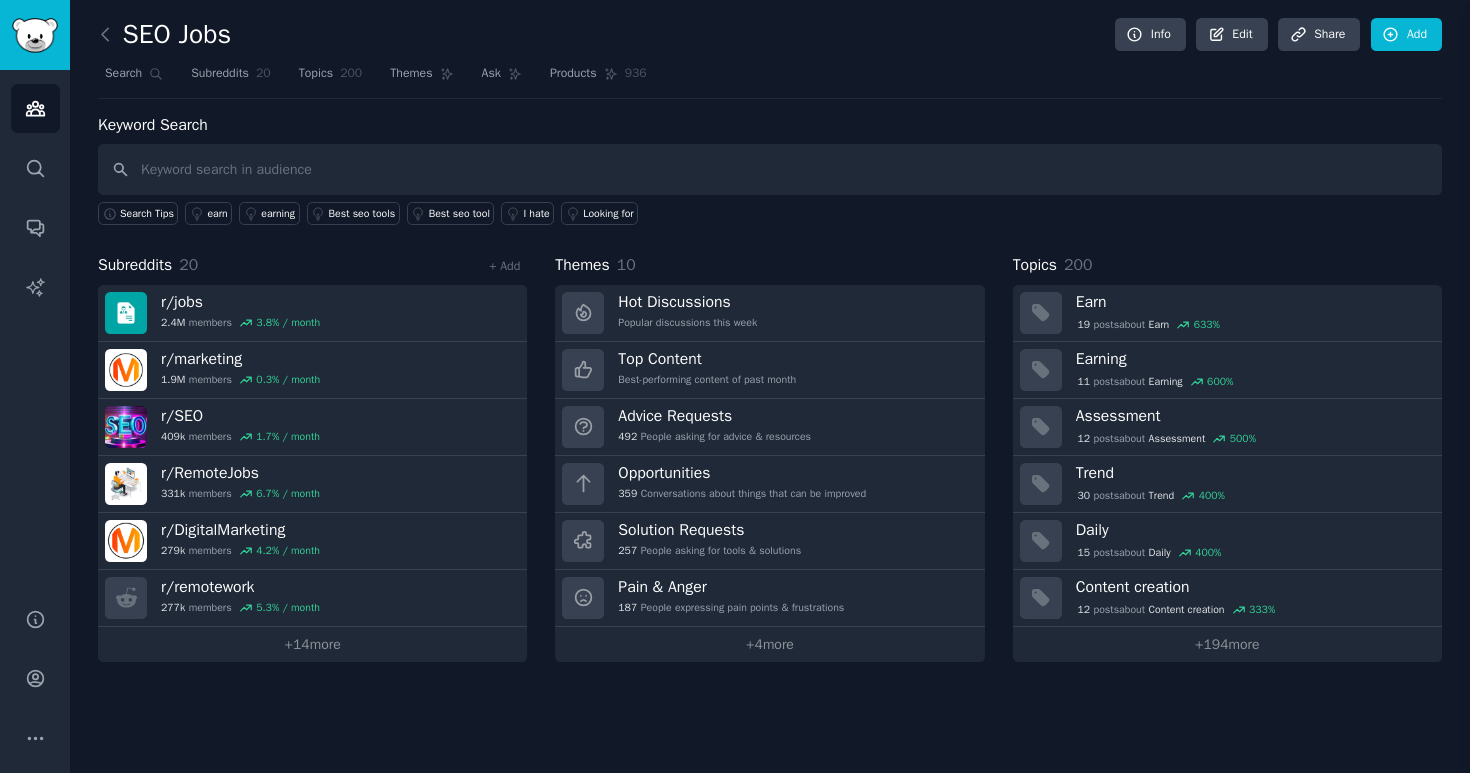 type 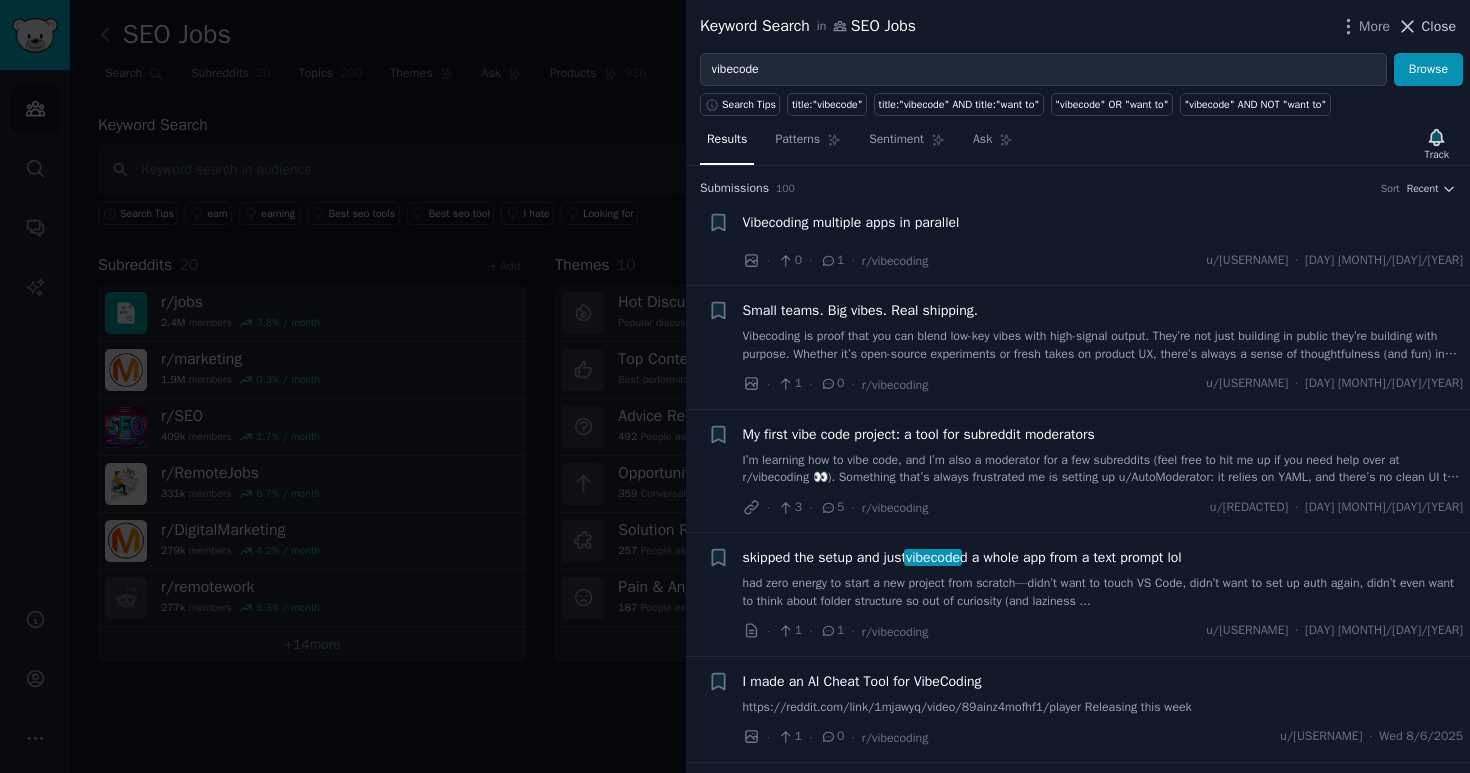 click 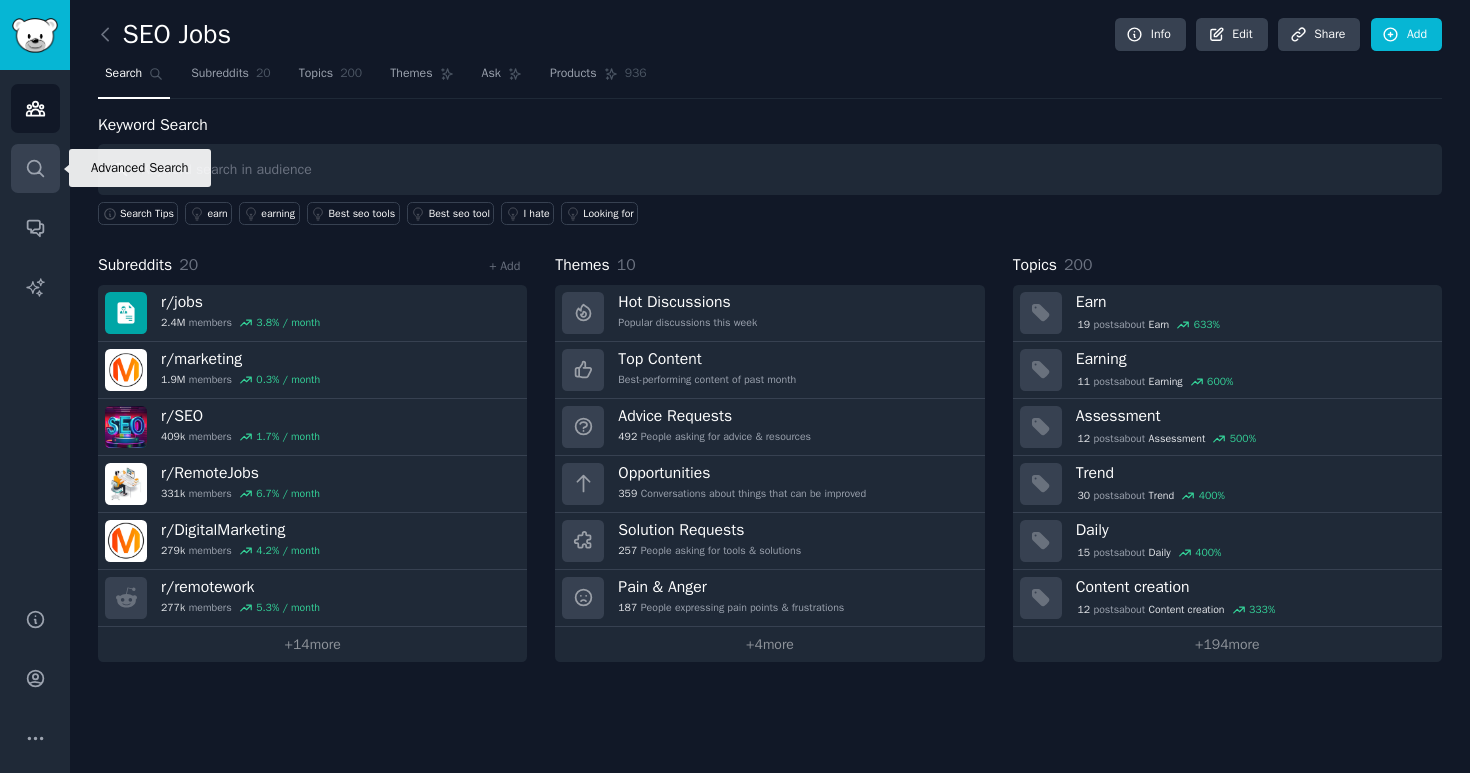 click on "Search" at bounding box center [35, 168] 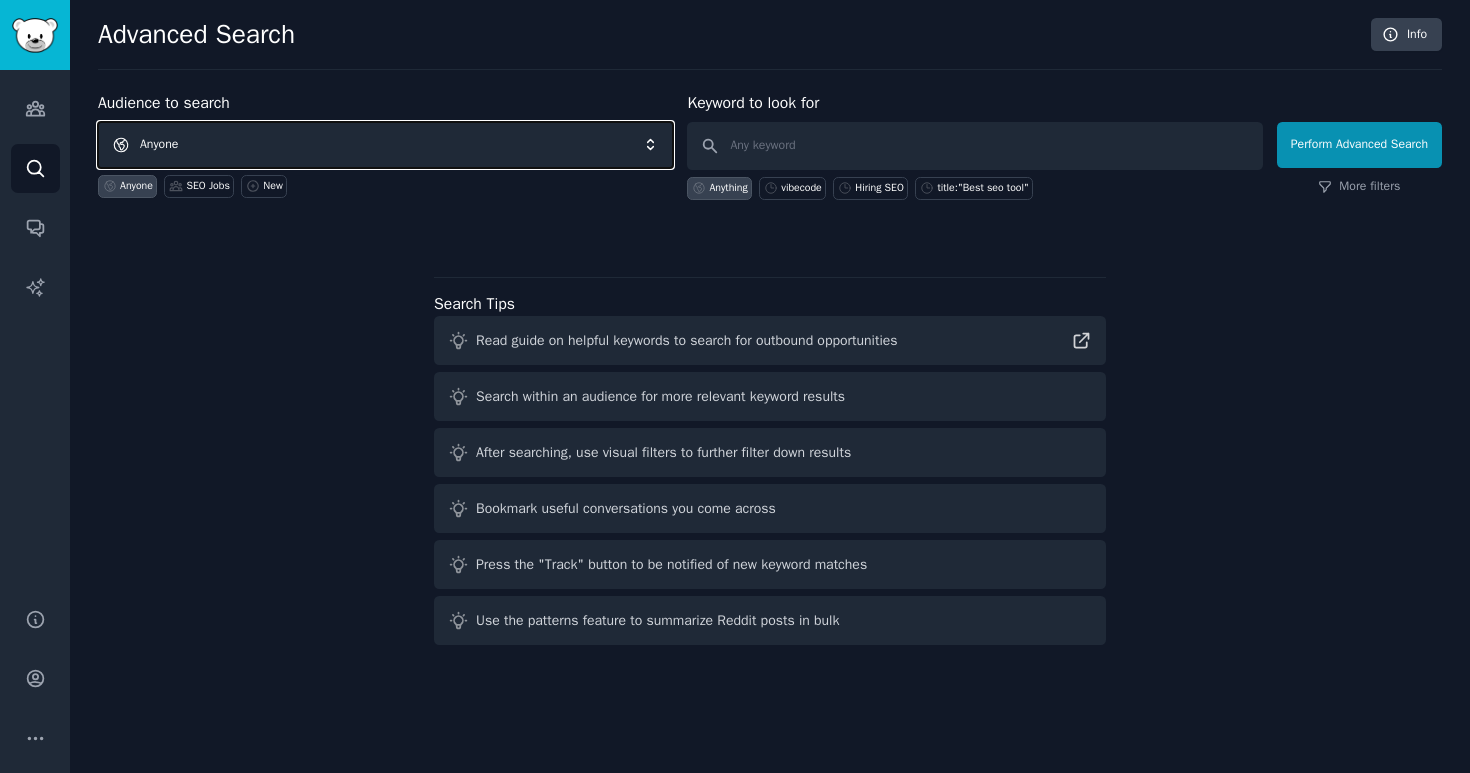 click on "Anyone" at bounding box center [385, 145] 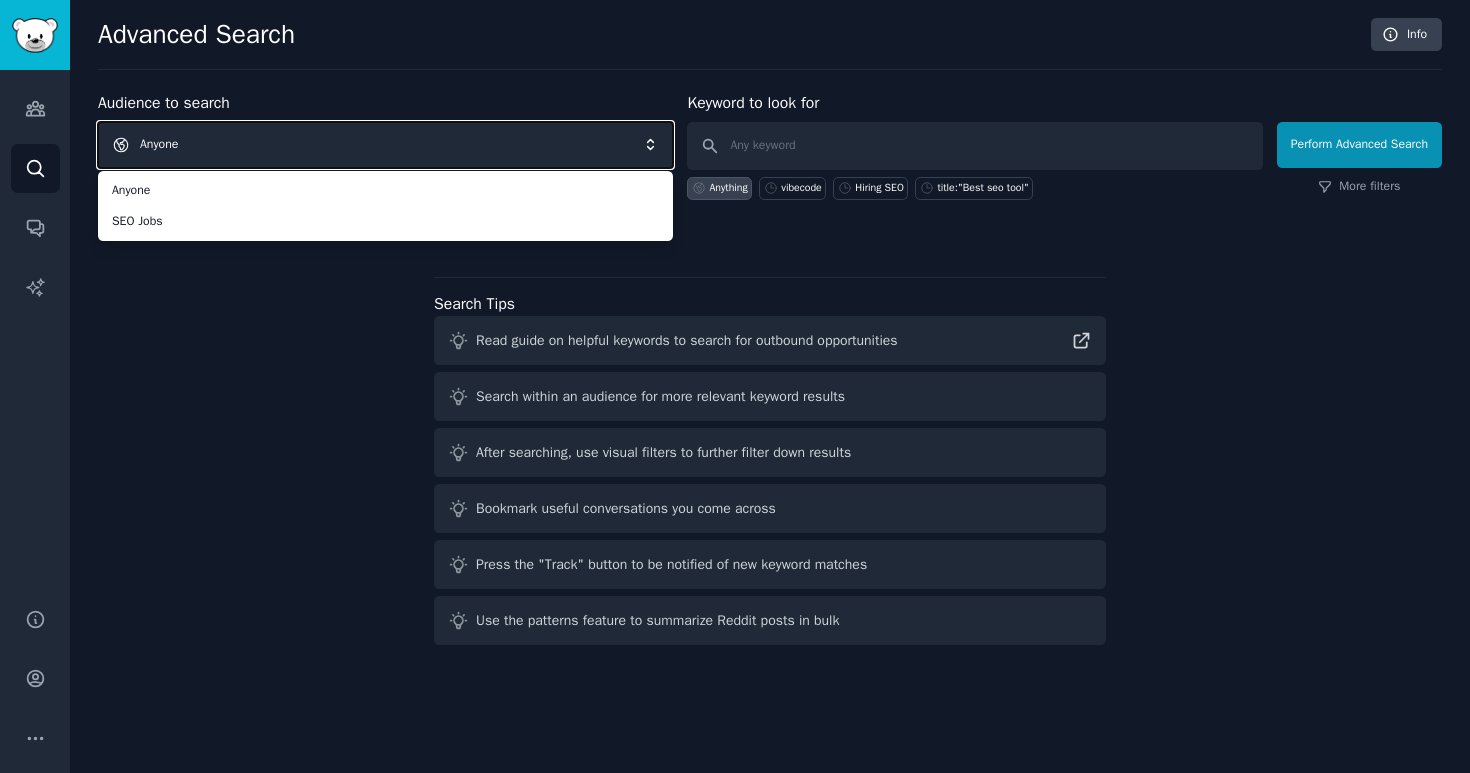 click on "Anyone" at bounding box center [385, 145] 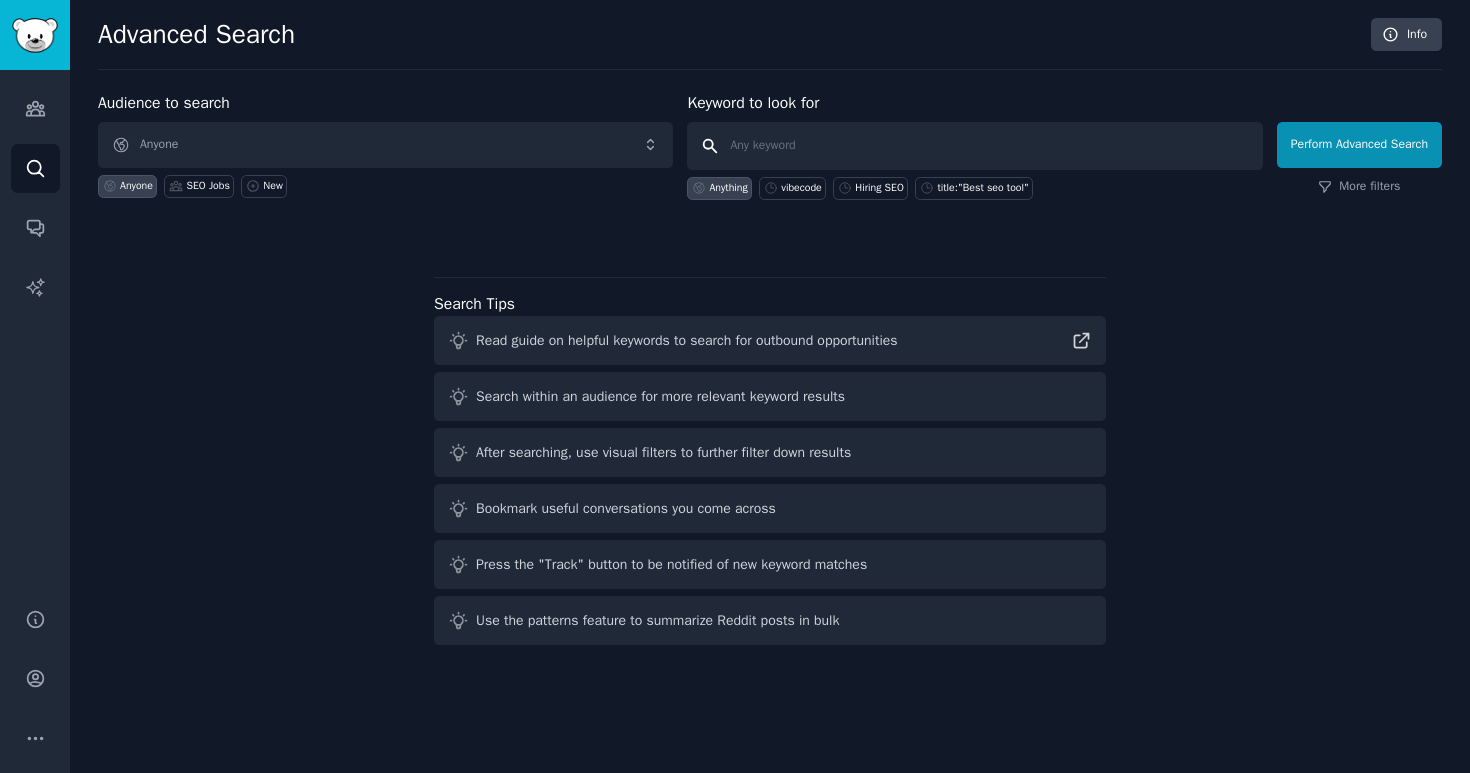 click at bounding box center (974, 146) 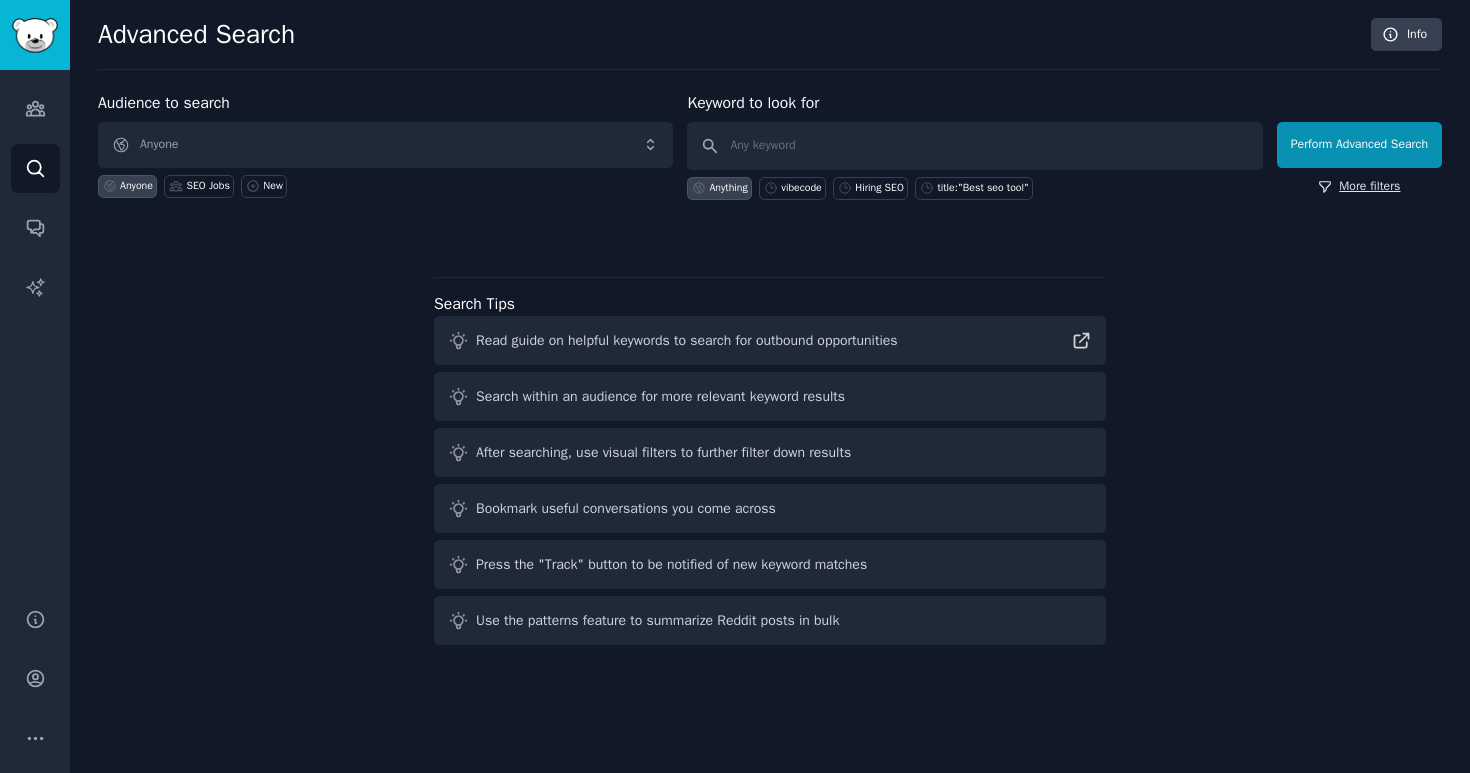click on "More filters" at bounding box center (1359, 187) 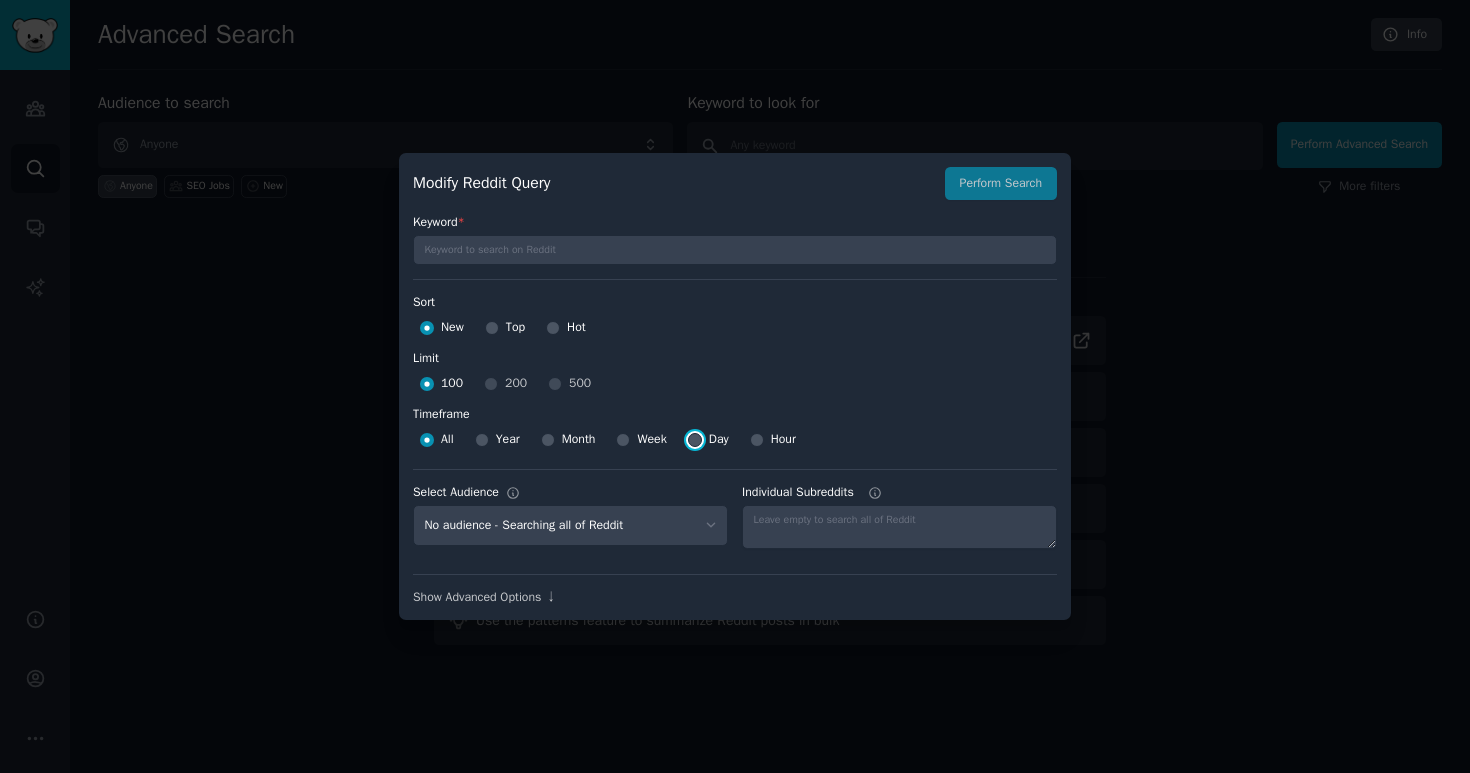 click on "Day" at bounding box center (695, 440) 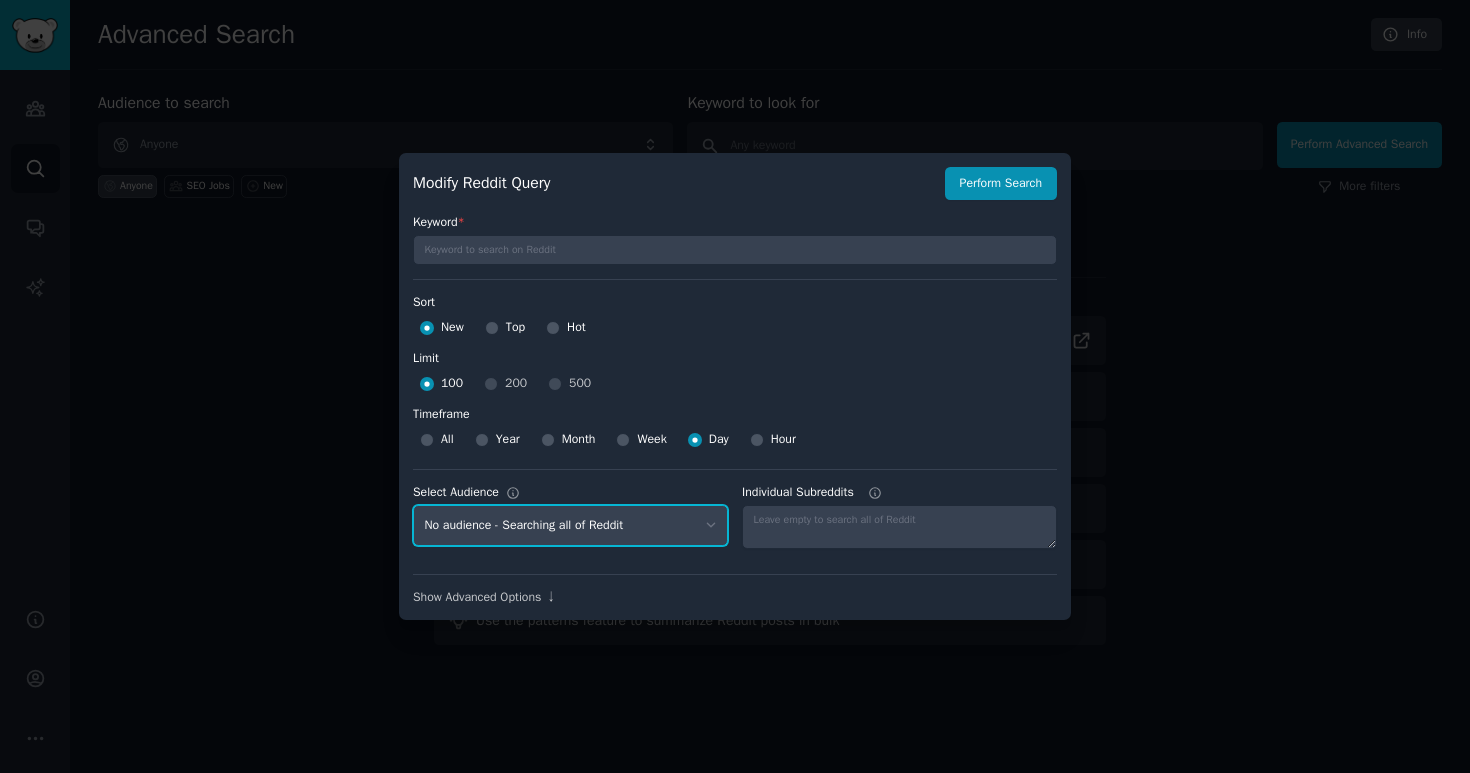 click on "No audience - Searching all of Reddit SEO Jobs - 20 Subreddits" at bounding box center [570, 525] 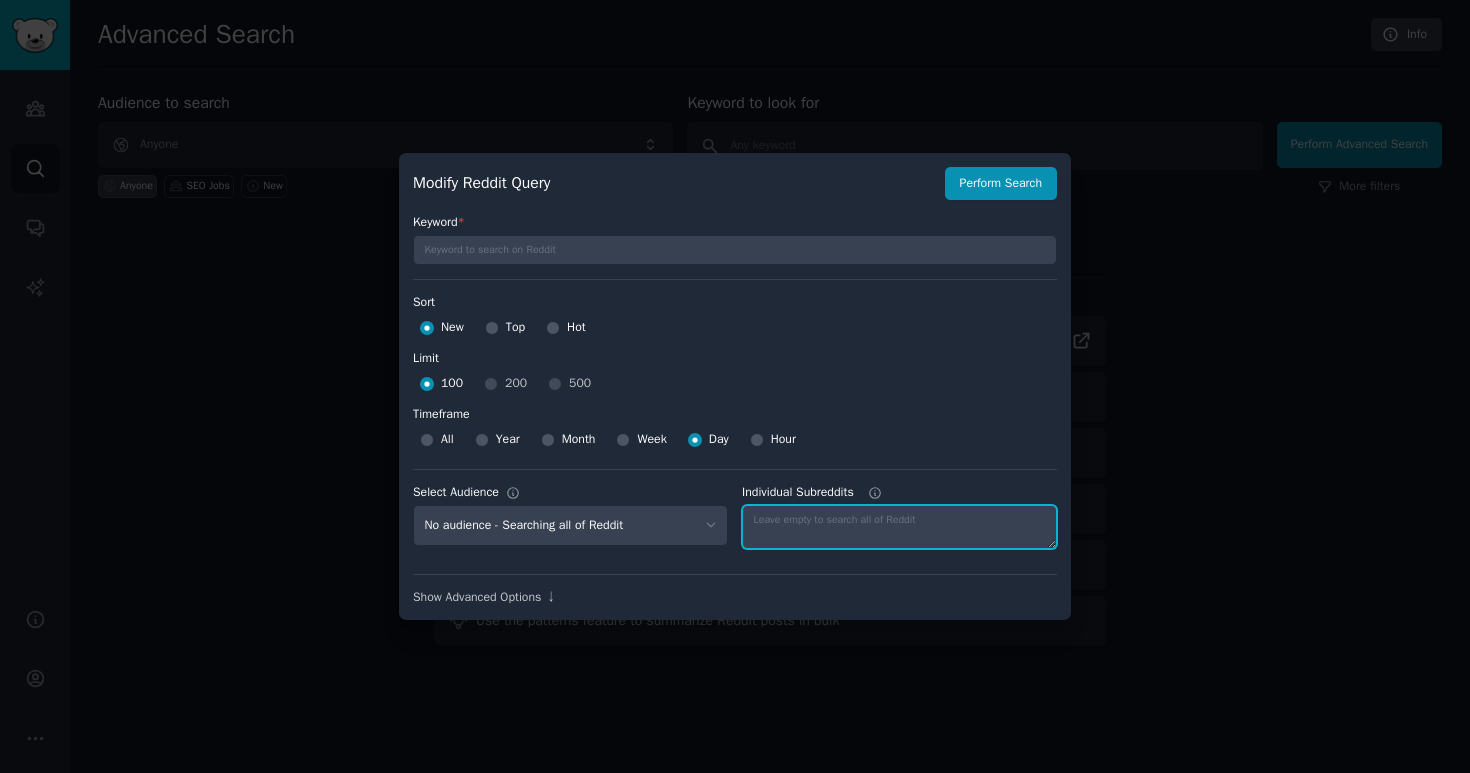 click on "Individual Subreddits" at bounding box center [899, 527] 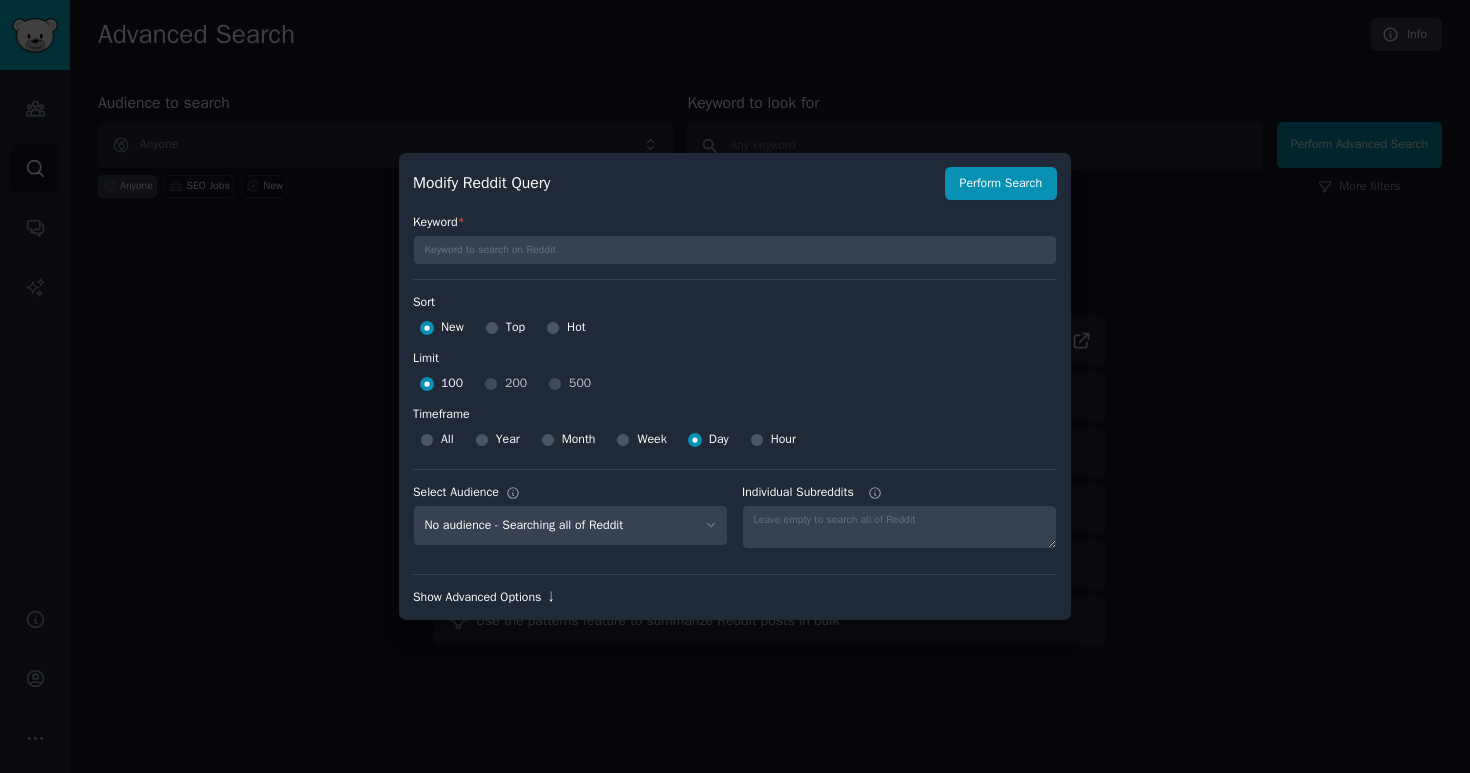 click on "Show Advanced Options ↓" at bounding box center (735, 598) 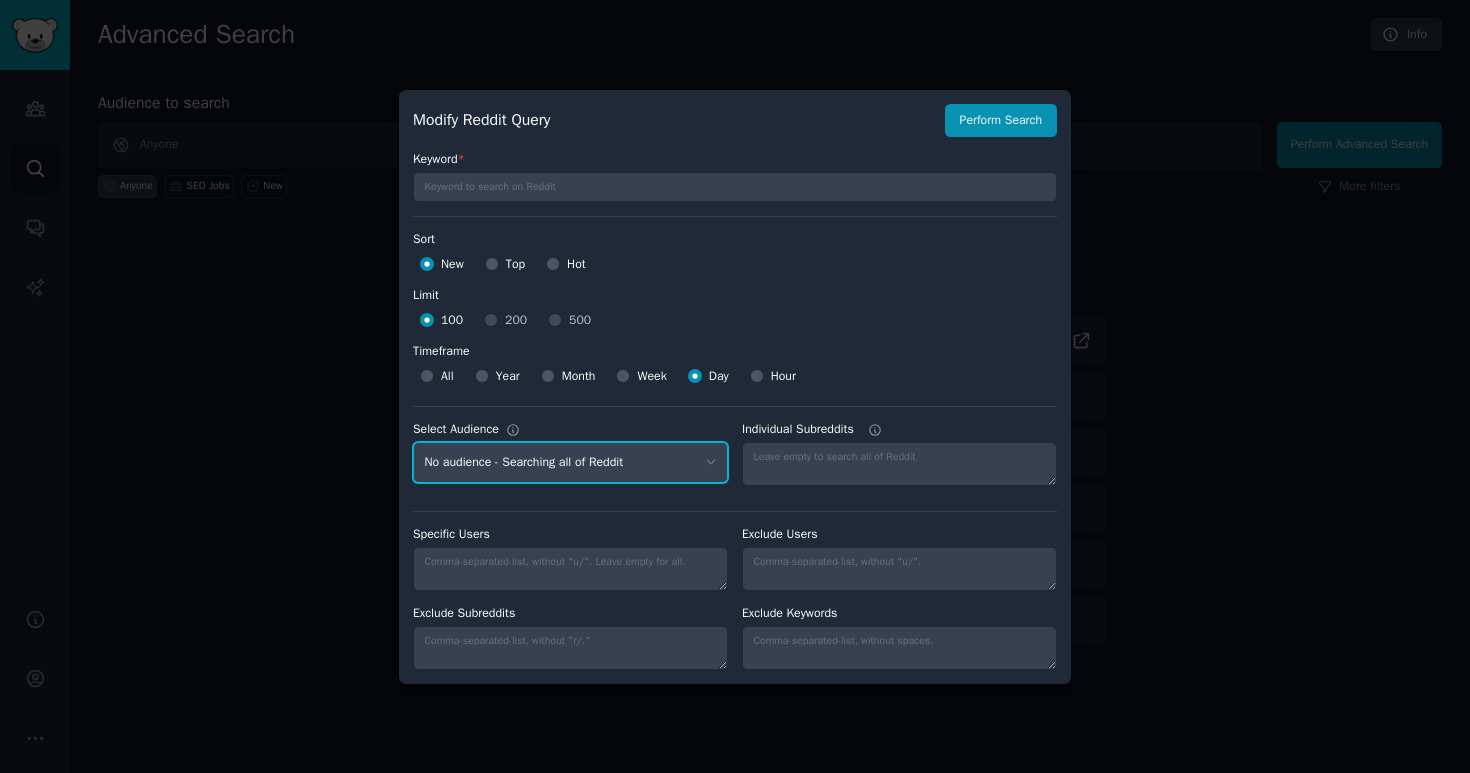 click on "No audience - Searching all of Reddit SEO Jobs - 20 Subreddits" at bounding box center (570, 462) 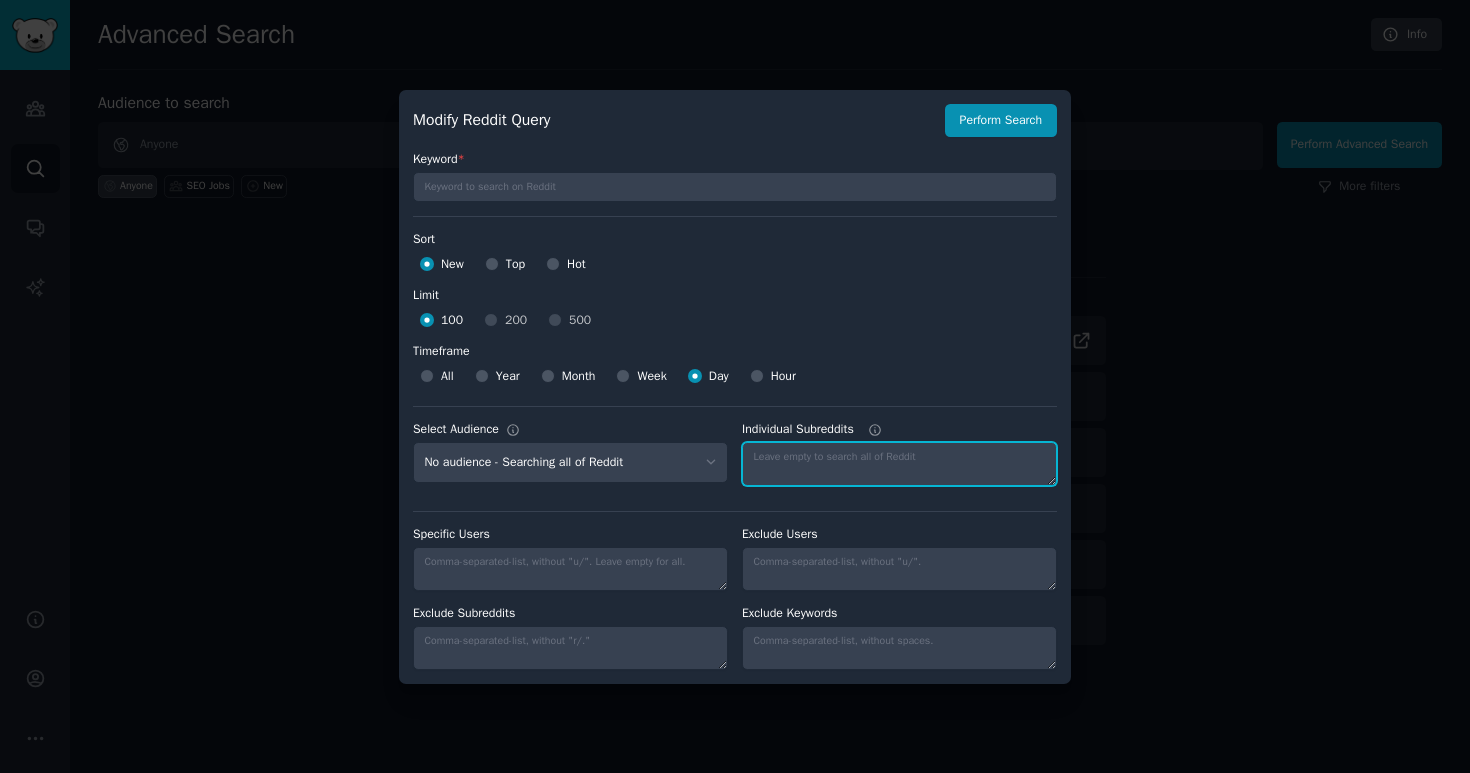 click on "Individual Subreddits" at bounding box center [899, 464] 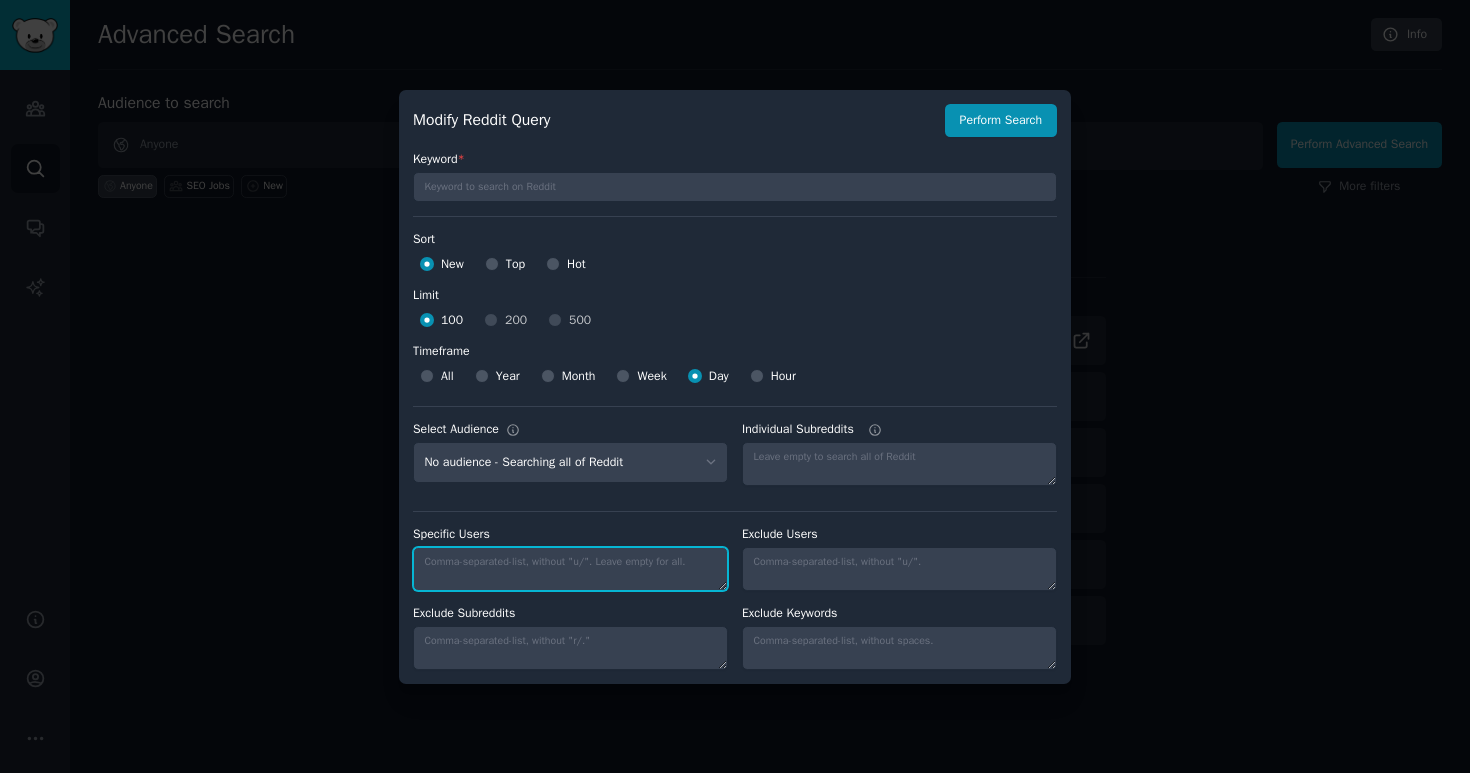 click on "Specific Users" at bounding box center (570, 569) 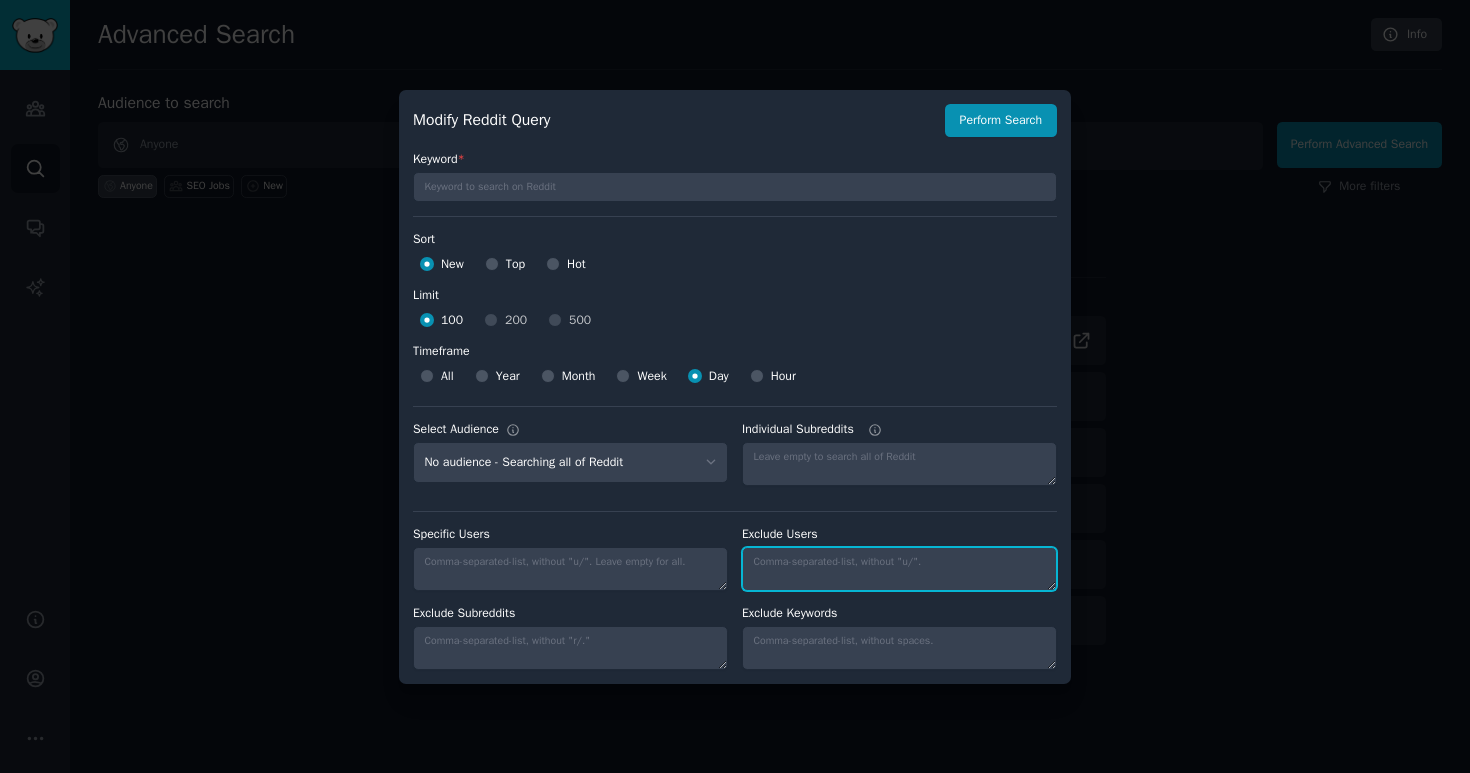 click on "Individual Subreddits" at bounding box center [899, 569] 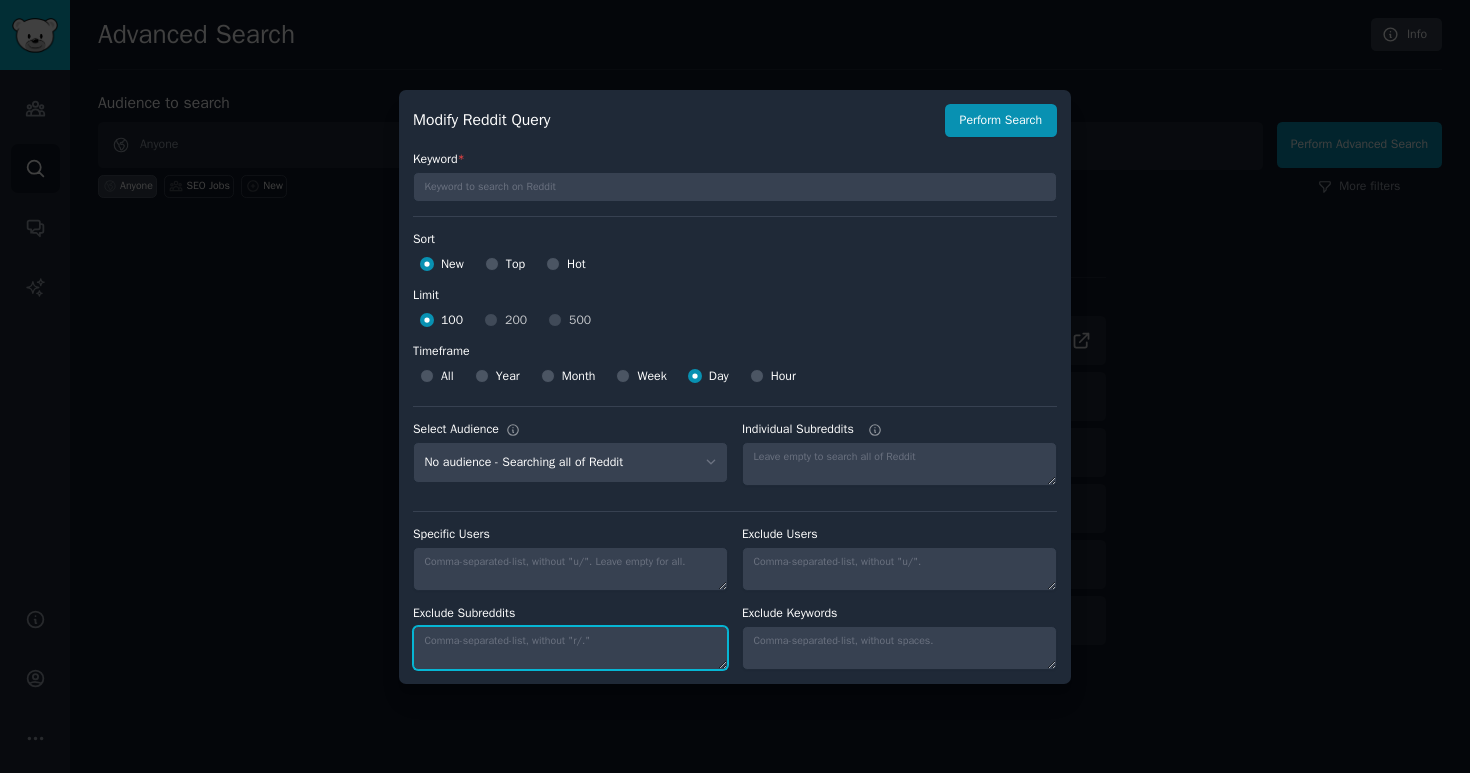 click on "Exclude Subreddits" at bounding box center (570, 648) 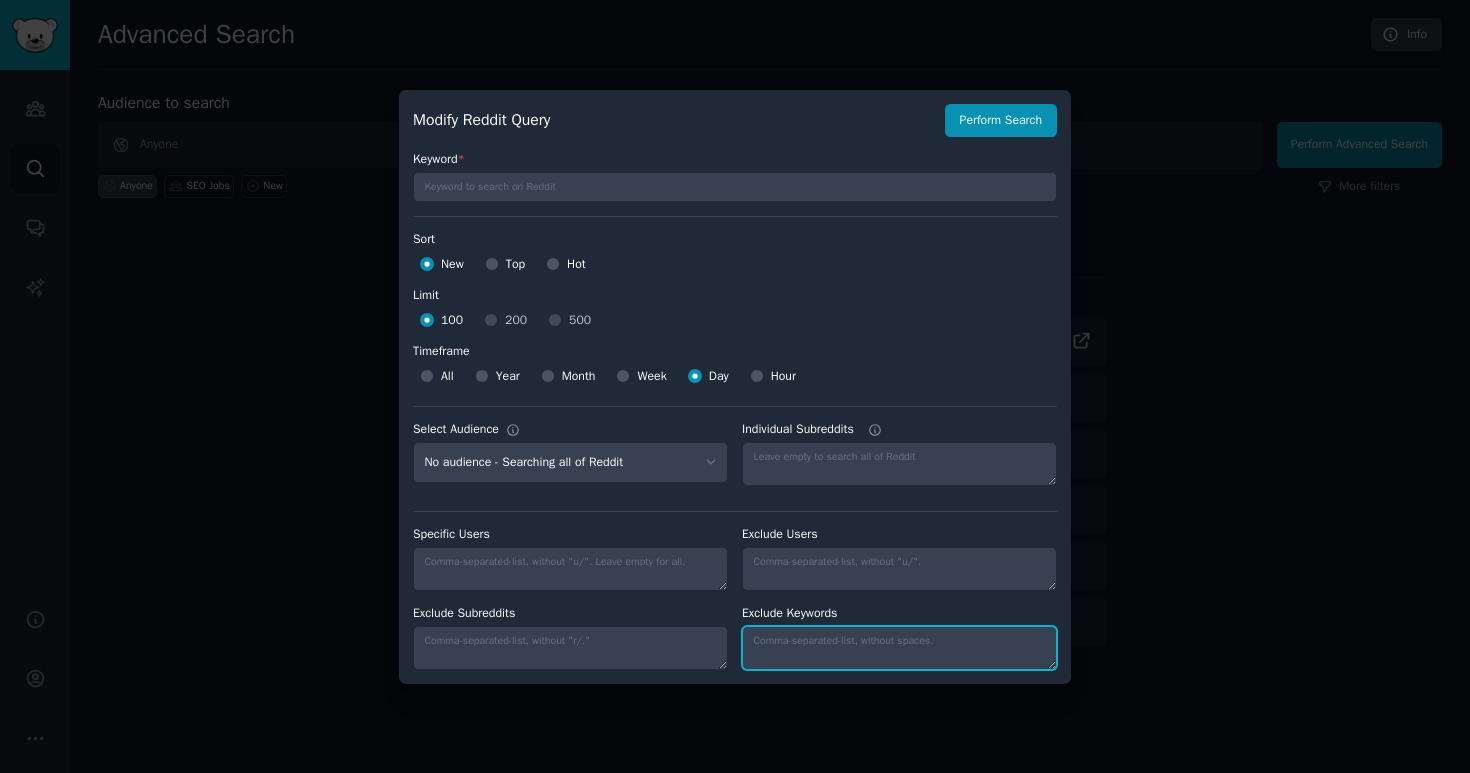 click on "Individual Subreddits" at bounding box center [899, 648] 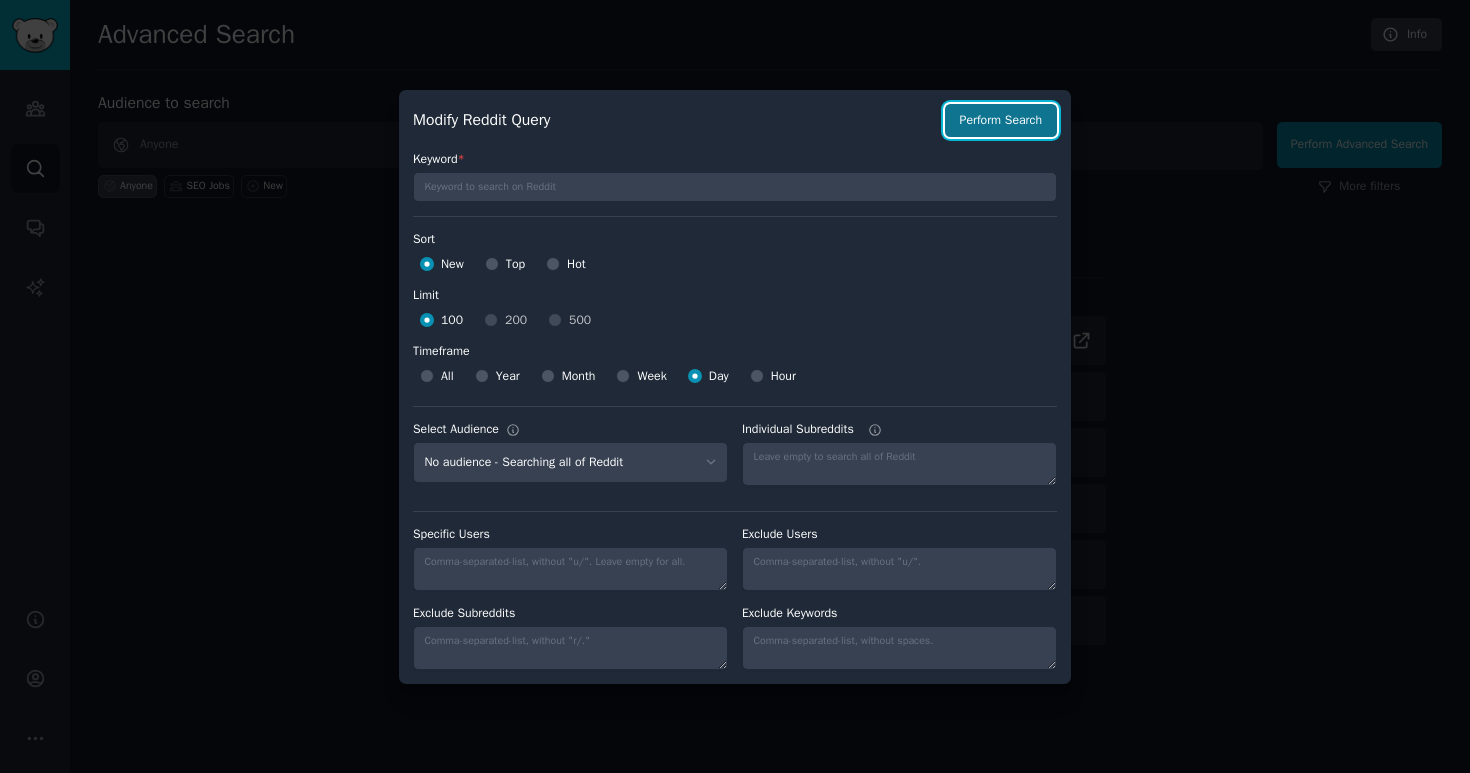 click on "Perform Search" at bounding box center [1001, 121] 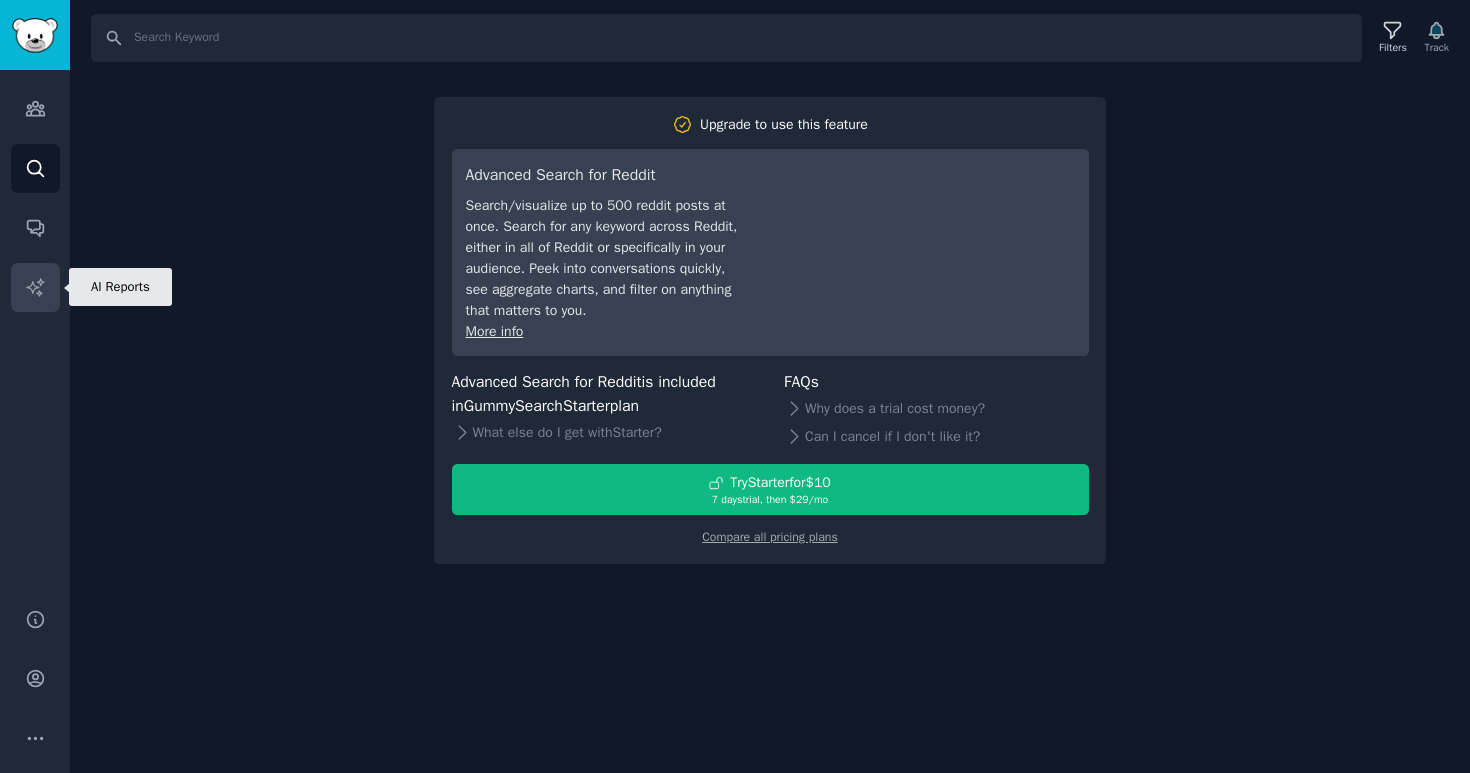 click 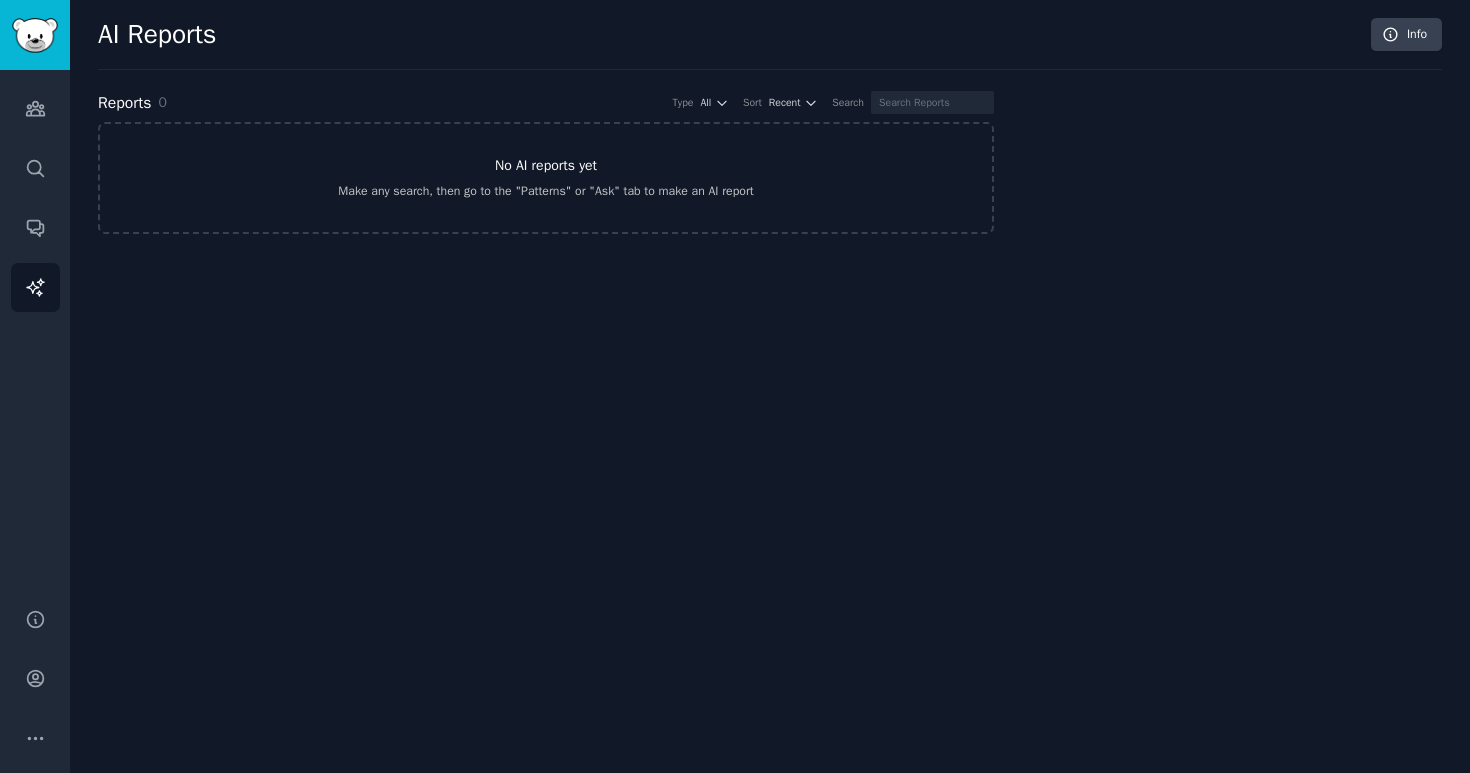 click on "No AI reports yet  Make any search, then go to the "Patterns" or "Ask" tab to make an AI report" at bounding box center (546, 178) 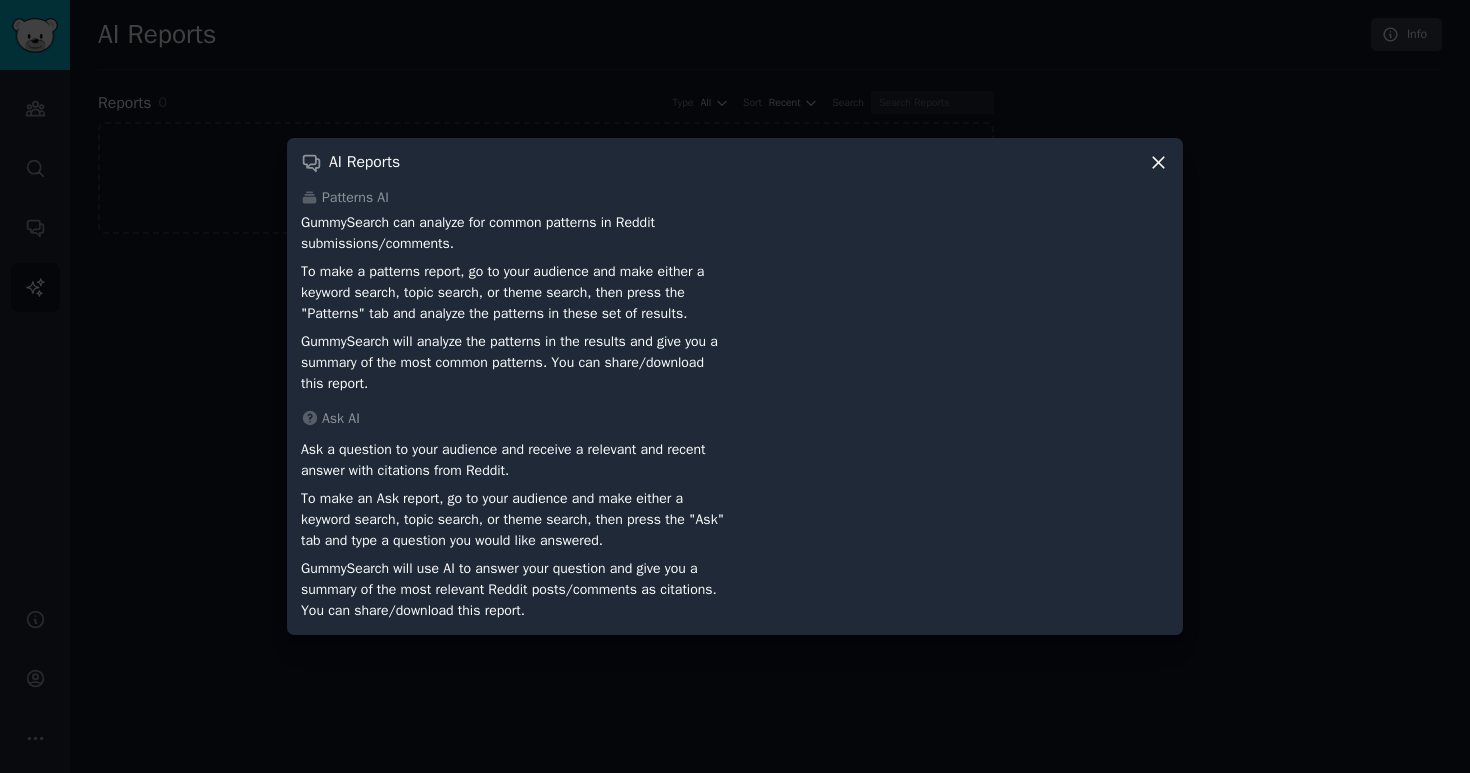 click 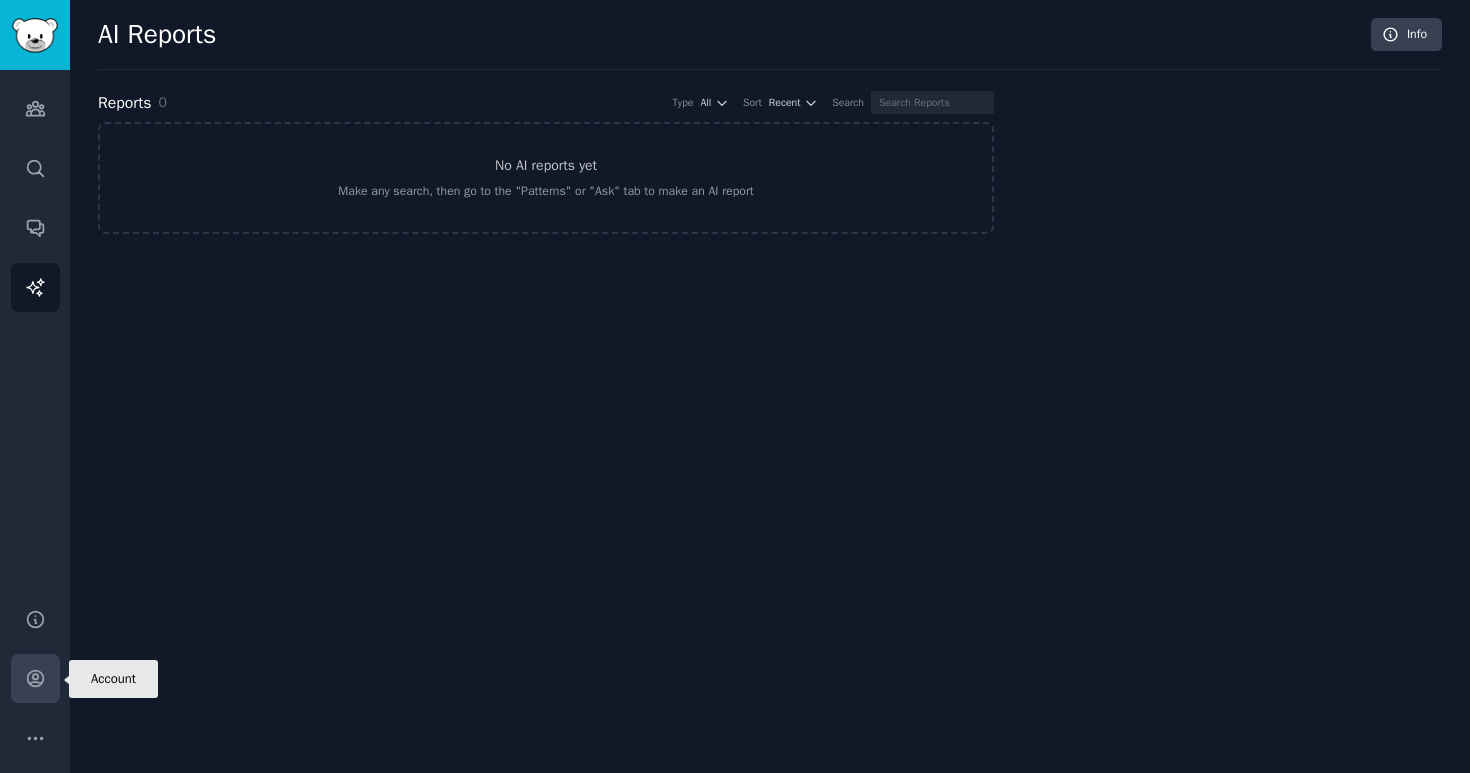 click 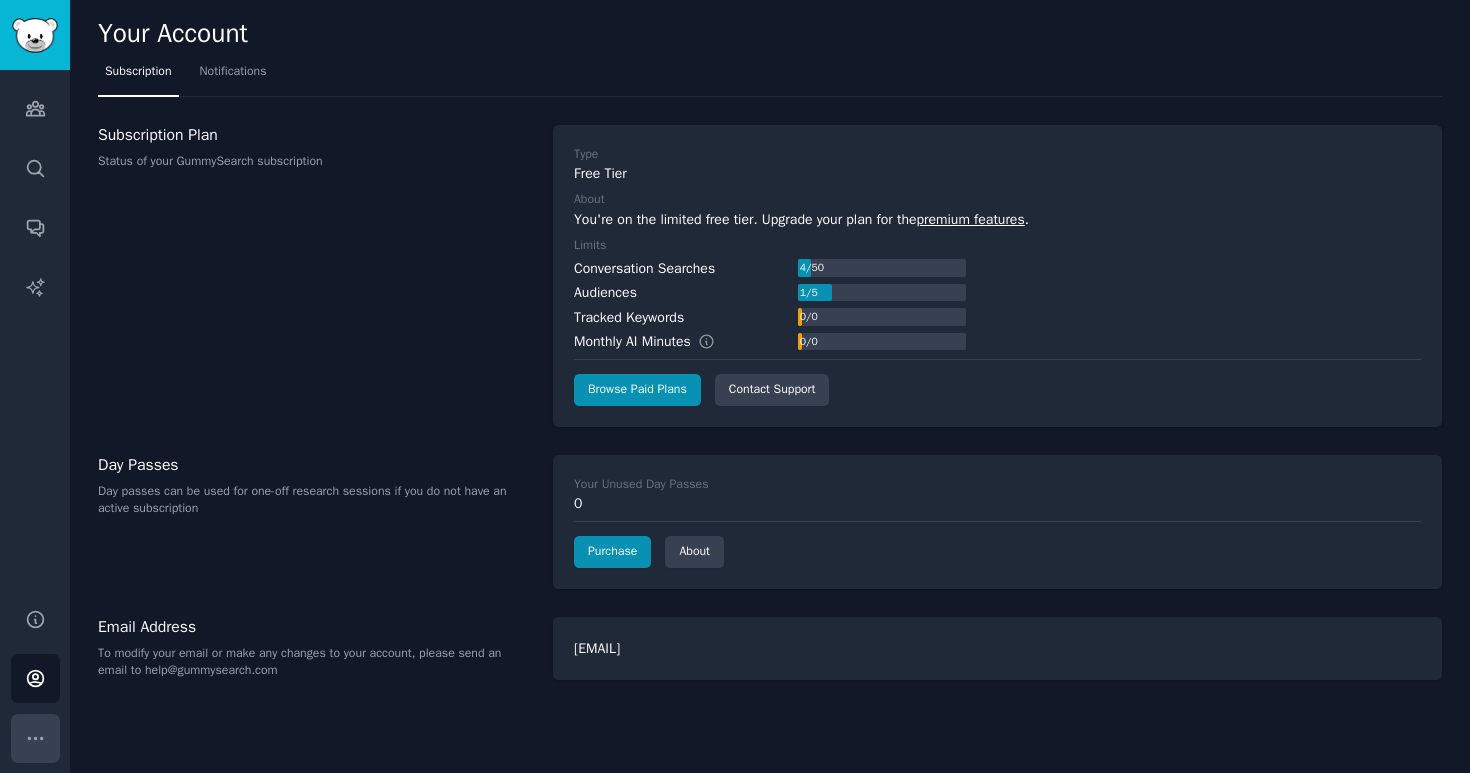 click 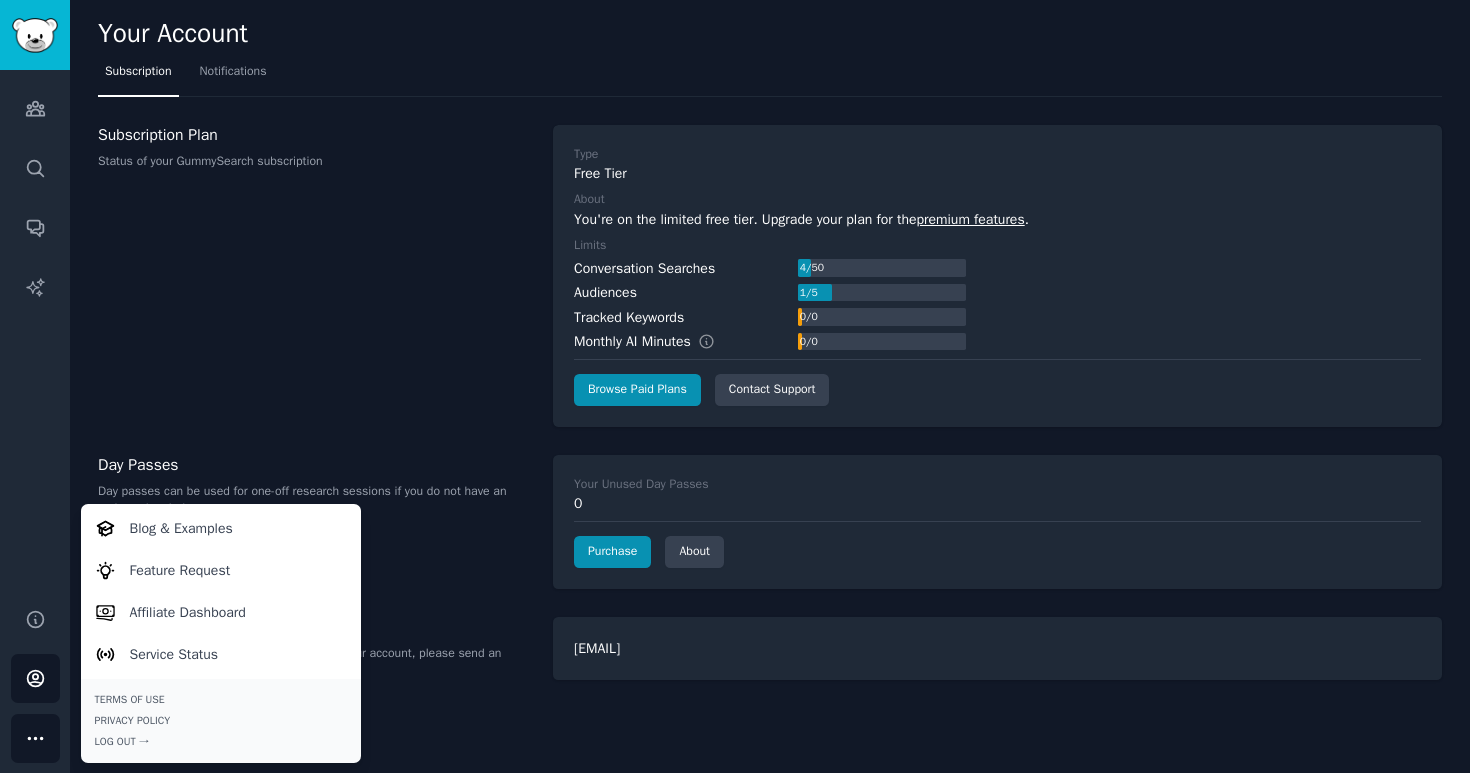 click on "Subscription Plan Status of your GummySearch subscription" at bounding box center (315, 276) 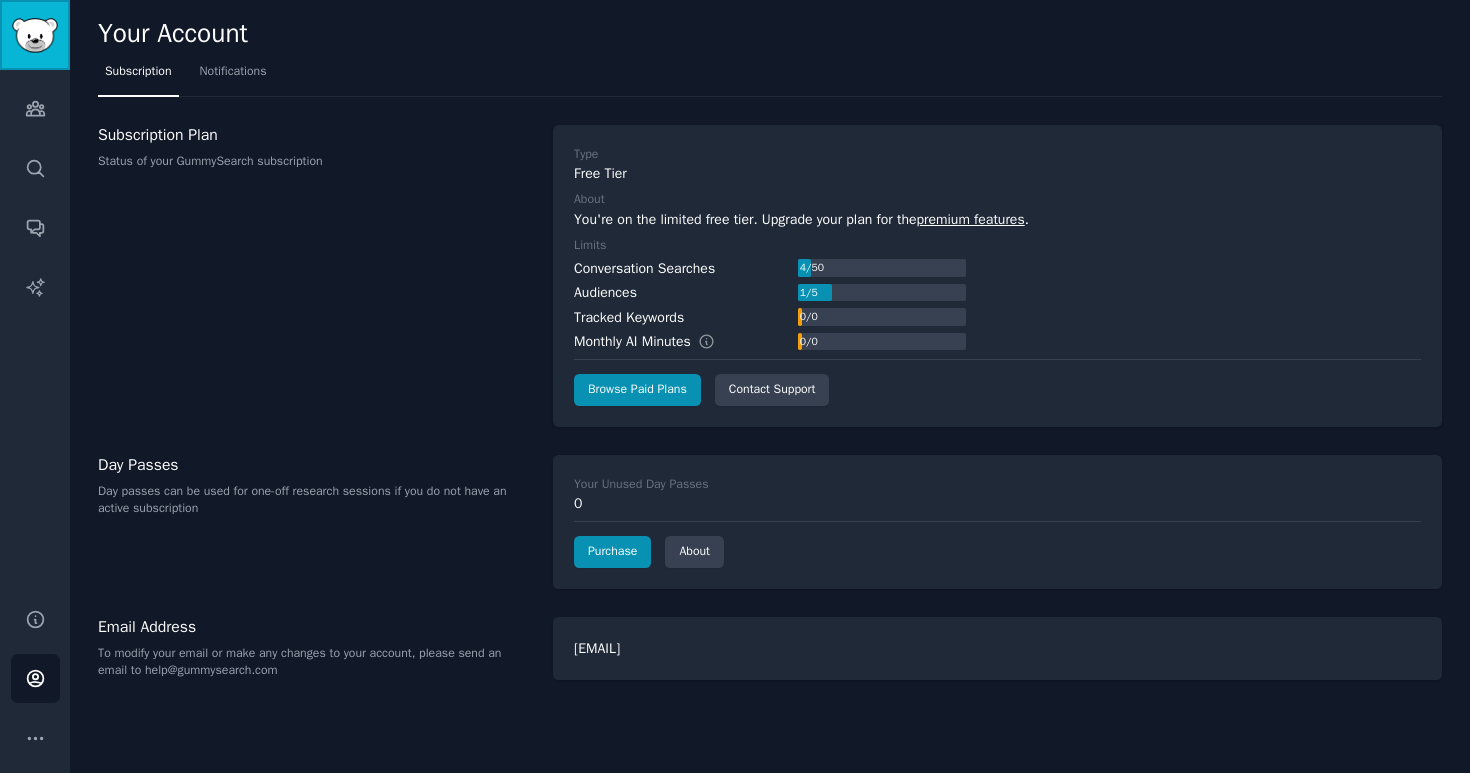 click at bounding box center (35, 35) 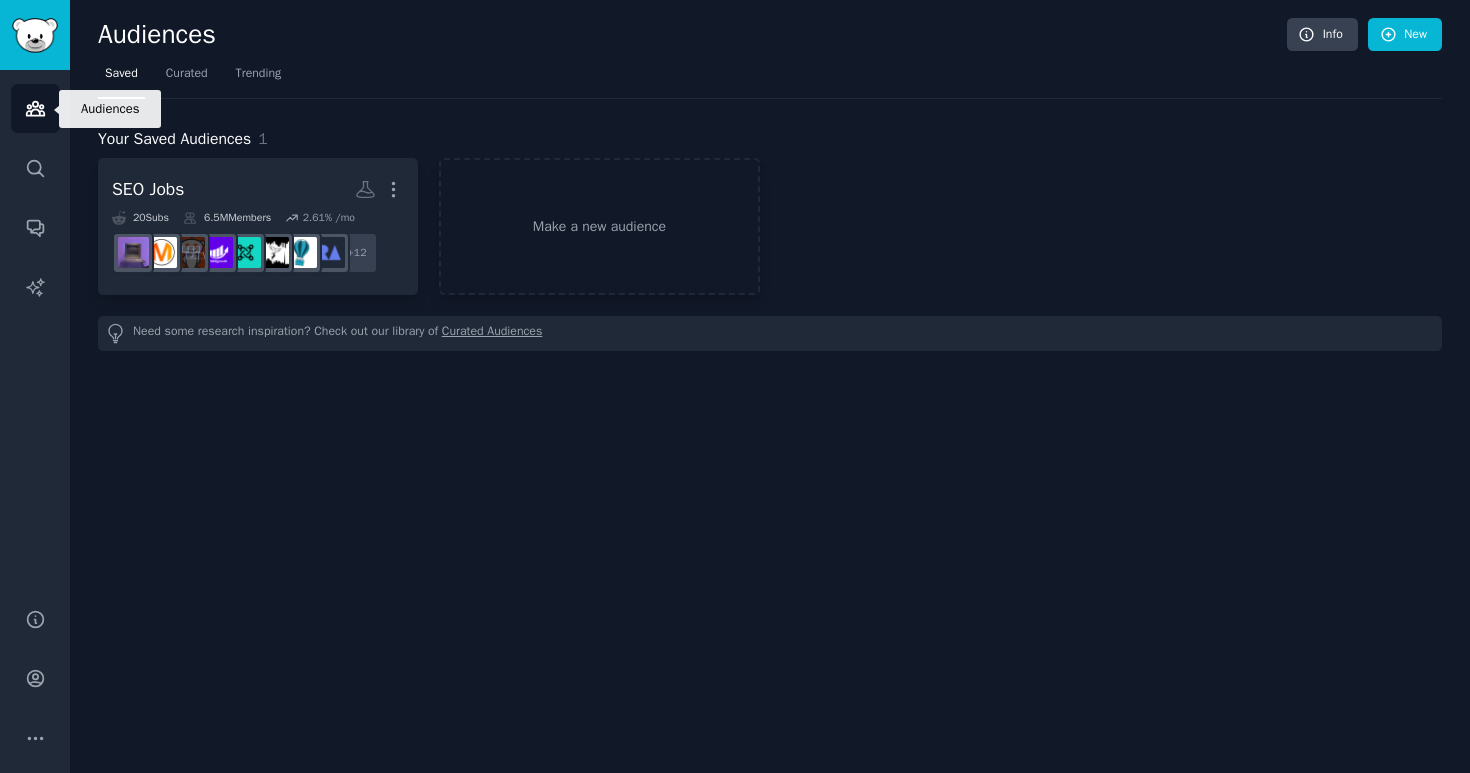 click 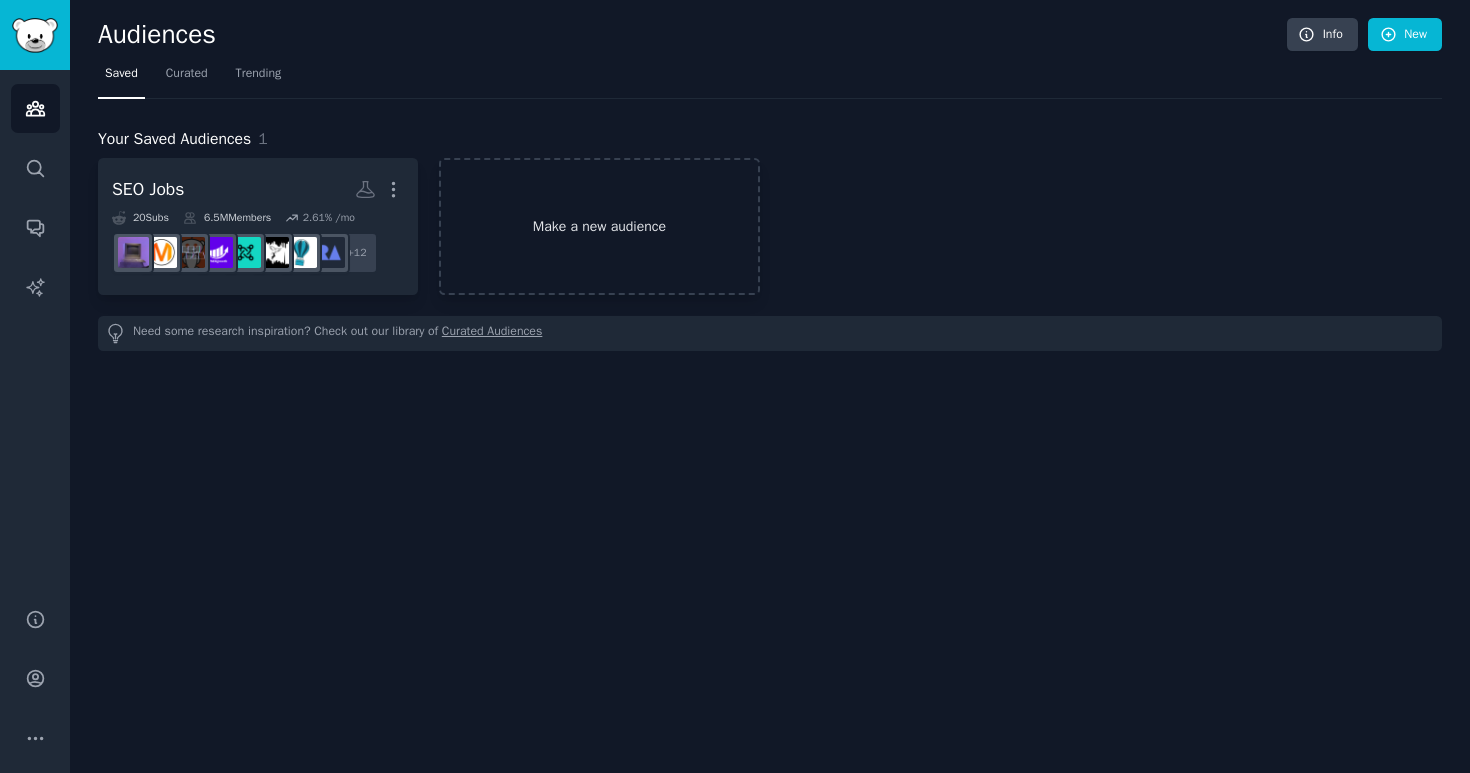 click on "Make a new audience" at bounding box center (599, 226) 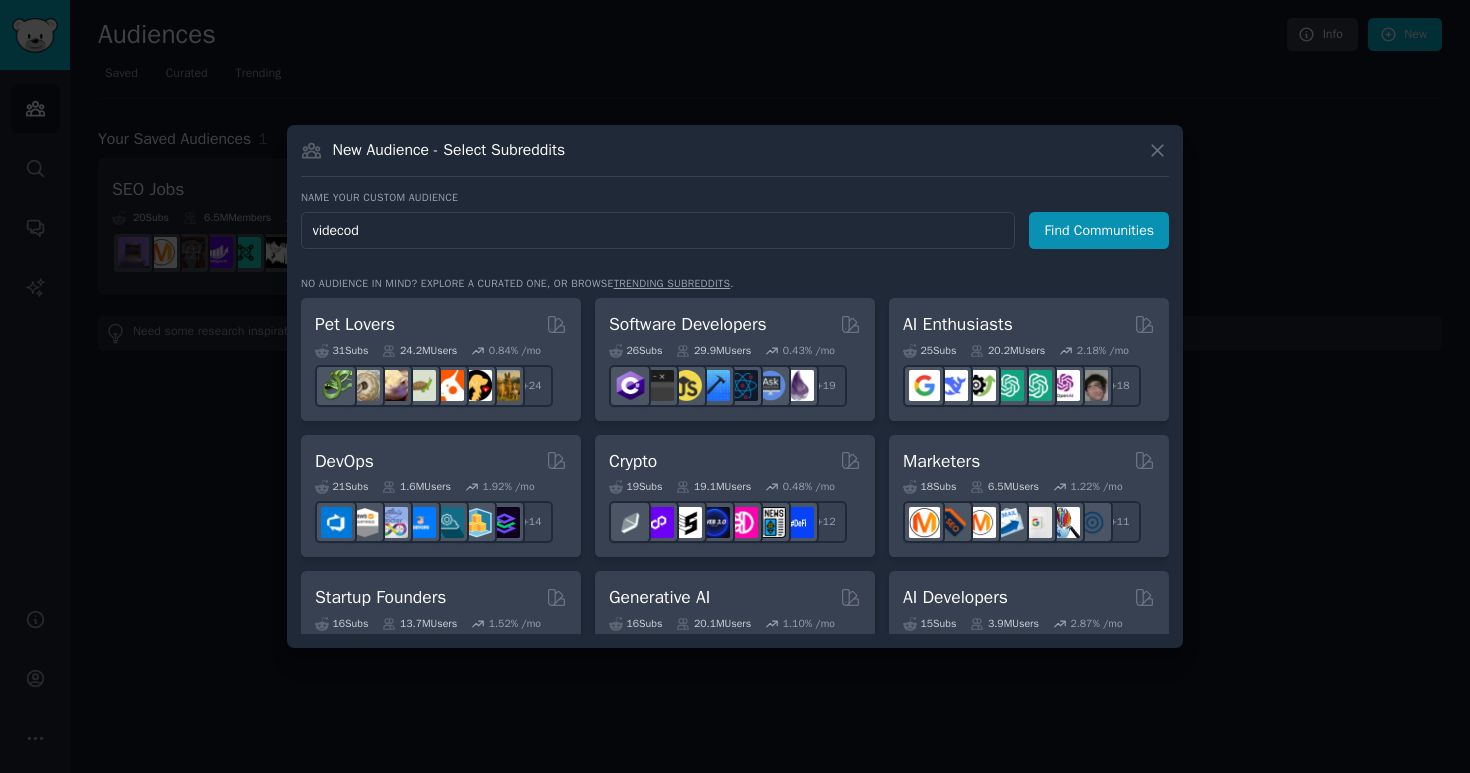 type on "videcode" 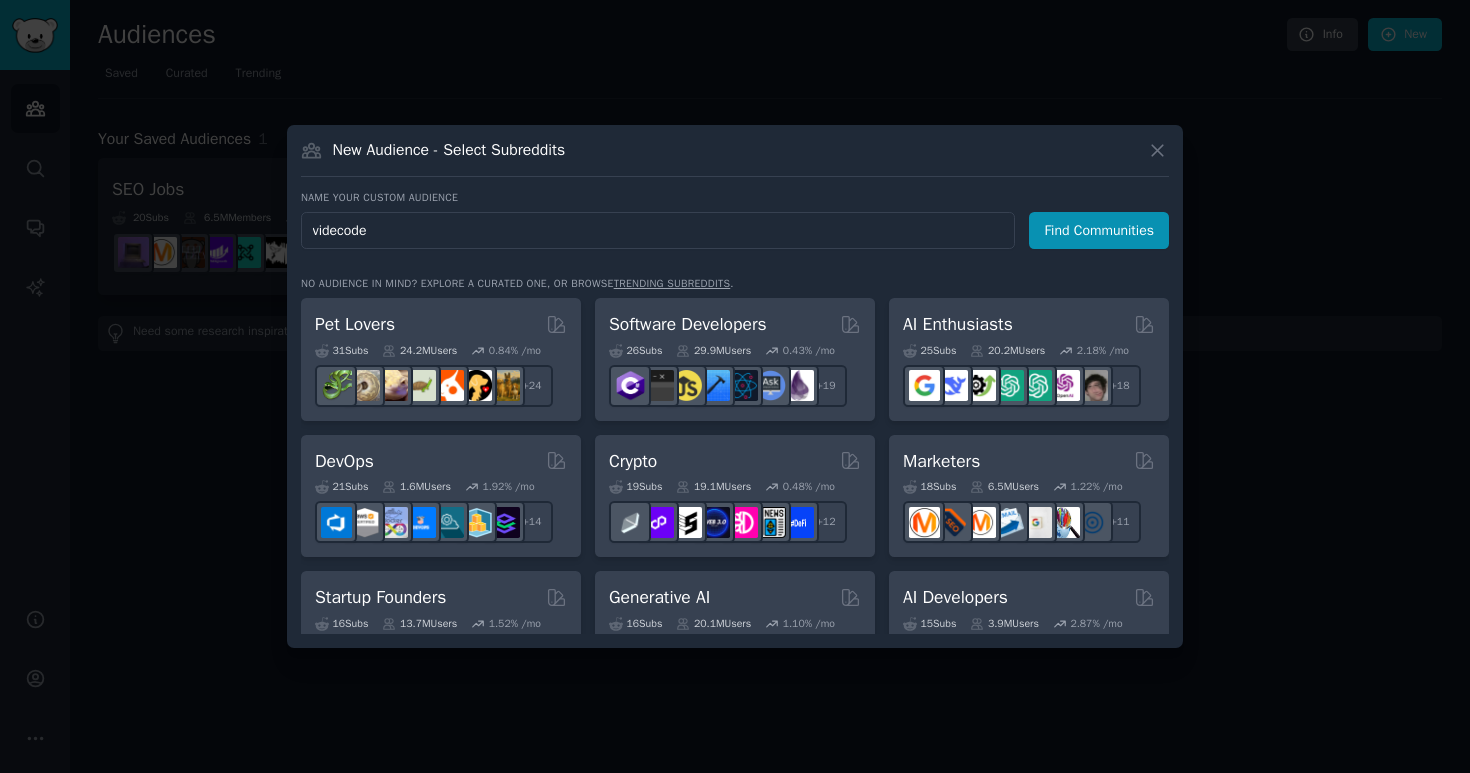 click on "Find Communities" at bounding box center (1099, 230) 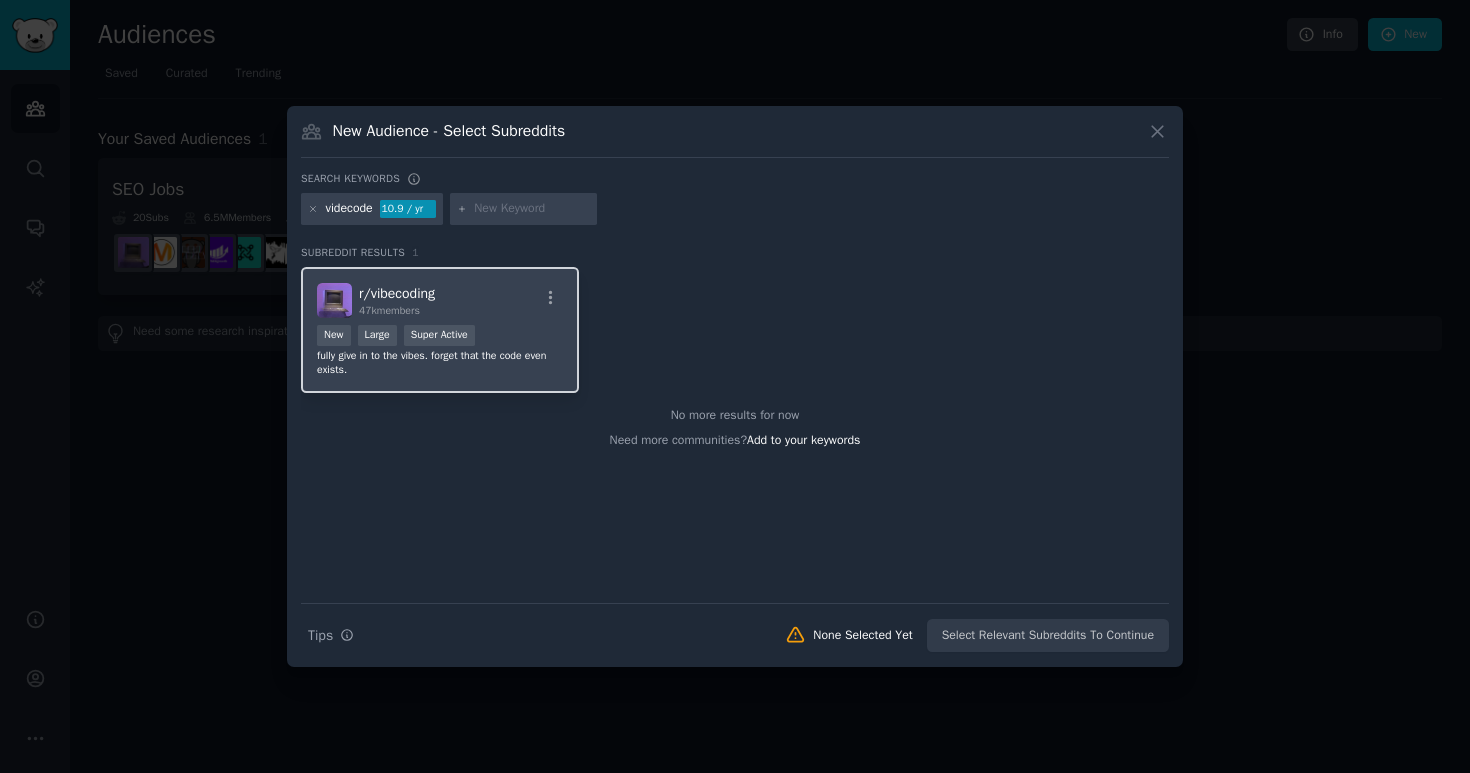 click on "fully give in to the vibes. forget that the code even exists." at bounding box center (440, 363) 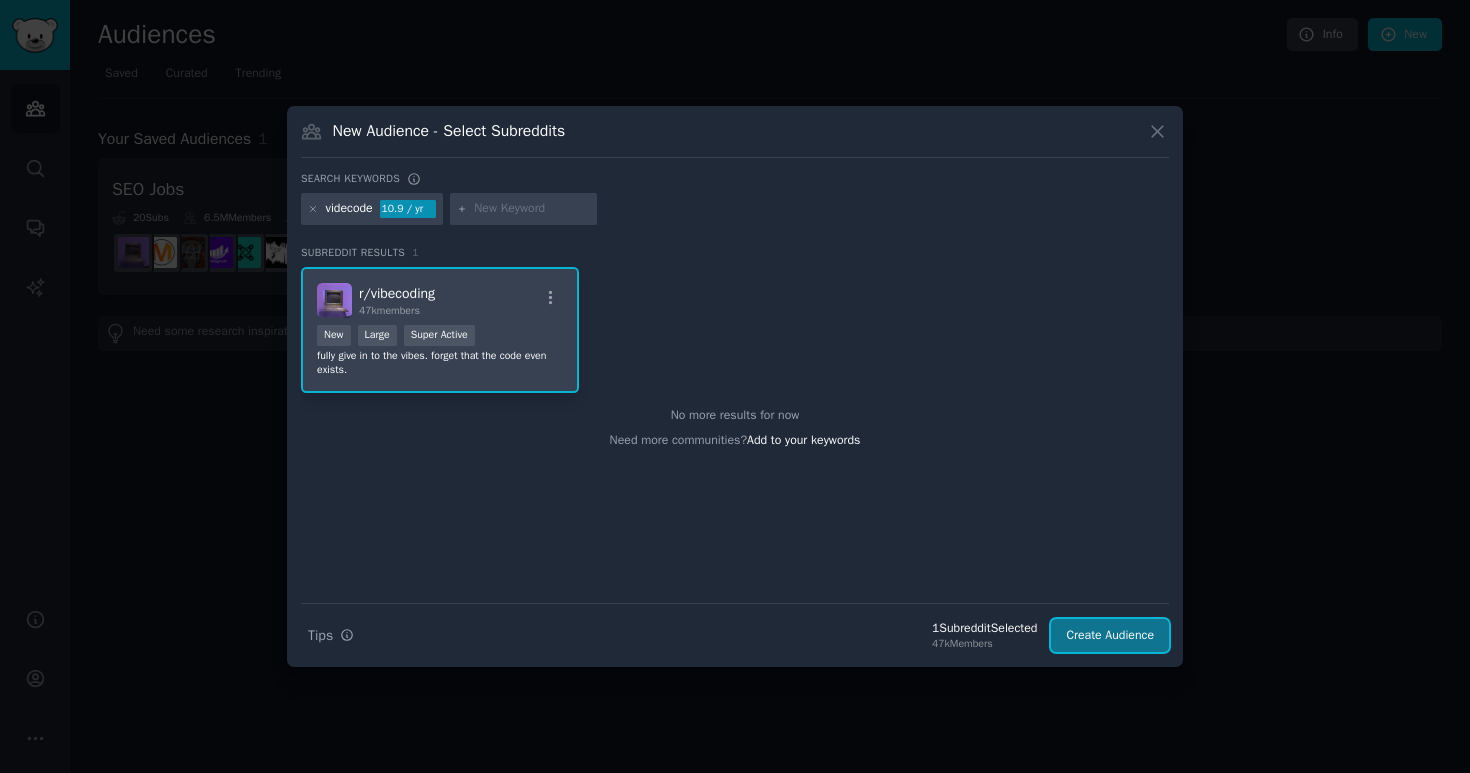click on "Create Audience" at bounding box center (1110, 636) 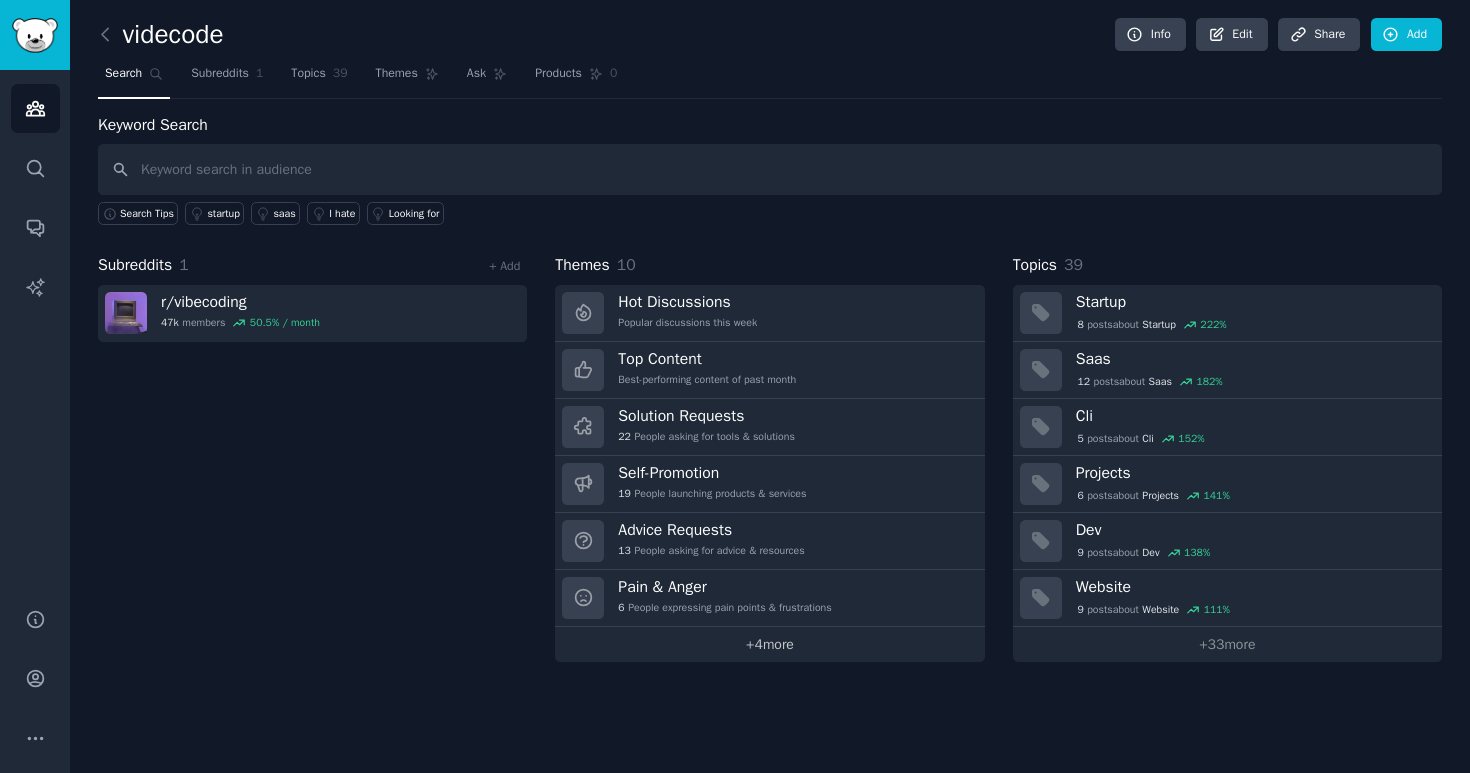 click on "+  4  more" at bounding box center (769, 644) 